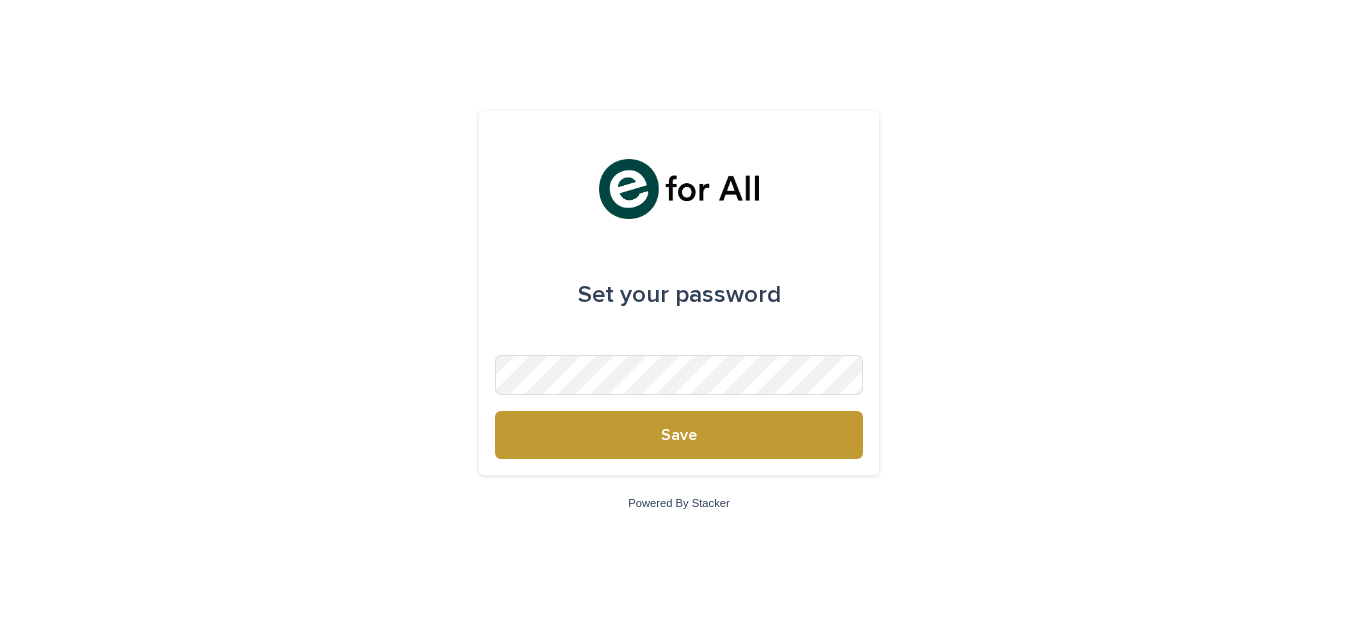 scroll, scrollTop: 0, scrollLeft: 0, axis: both 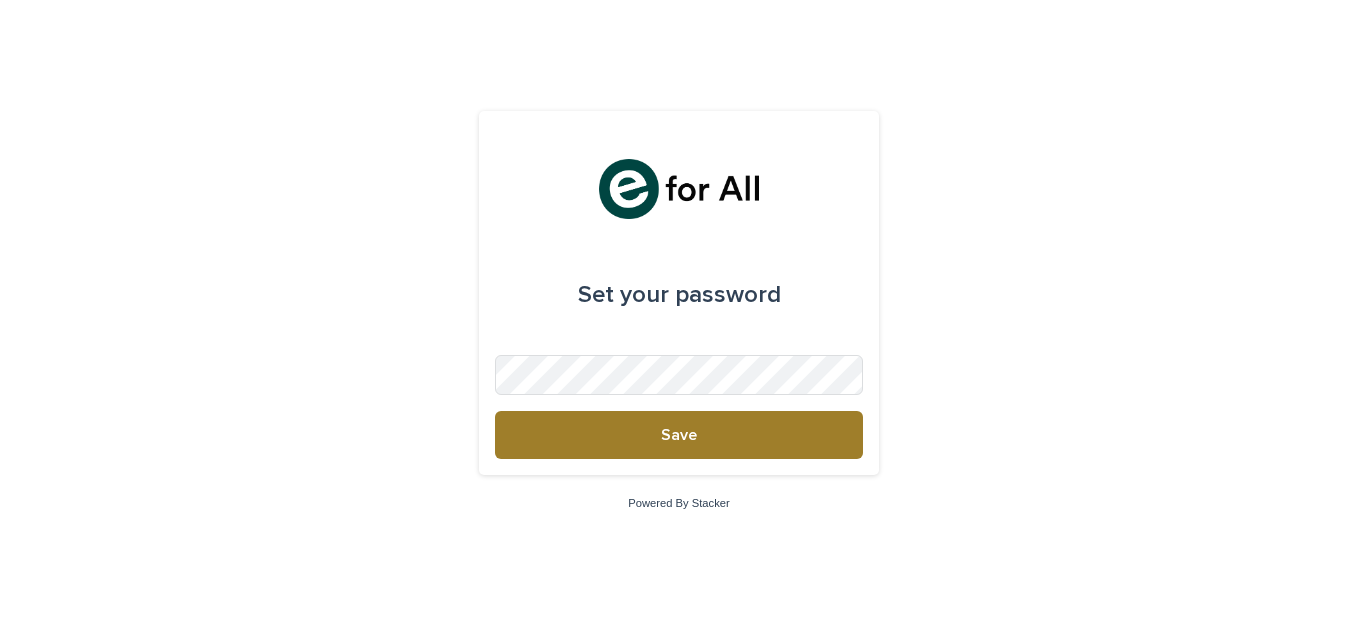 click on "Save" at bounding box center [679, 435] 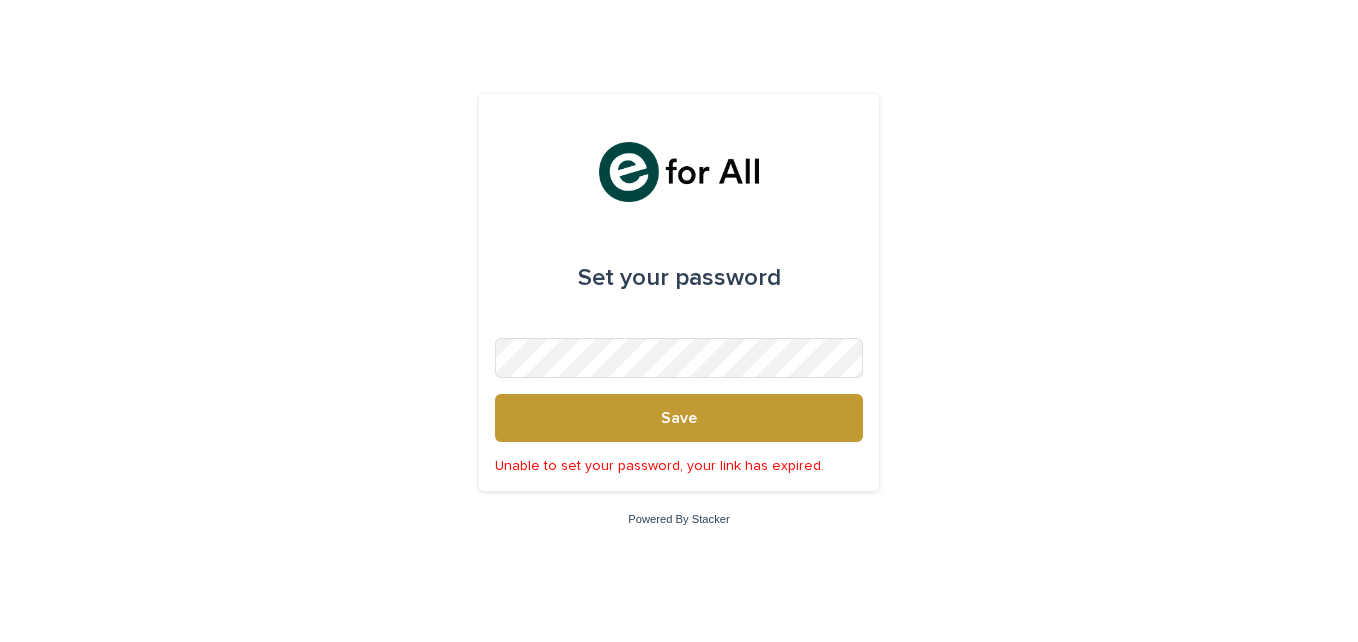 click on "Powered By Stacker" at bounding box center (678, 519) 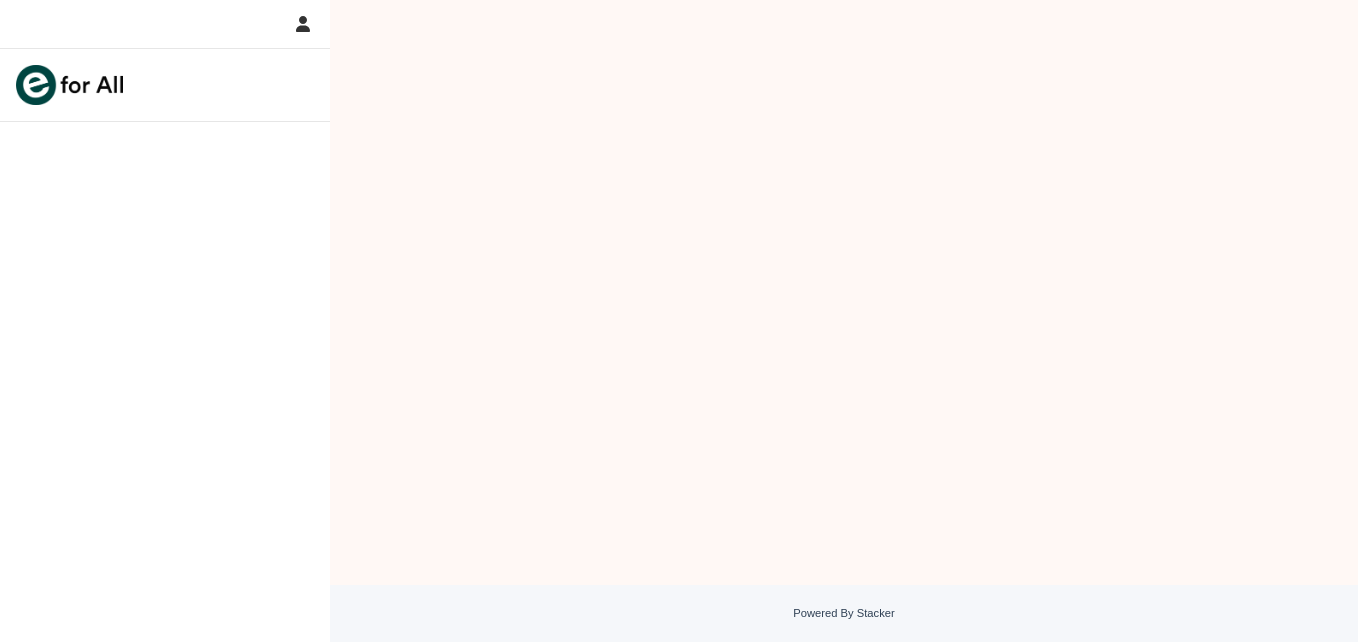scroll, scrollTop: 0, scrollLeft: 0, axis: both 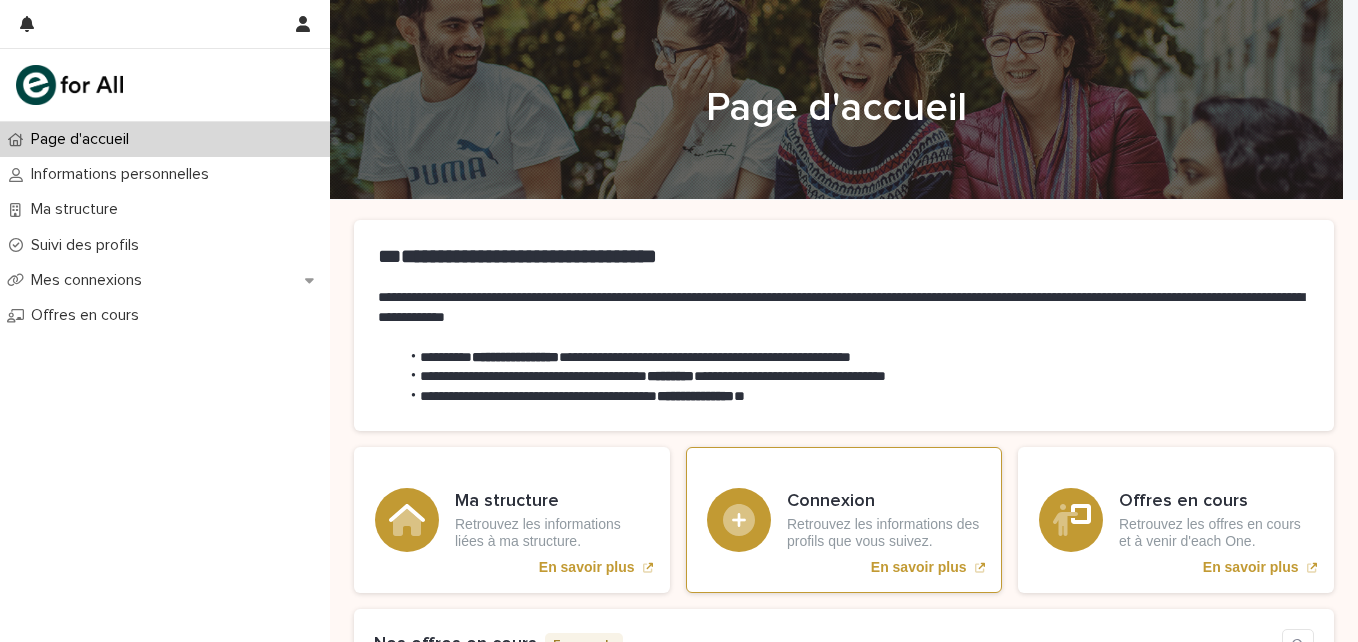 click on "Retrouvez les informations des profils que vous suivez." at bounding box center (884, 533) 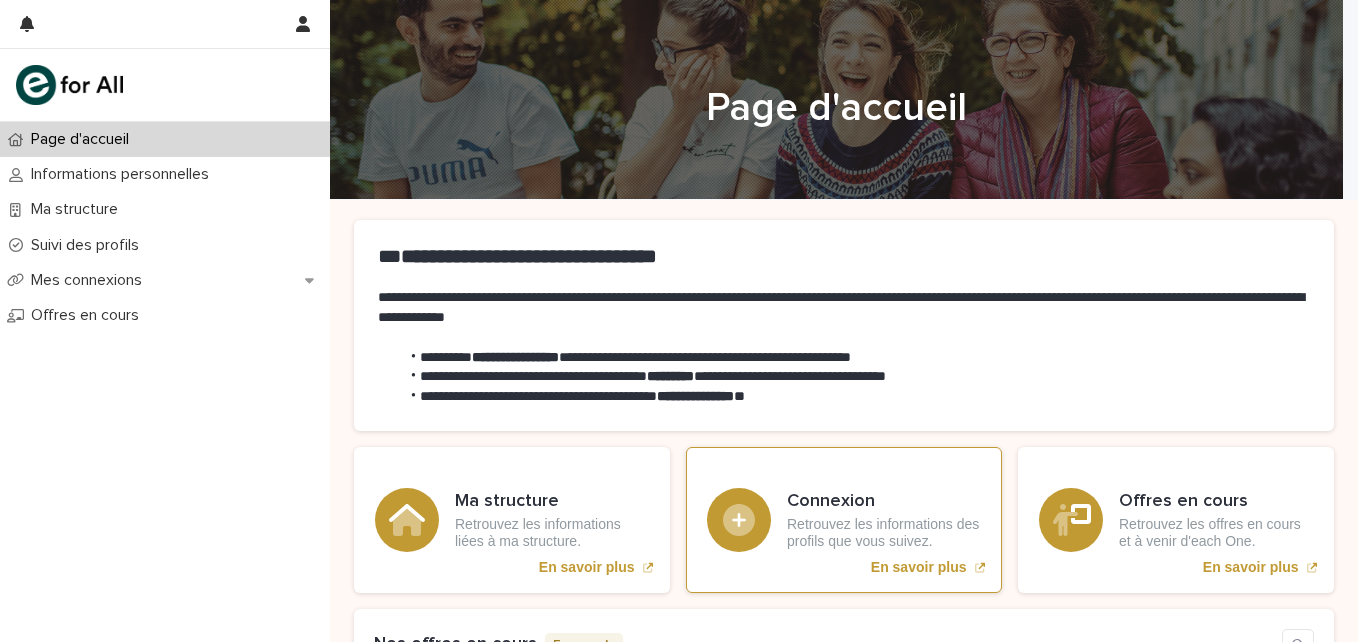 click on "Connexion" at bounding box center [884, 502] 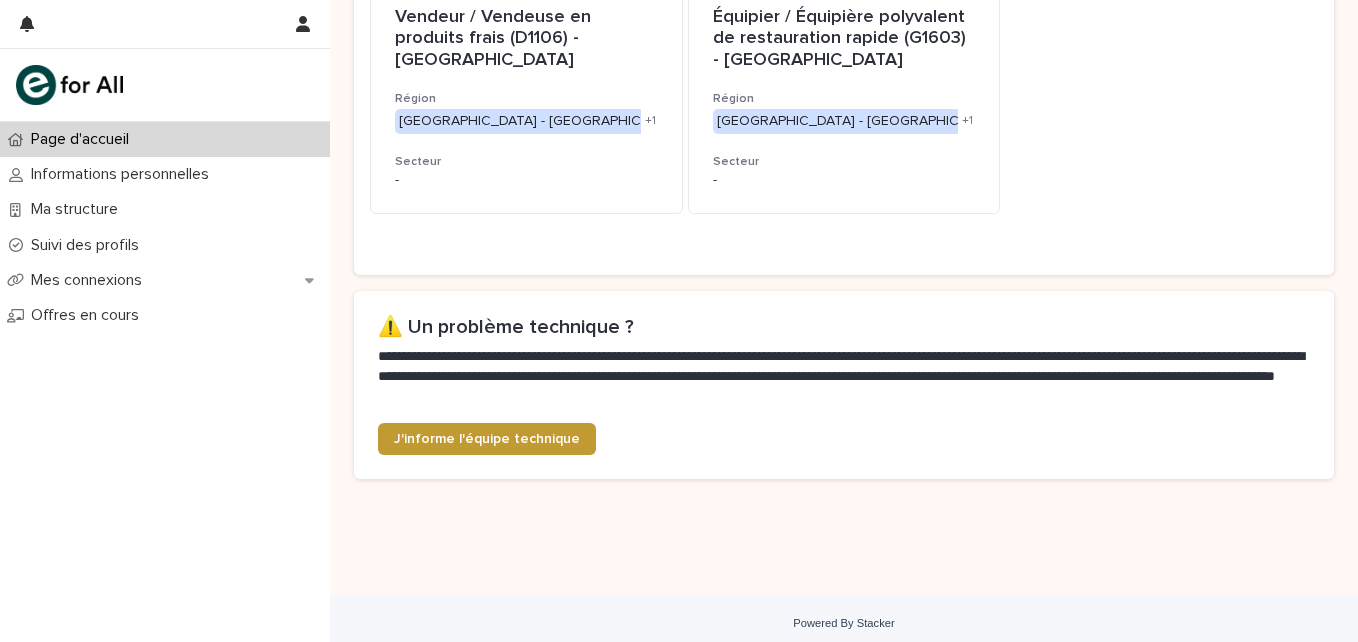 scroll, scrollTop: 1385, scrollLeft: 0, axis: vertical 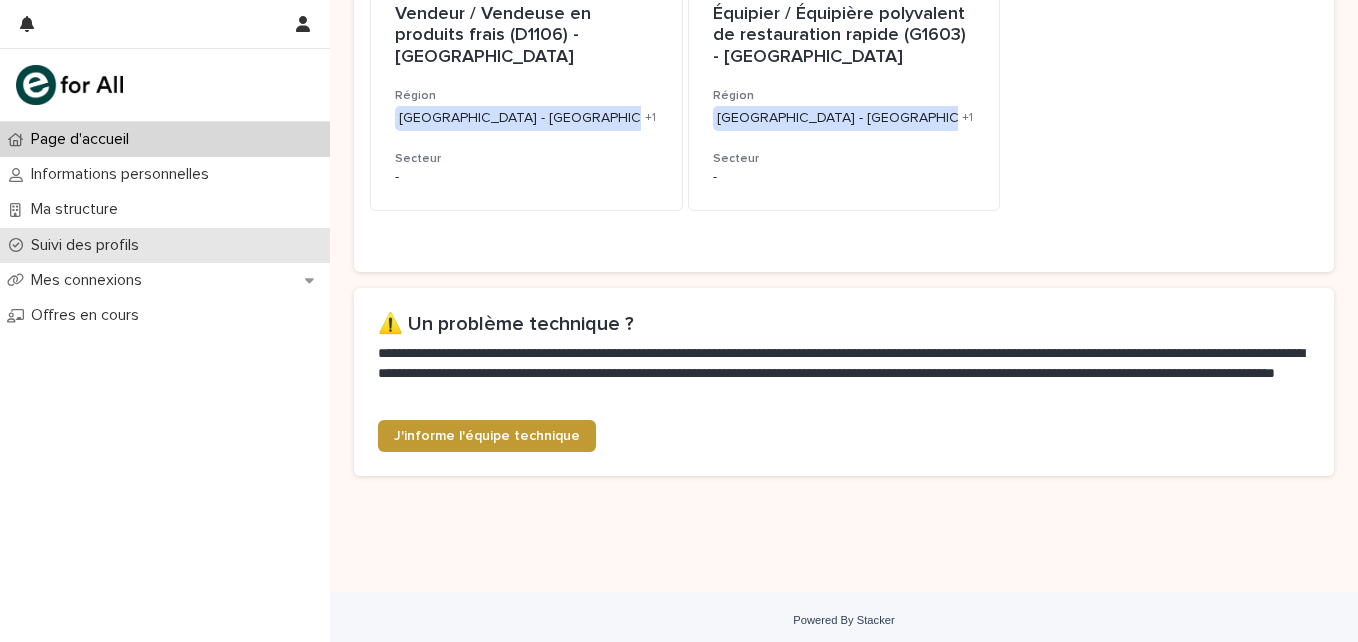 click on "Suivi des profils" at bounding box center (89, 245) 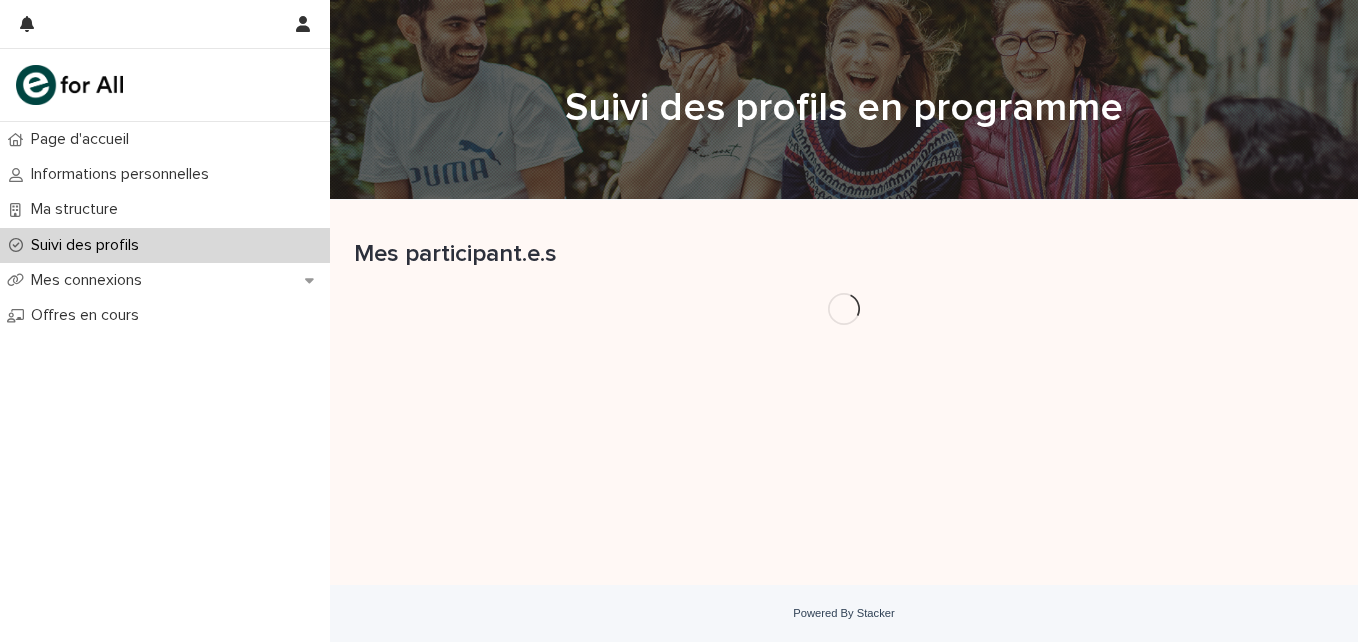 scroll, scrollTop: 0, scrollLeft: 0, axis: both 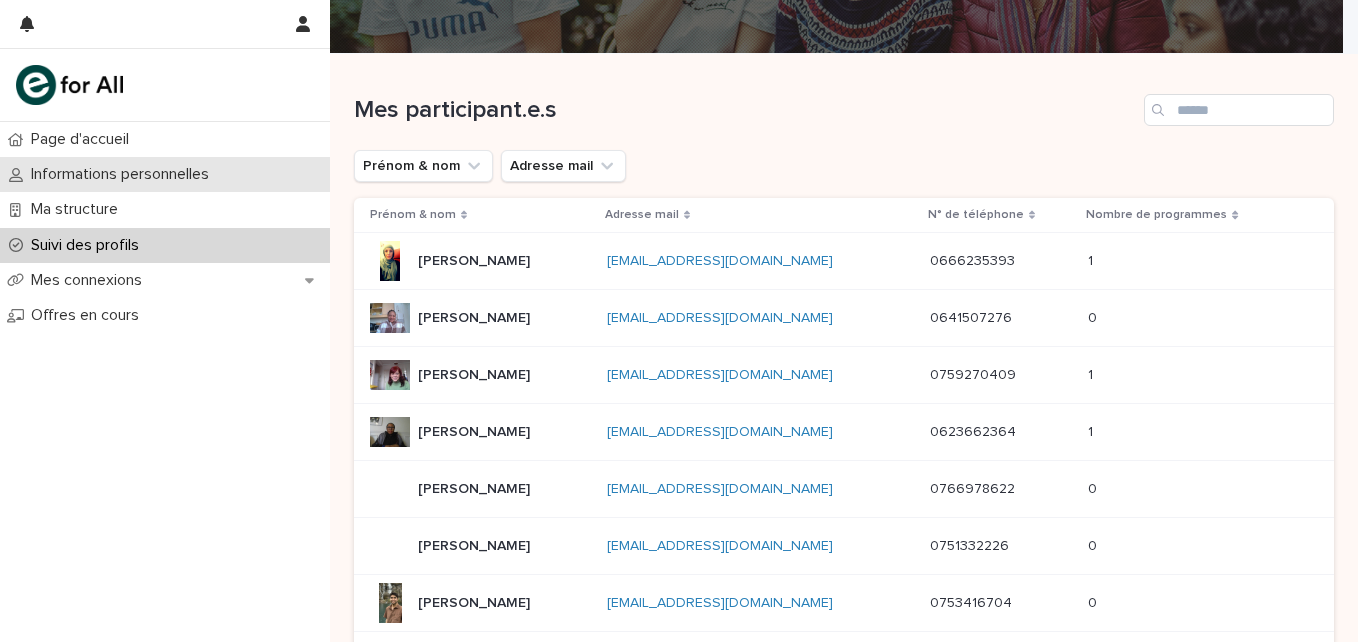 click on "Informations personnelles" at bounding box center (124, 174) 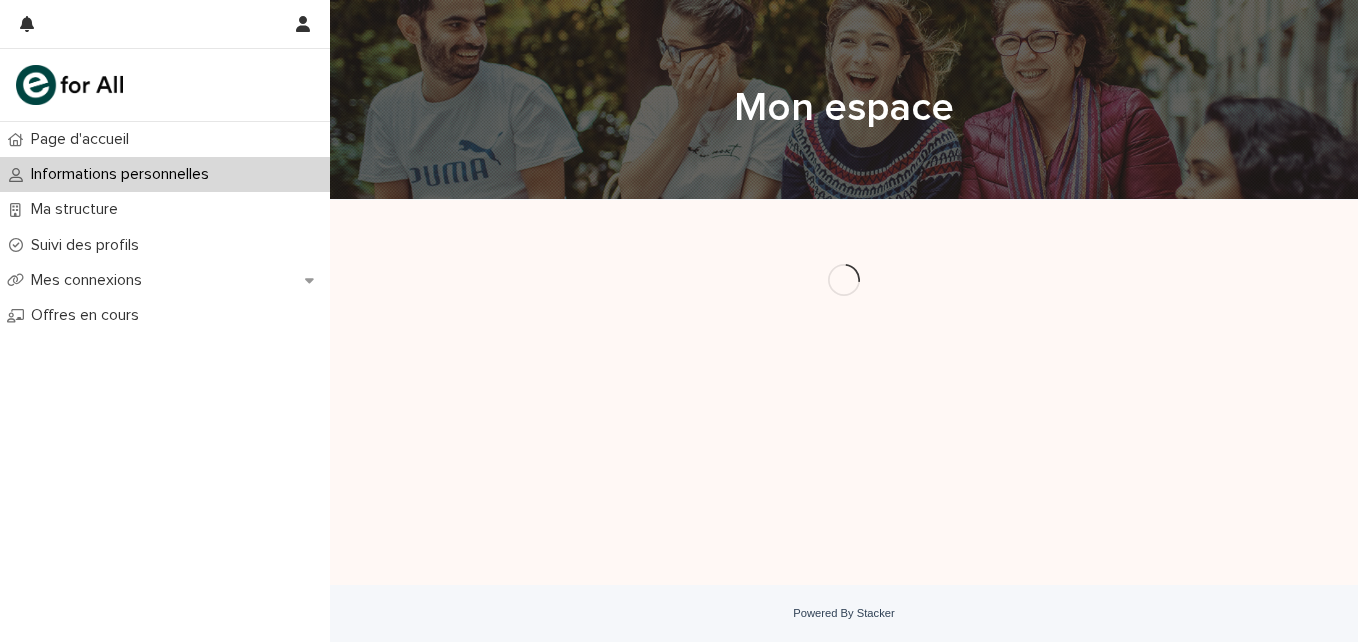 scroll, scrollTop: 0, scrollLeft: 0, axis: both 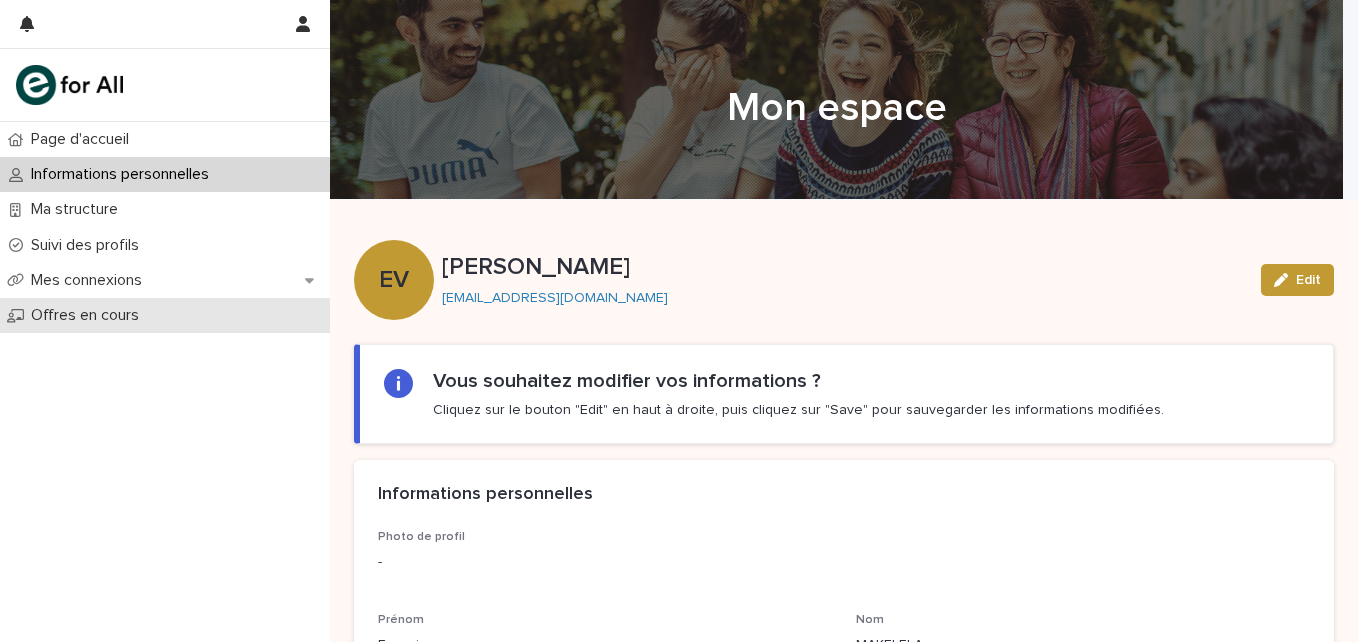 click on "Offres en cours" at bounding box center (89, 315) 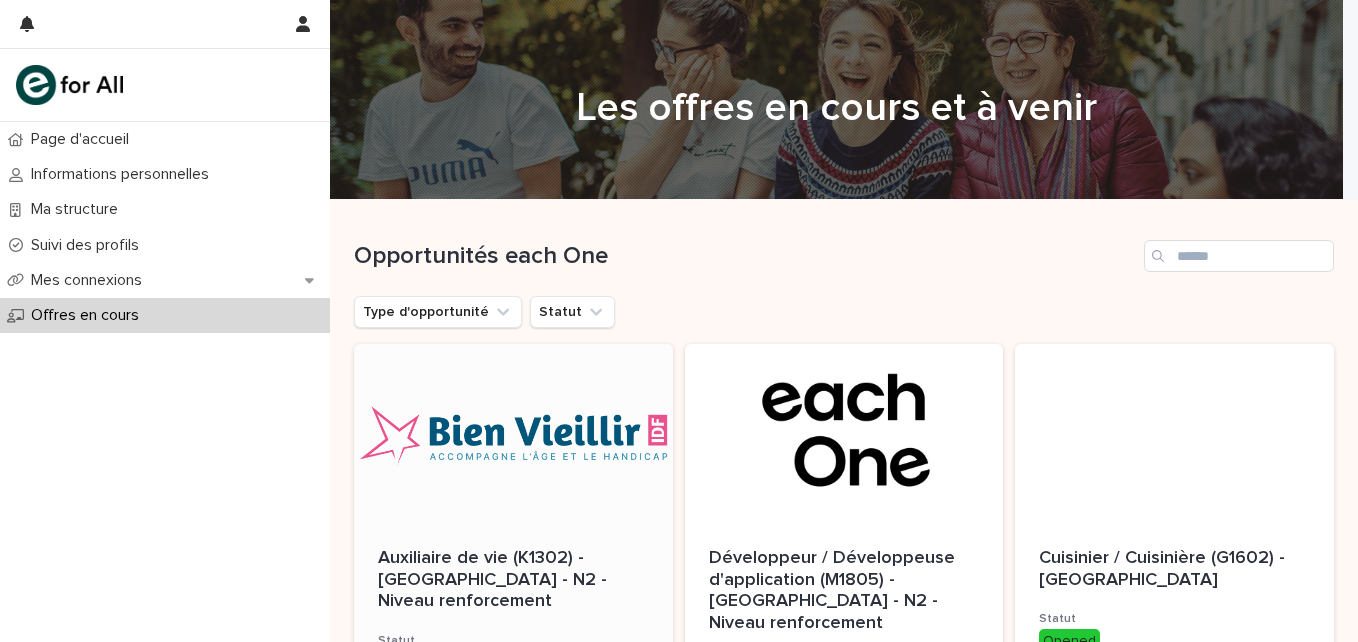 click at bounding box center (513, 434) 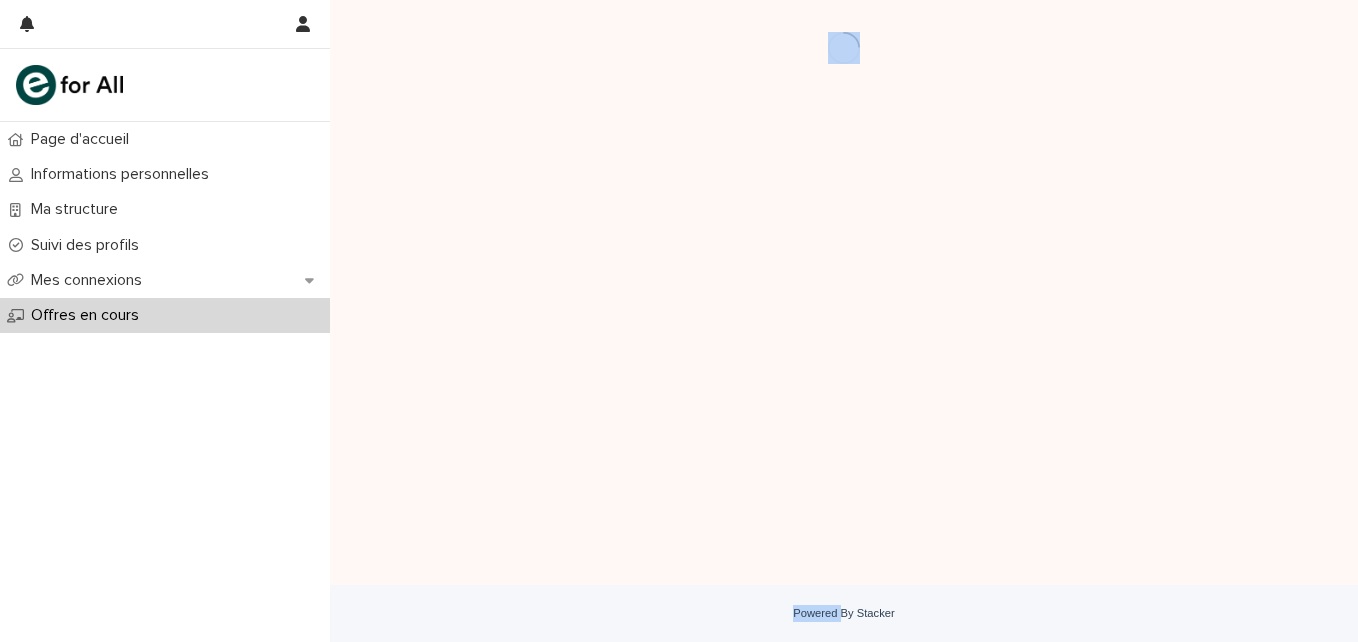 click on "Loading... Saving… Loading... Saving…" at bounding box center [844, 267] 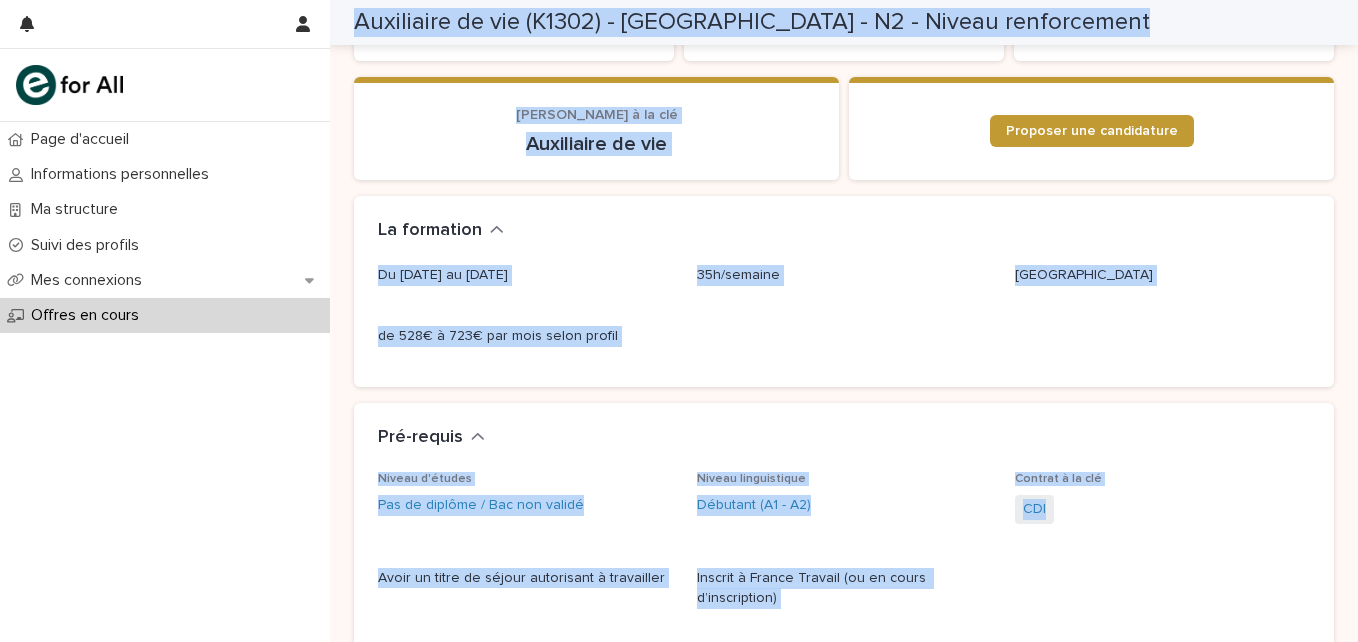 scroll, scrollTop: 592, scrollLeft: 0, axis: vertical 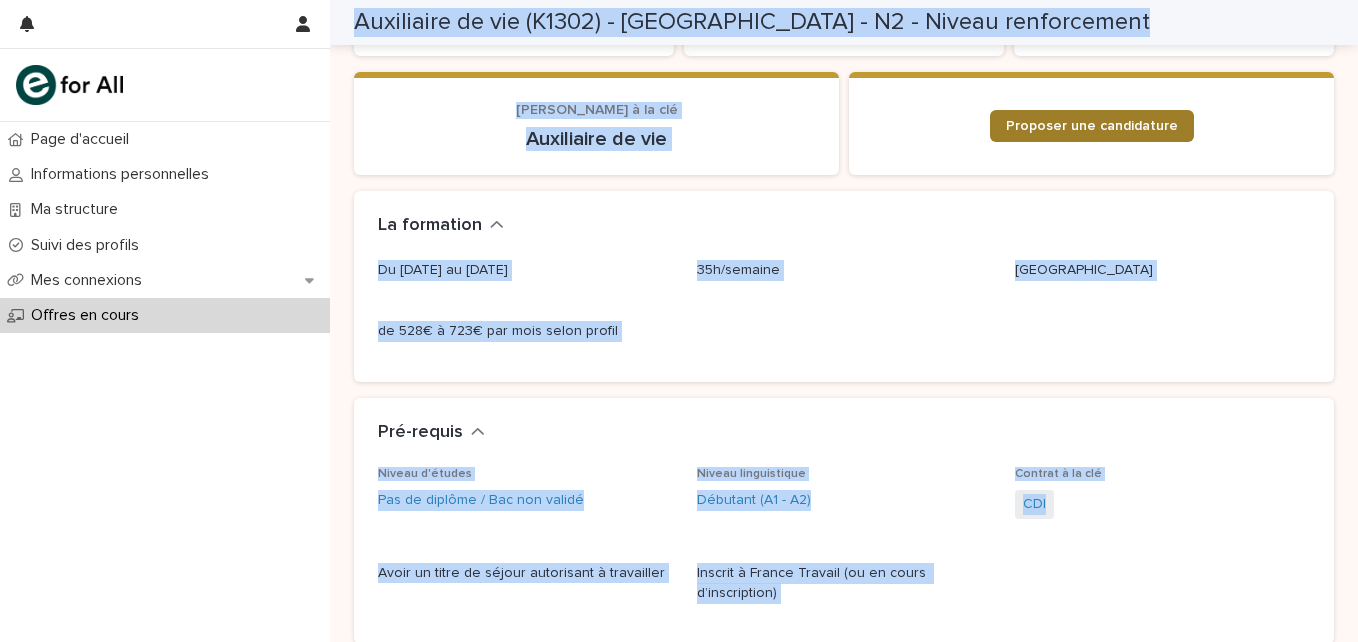 click on "Proposer une candidature" at bounding box center [1092, 126] 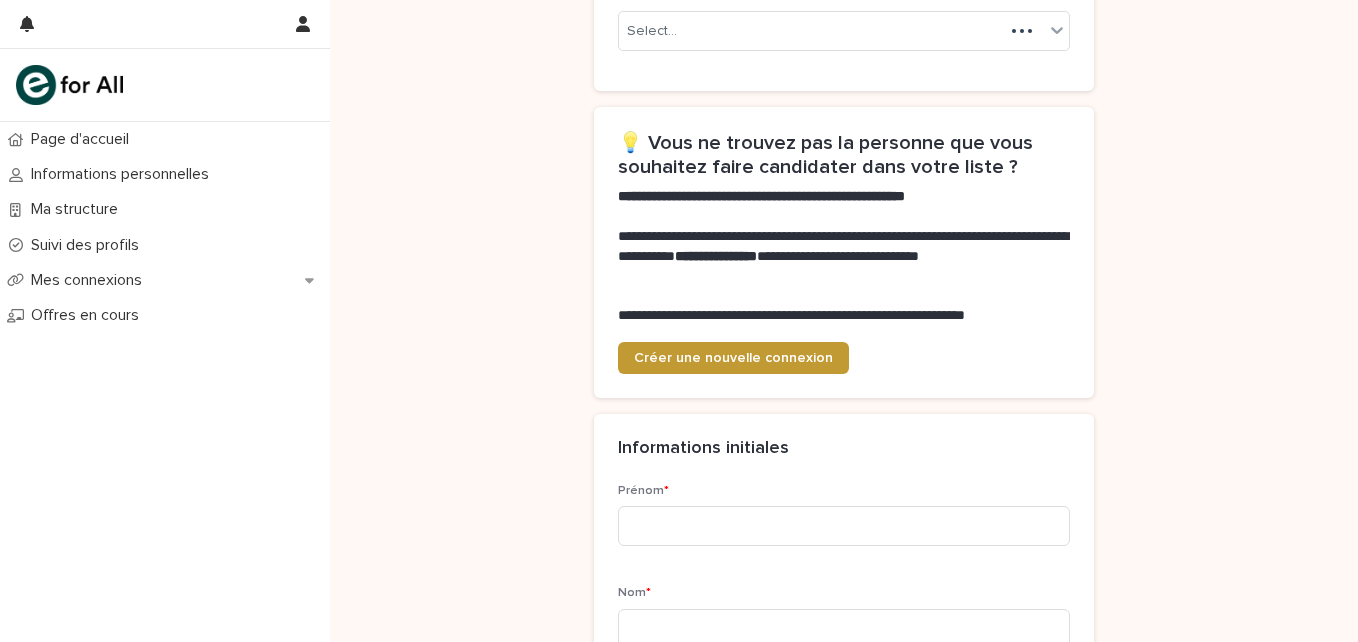 scroll, scrollTop: 594, scrollLeft: 0, axis: vertical 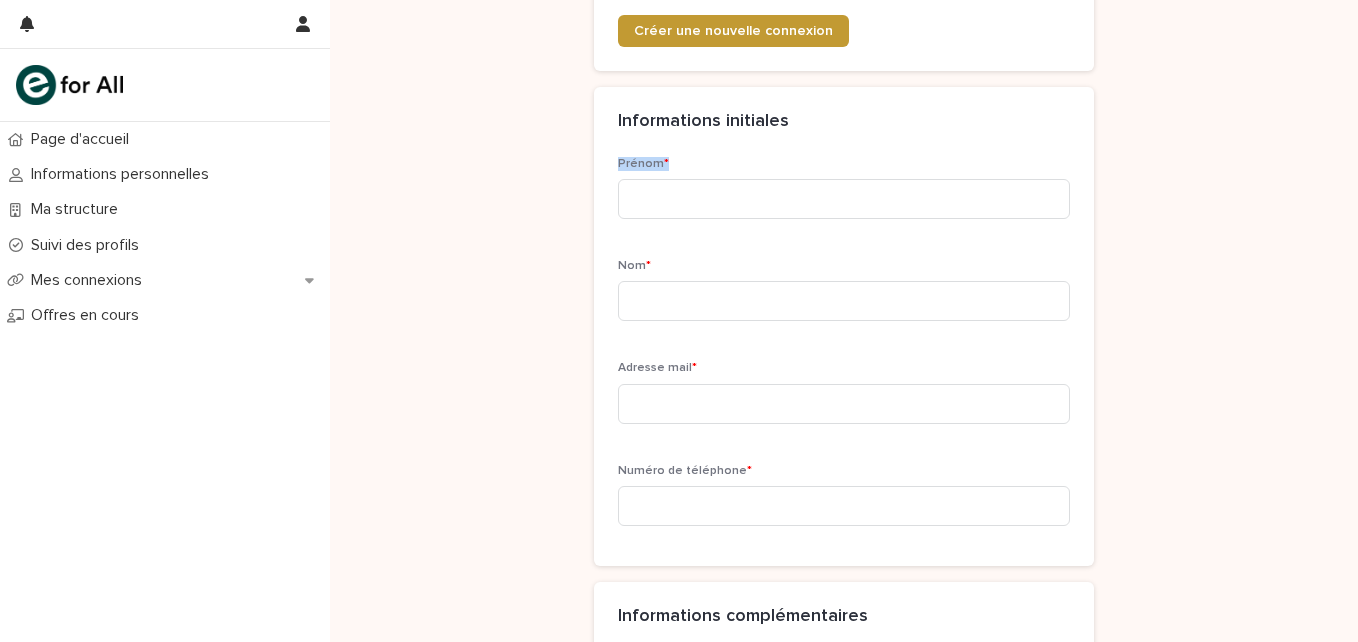 drag, startPoint x: 1342, startPoint y: 175, endPoint x: 1339, endPoint y: 129, distance: 46.09772 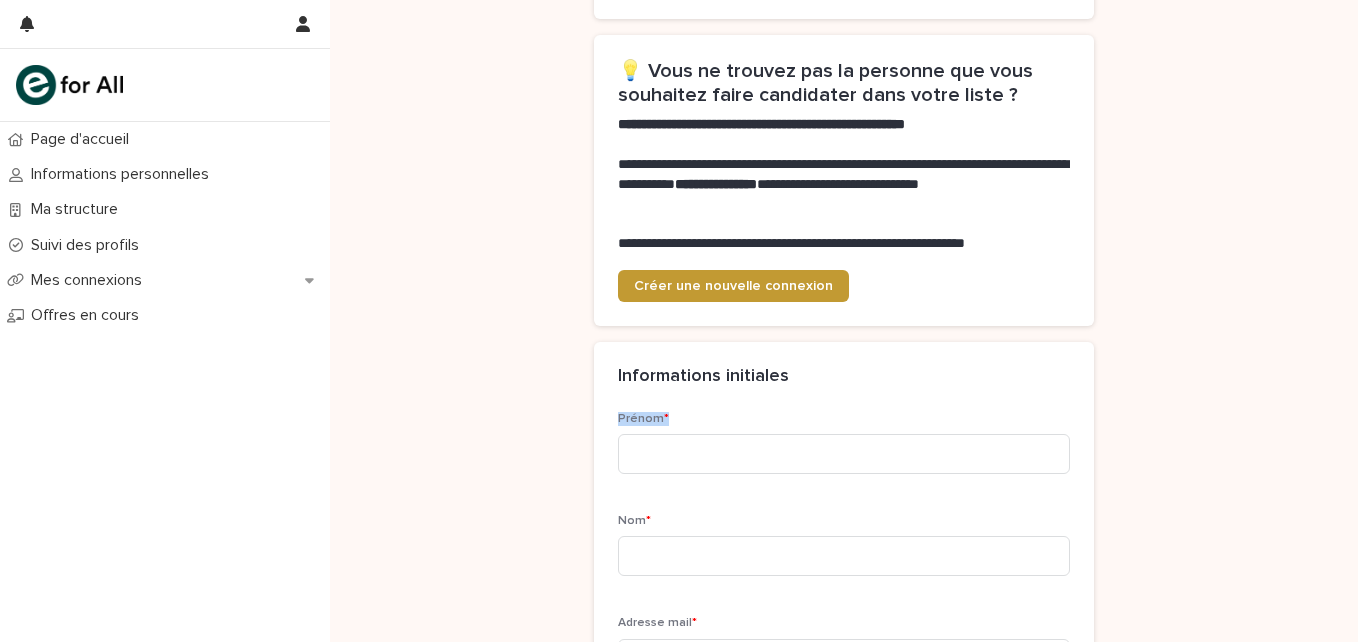scroll, scrollTop: 558, scrollLeft: 0, axis: vertical 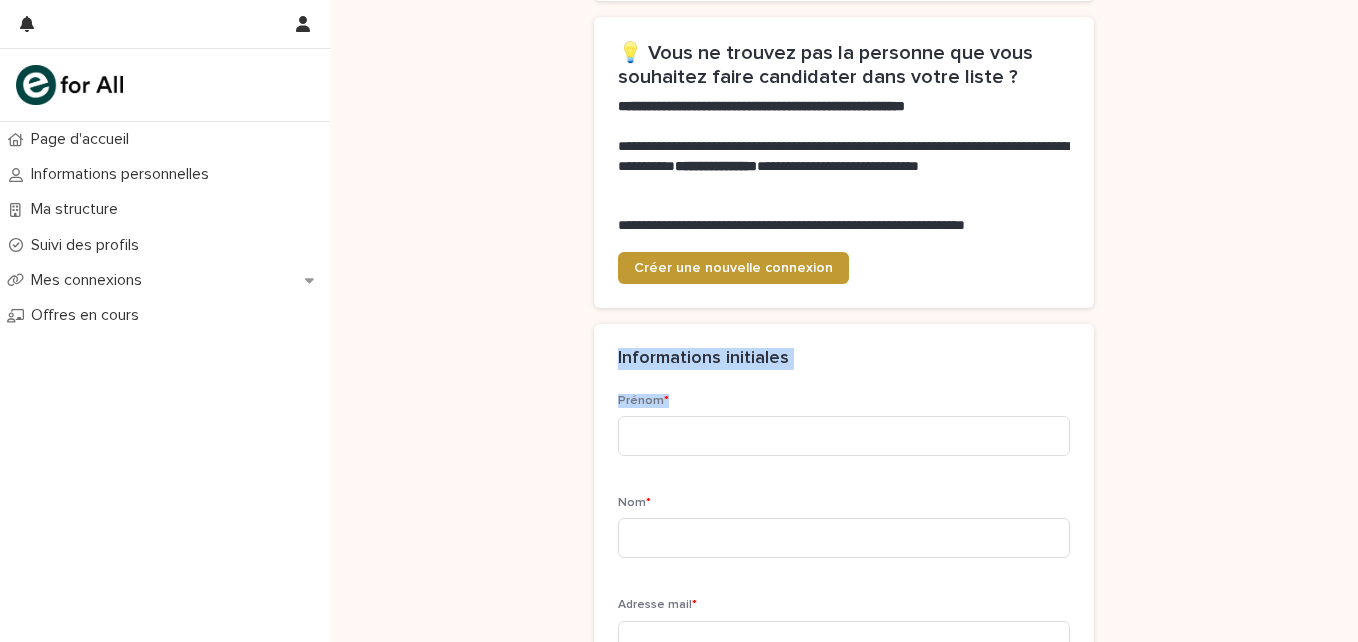 click on "**********" at bounding box center [844, 1126] 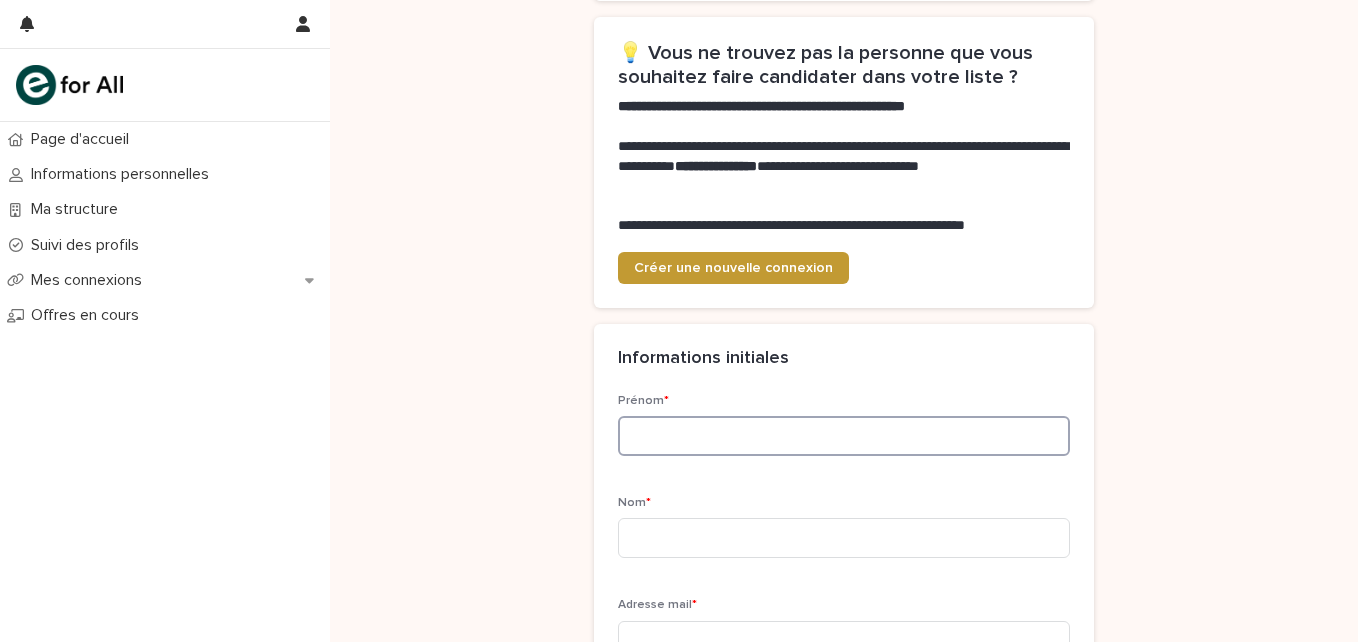 click at bounding box center [844, 436] 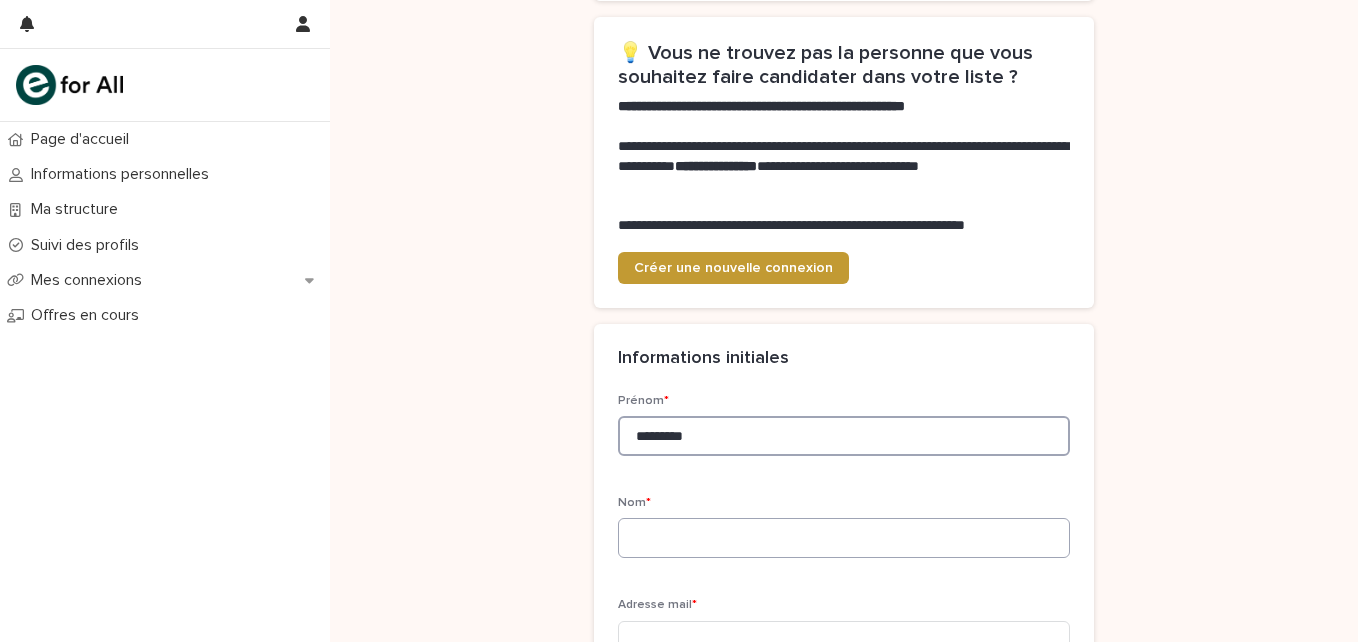 type on "*********" 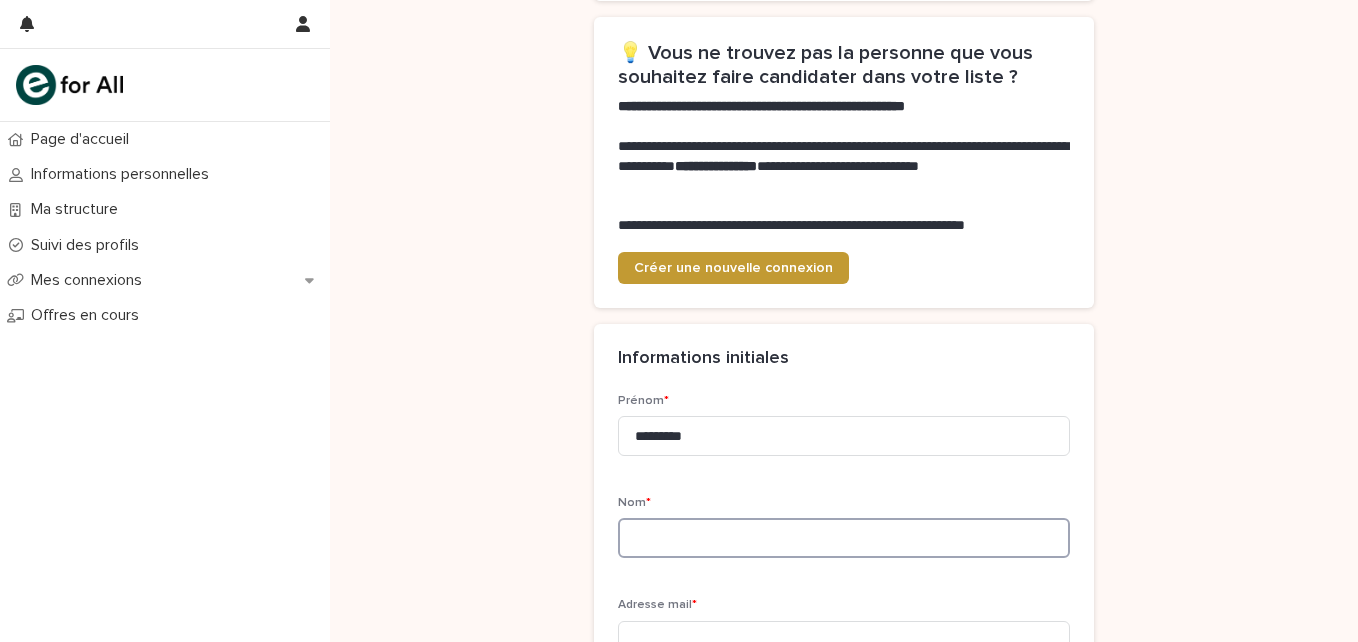 click at bounding box center [844, 538] 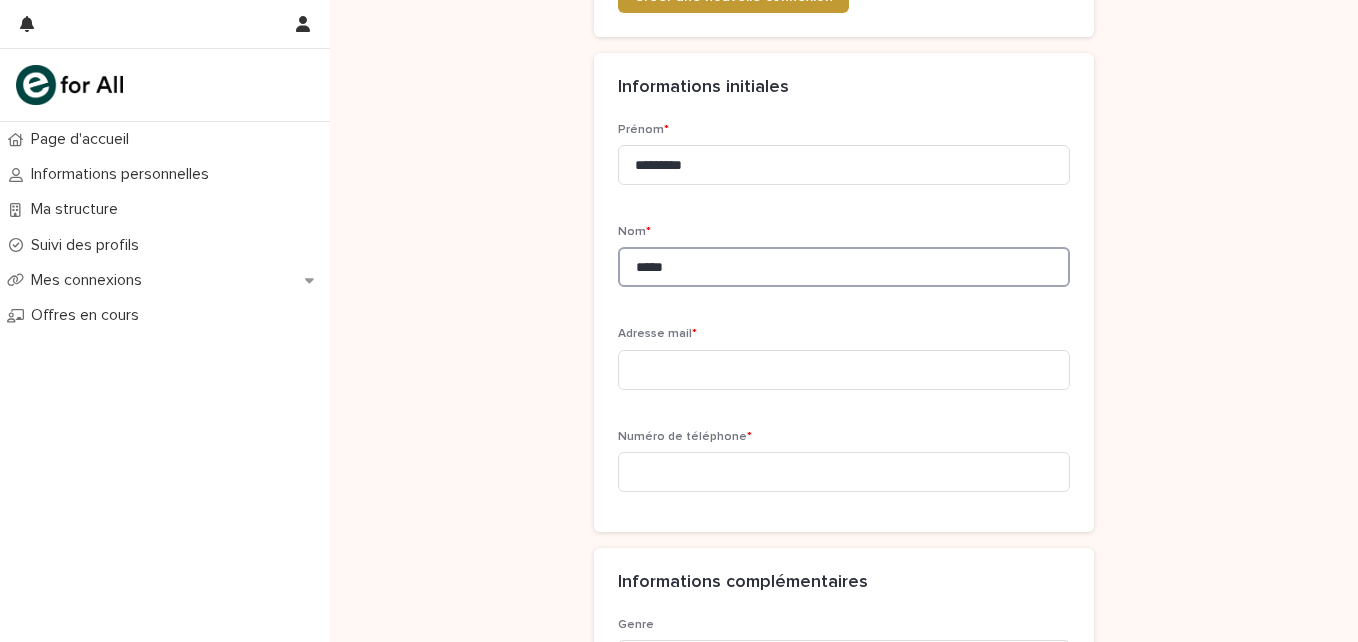 scroll, scrollTop: 838, scrollLeft: 0, axis: vertical 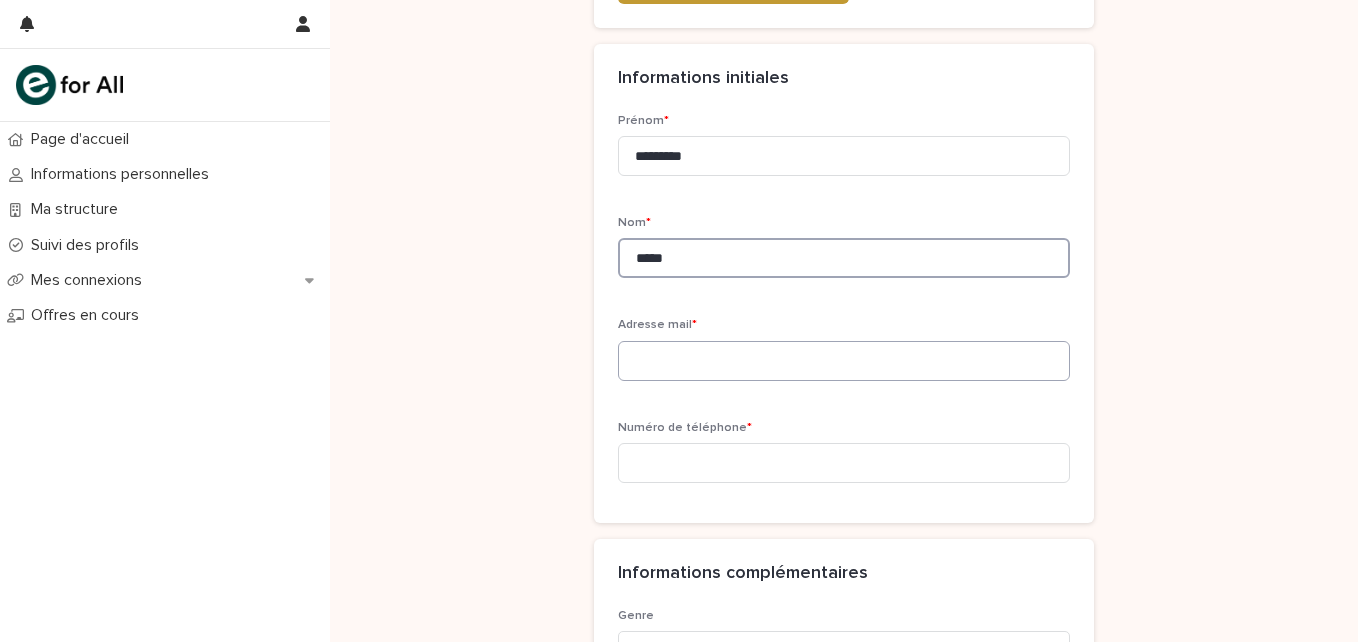 type on "*****" 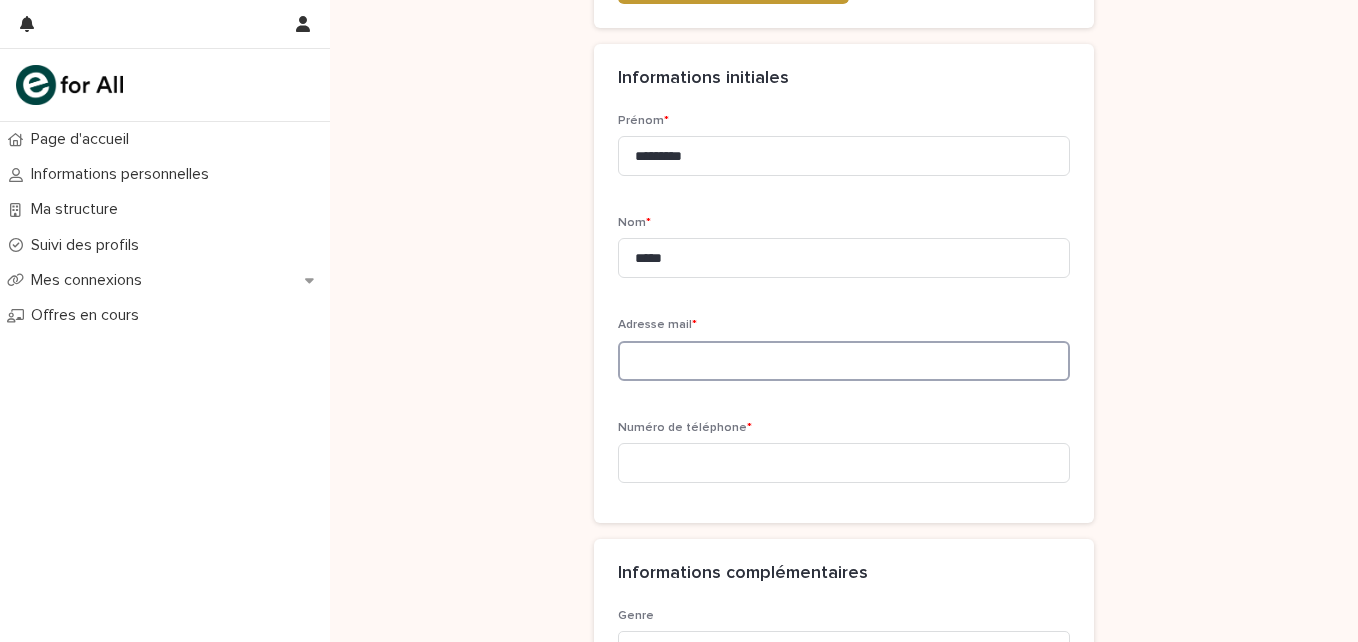 click at bounding box center (844, 361) 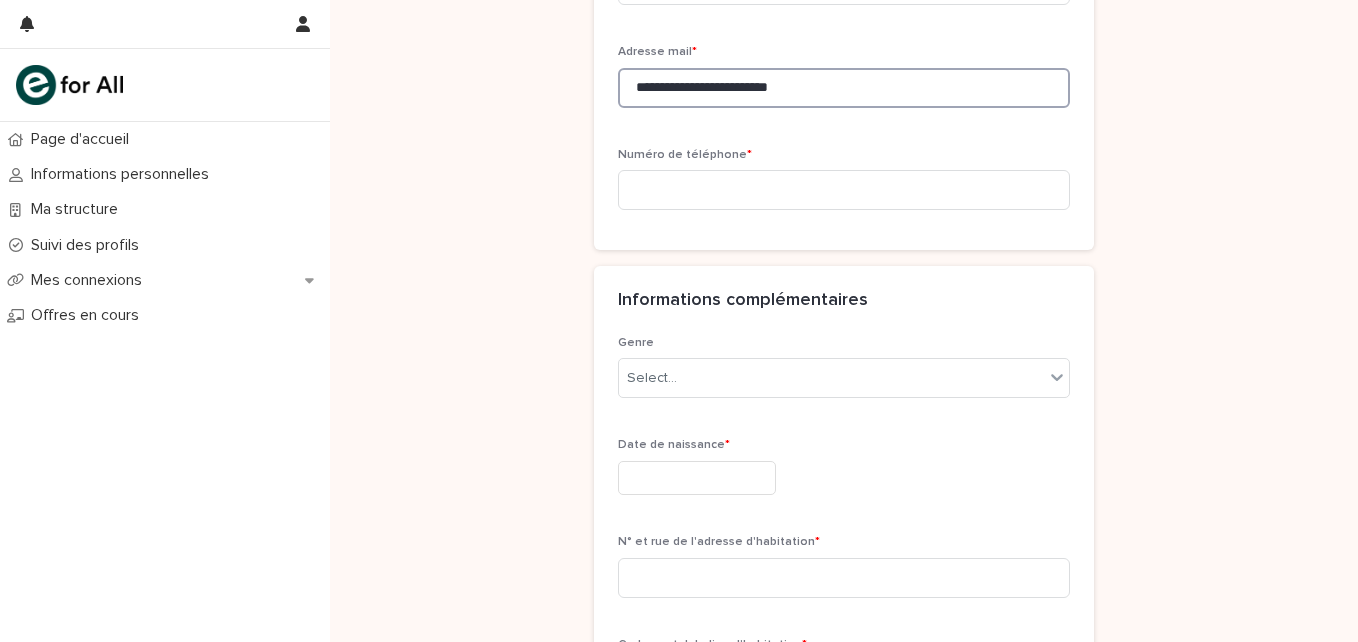 scroll, scrollTop: 558, scrollLeft: 0, axis: vertical 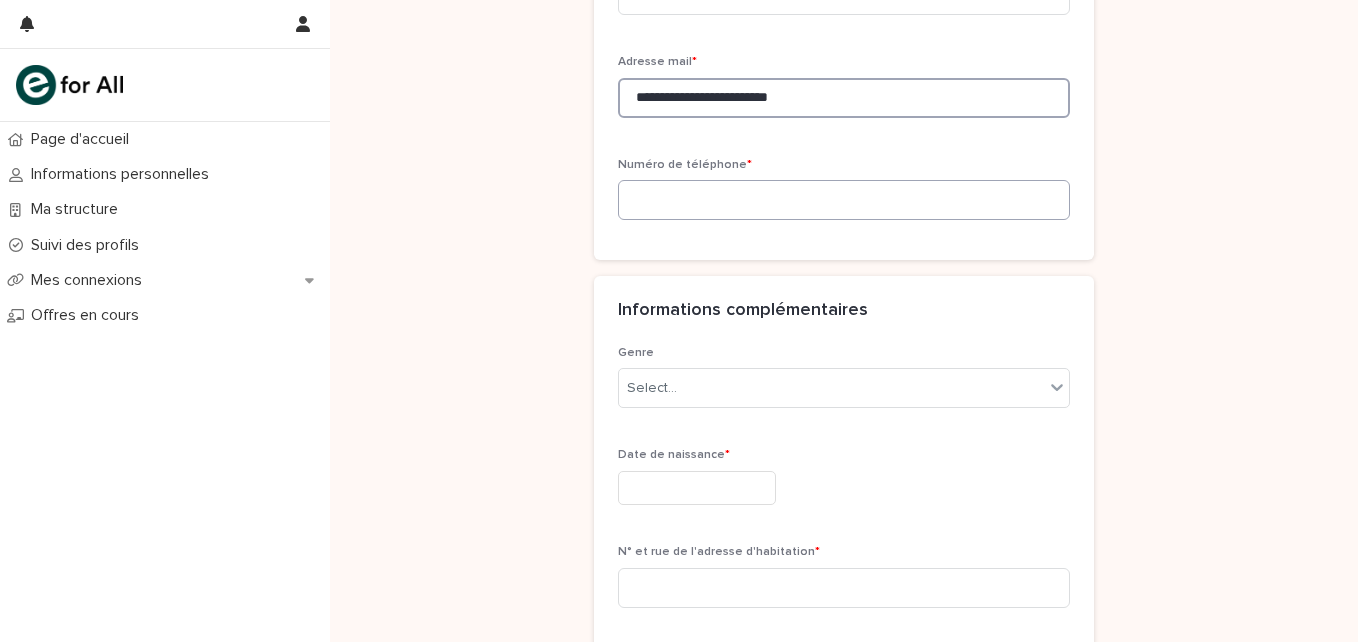 type on "**********" 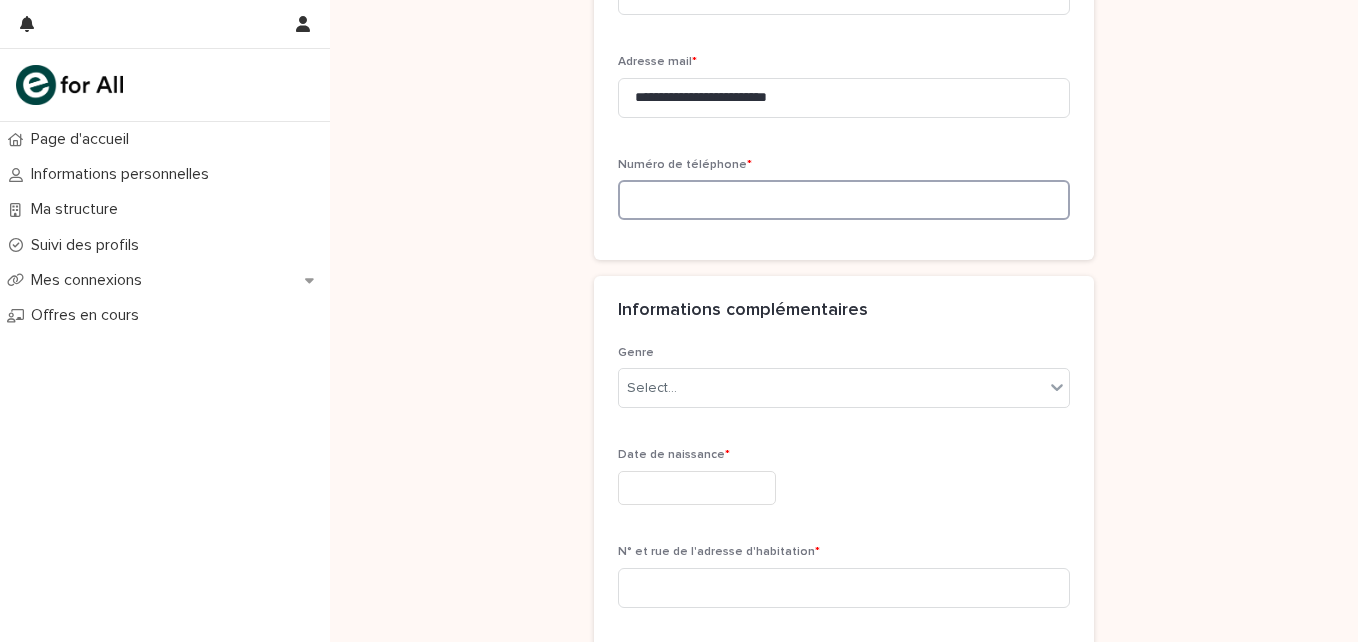 click at bounding box center (844, 200) 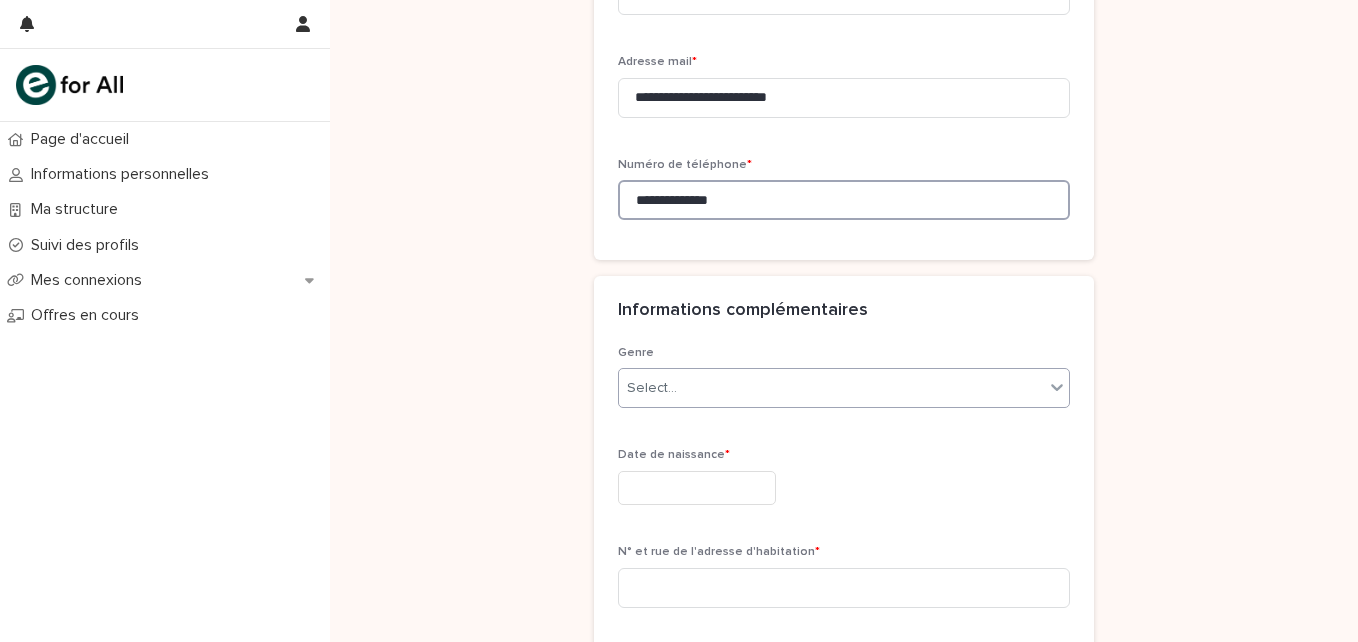 type on "**********" 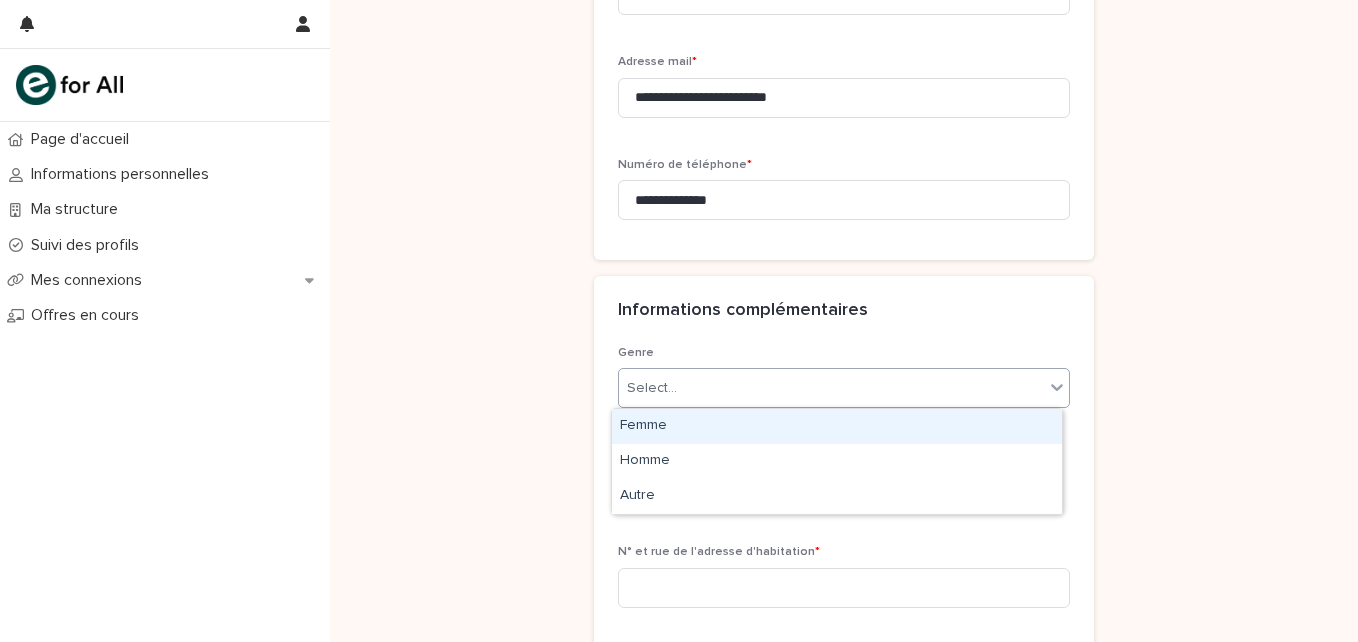 click on "Select..." at bounding box center [831, 388] 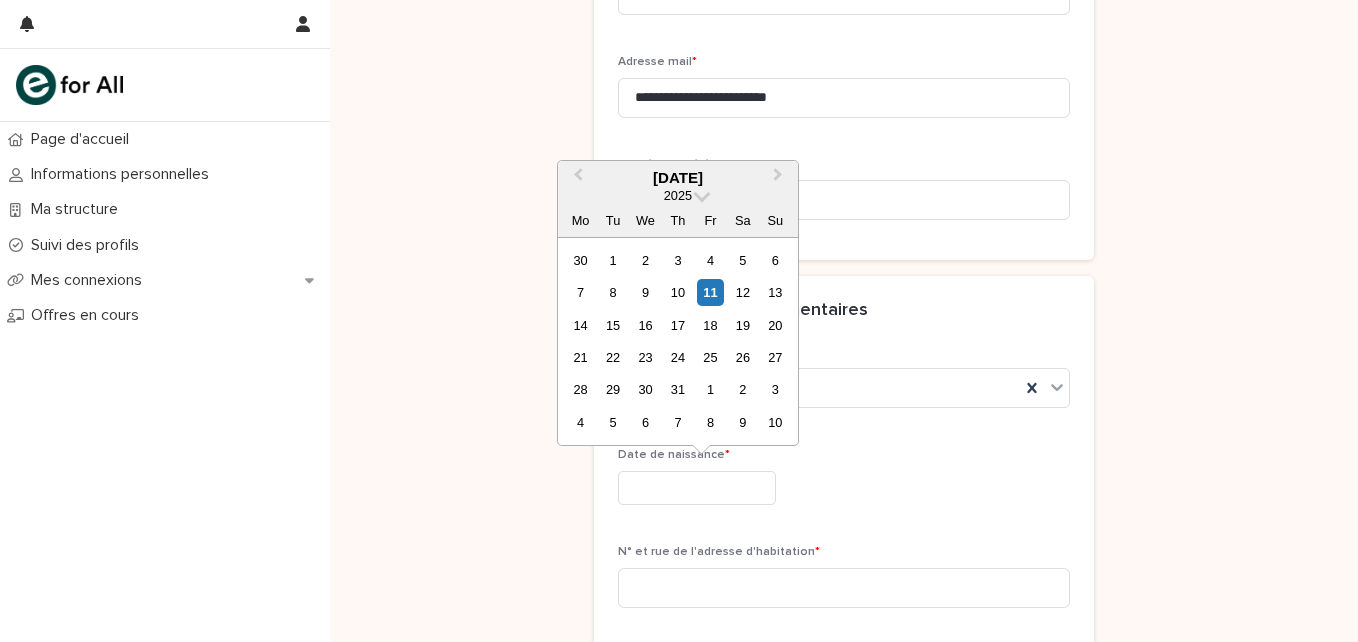 click at bounding box center (697, 488) 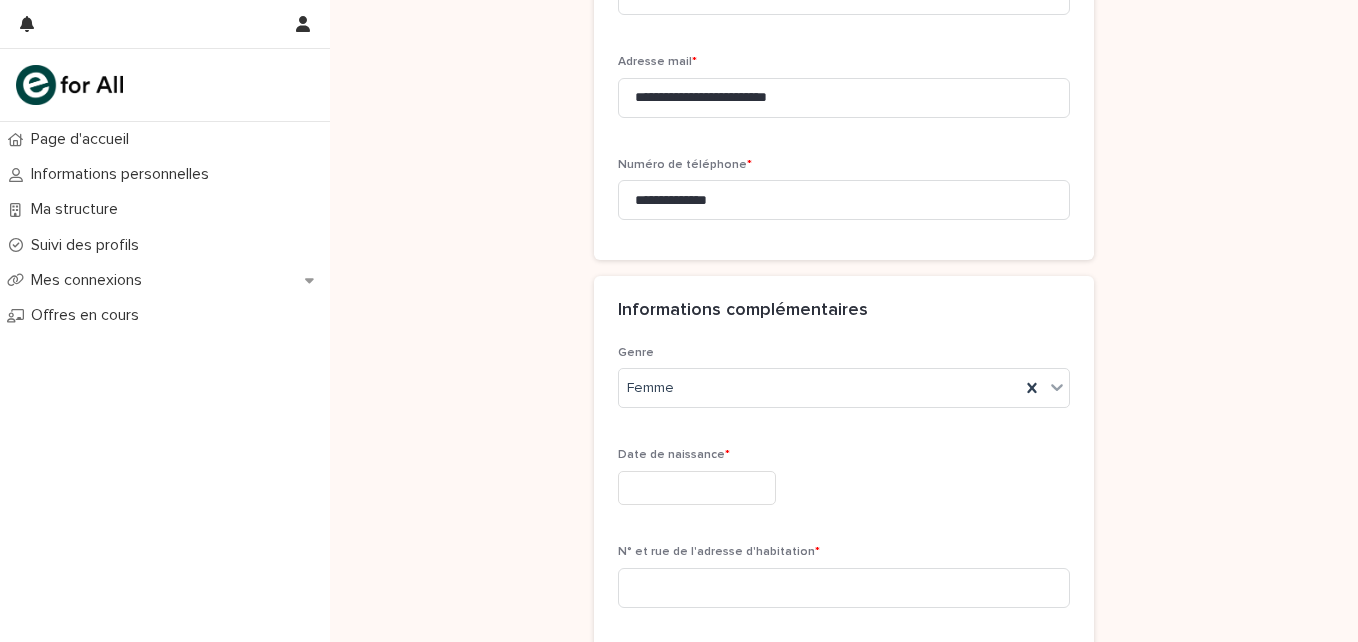 click on "**********" at bounding box center (844, 854) 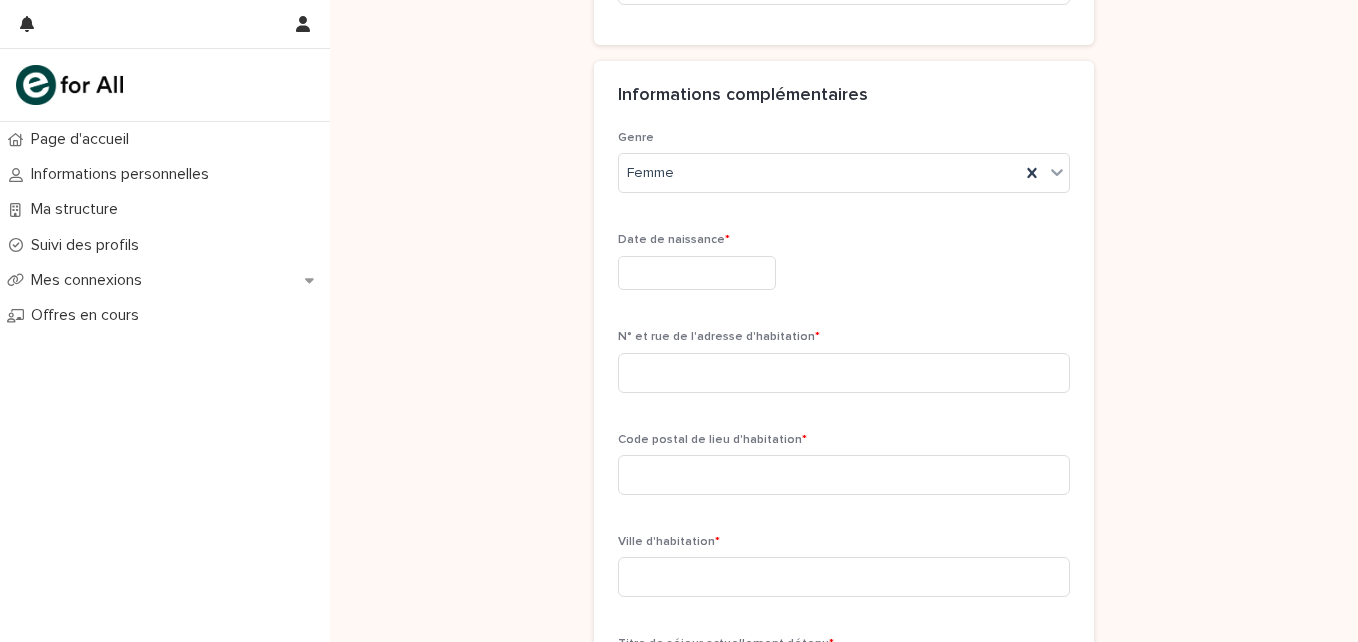 scroll, scrollTop: 853, scrollLeft: 0, axis: vertical 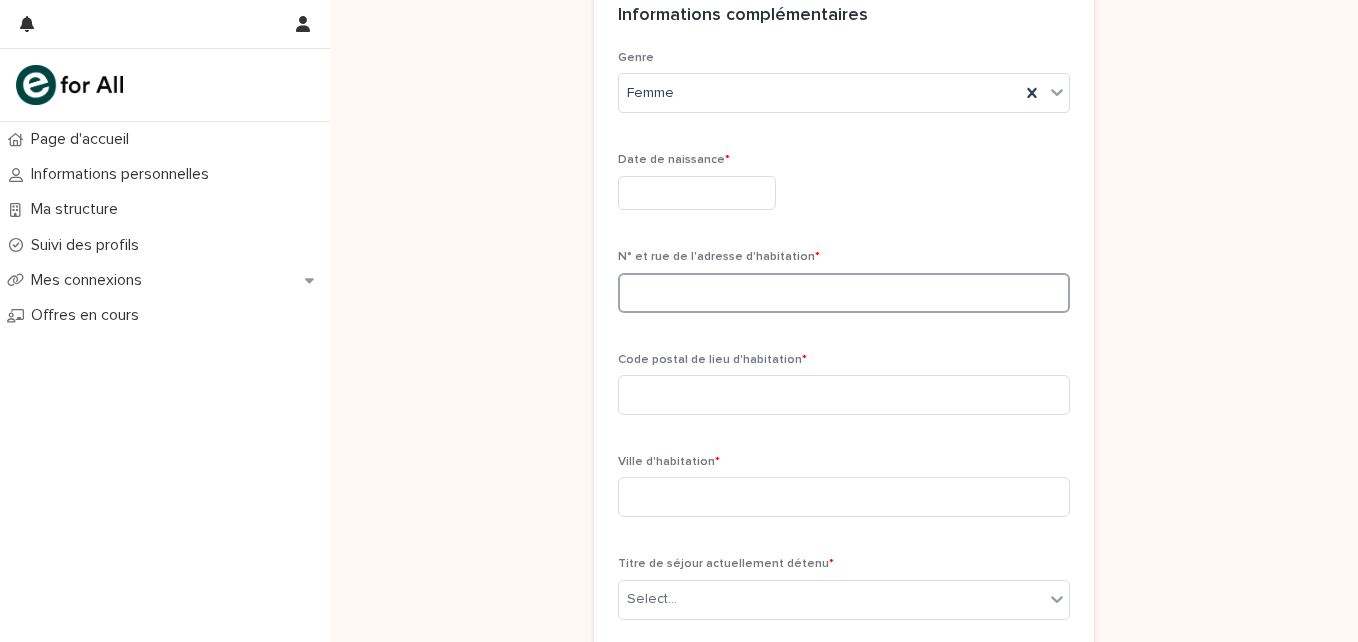 click at bounding box center [844, 293] 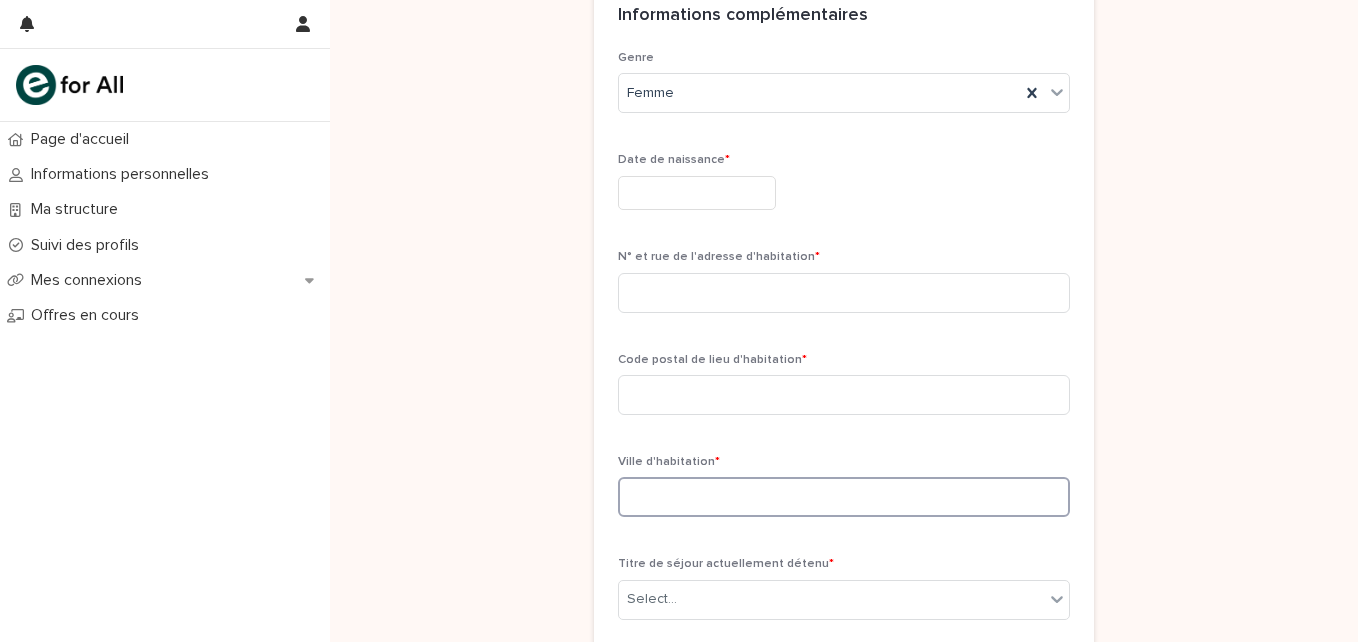 click at bounding box center [844, 497] 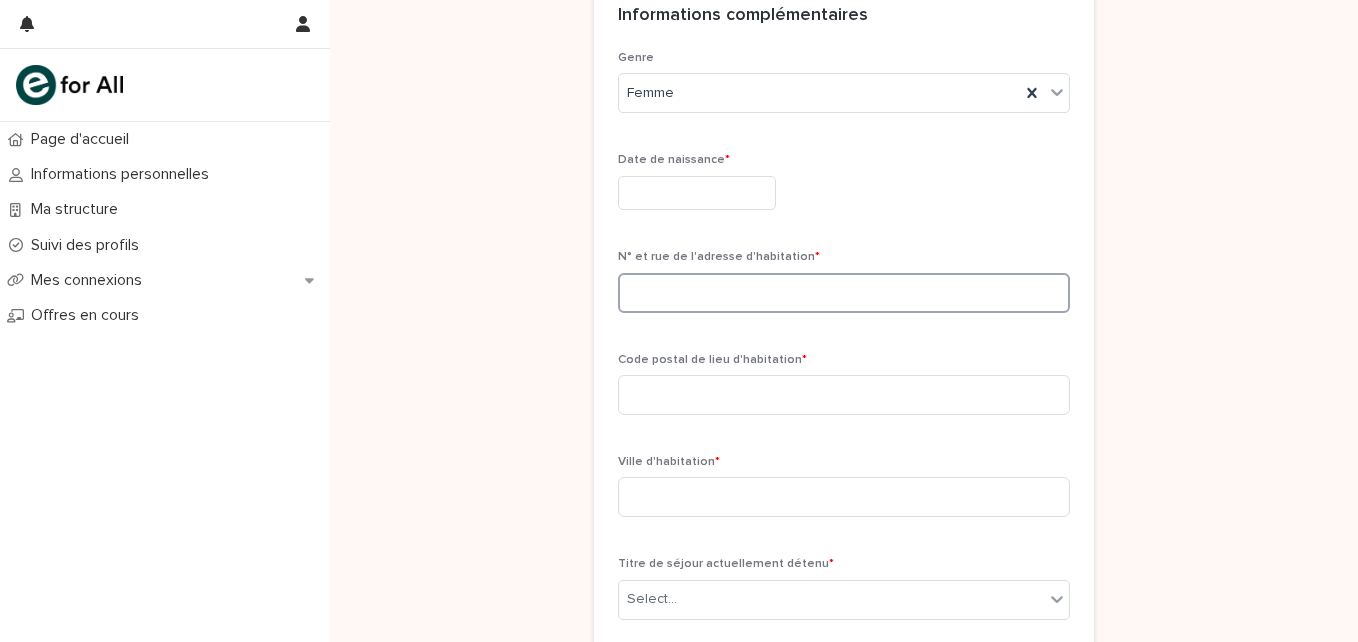 click at bounding box center [844, 293] 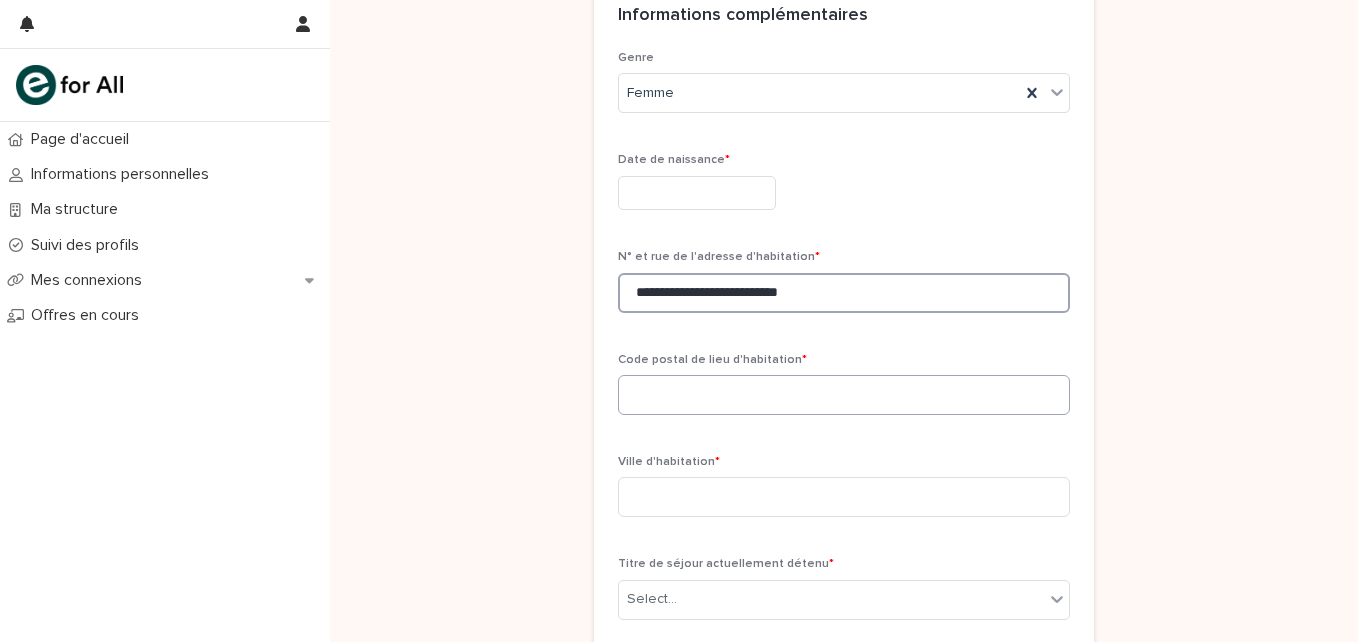 type on "**********" 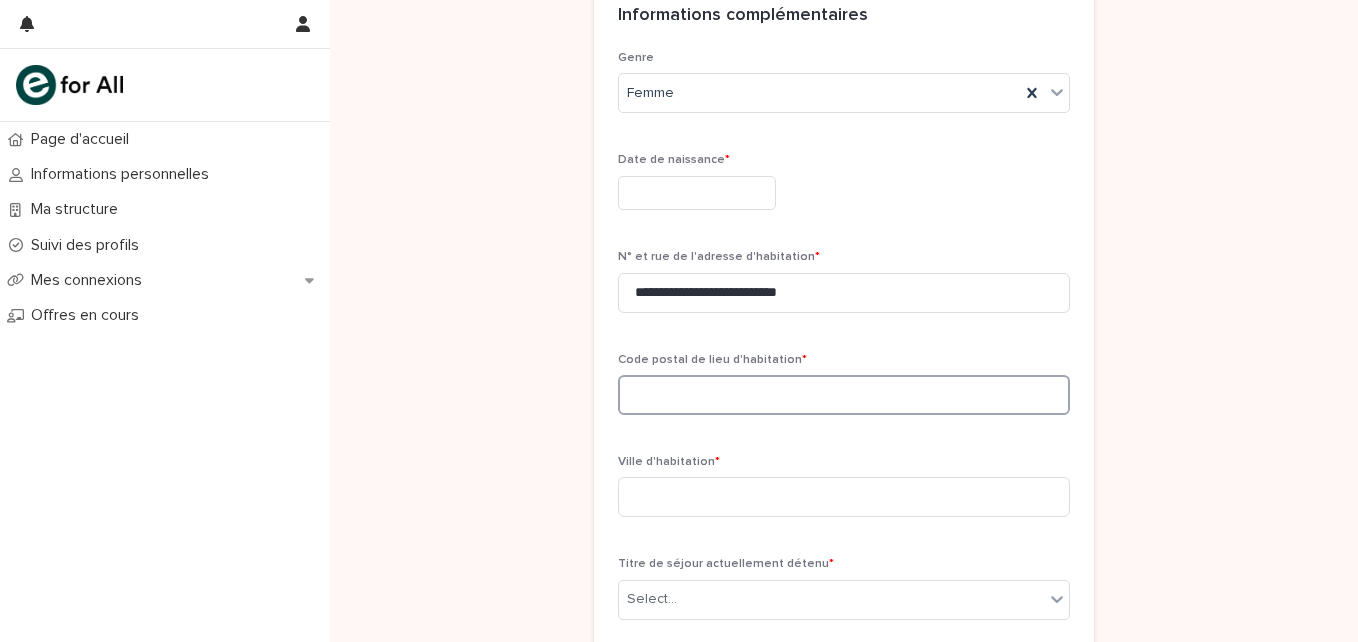 click at bounding box center [844, 395] 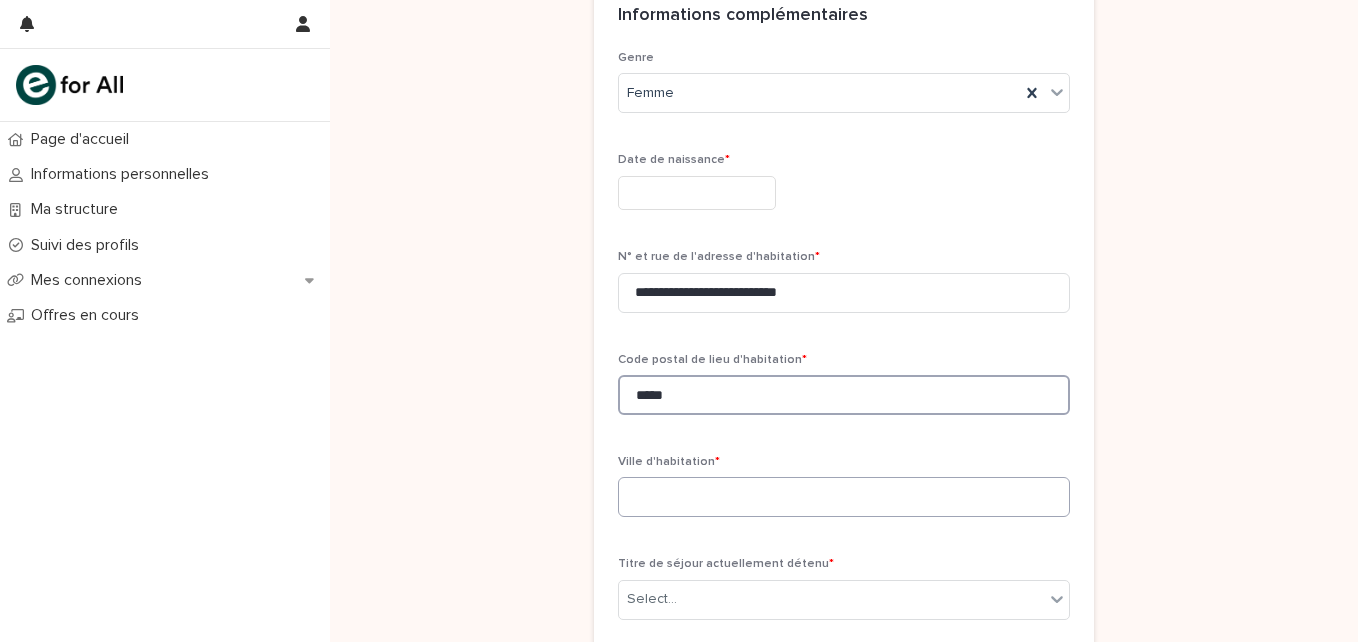 type on "*****" 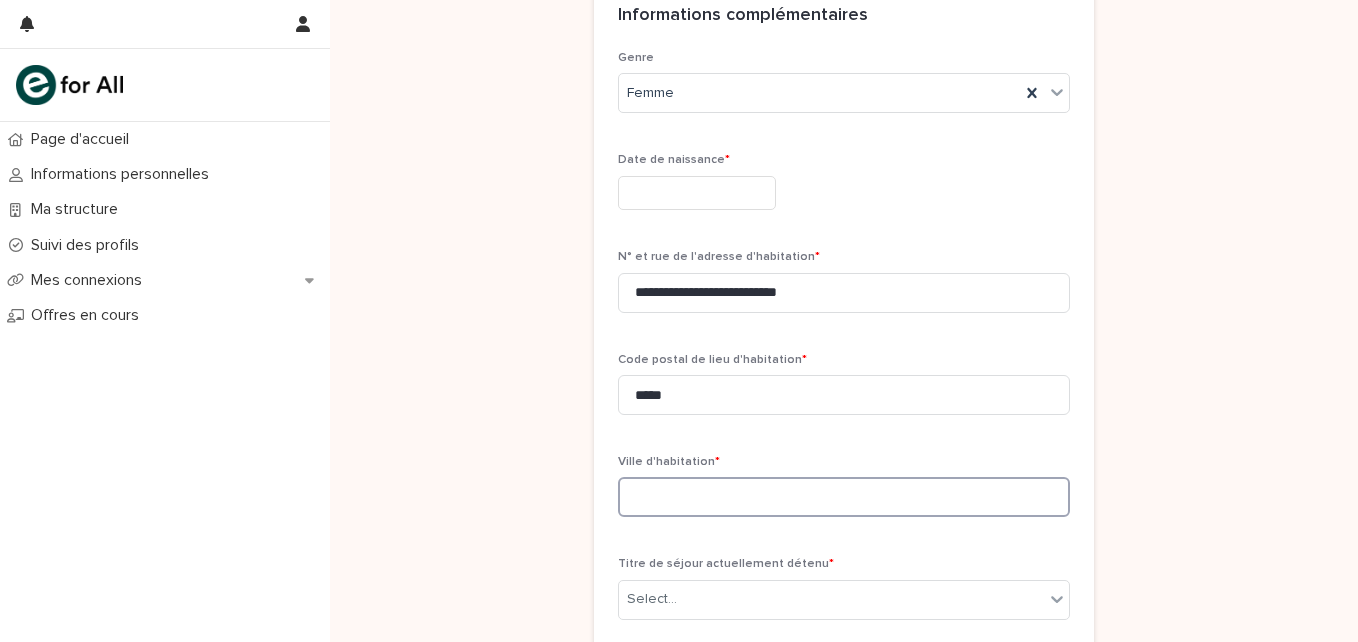 click at bounding box center [844, 497] 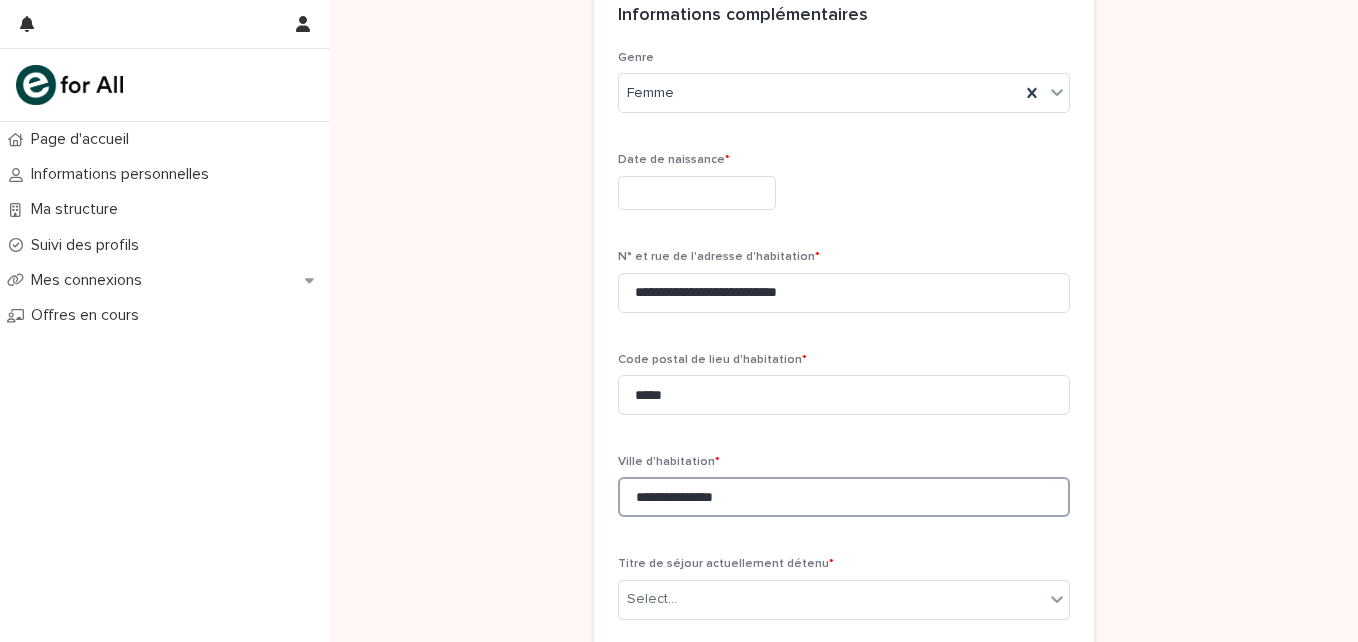 type on "**********" 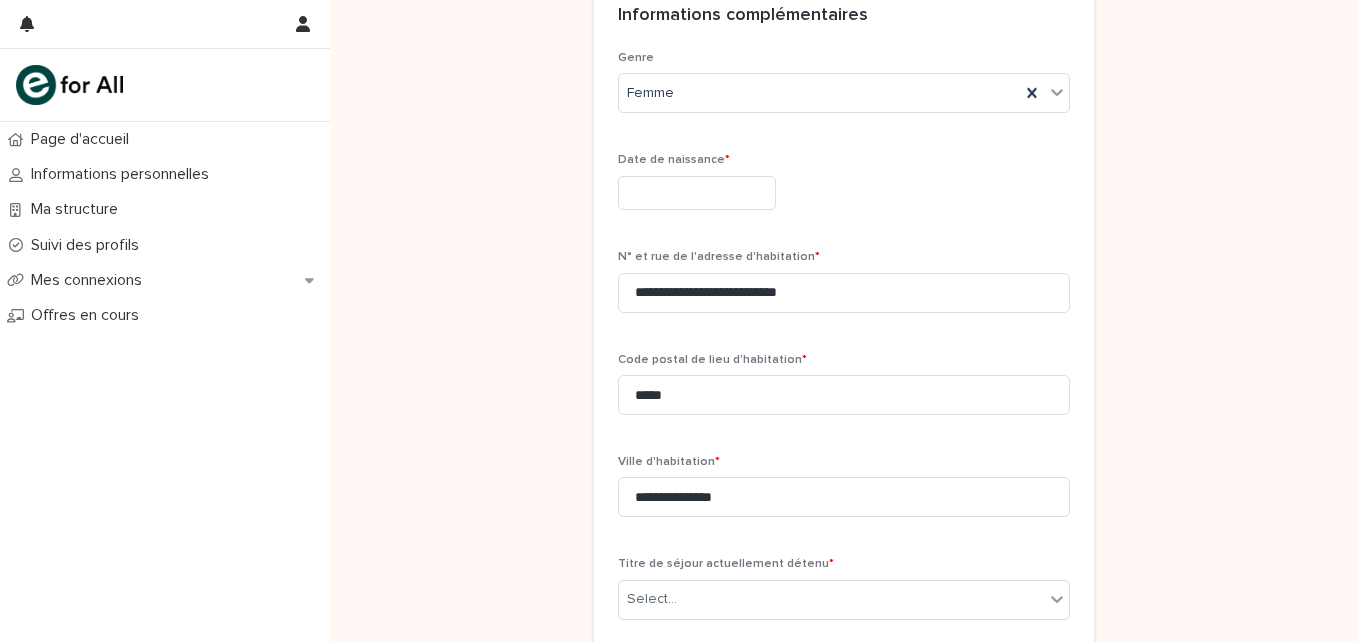 click on "Titre de séjour actuellement détenu * Select..." at bounding box center [844, 596] 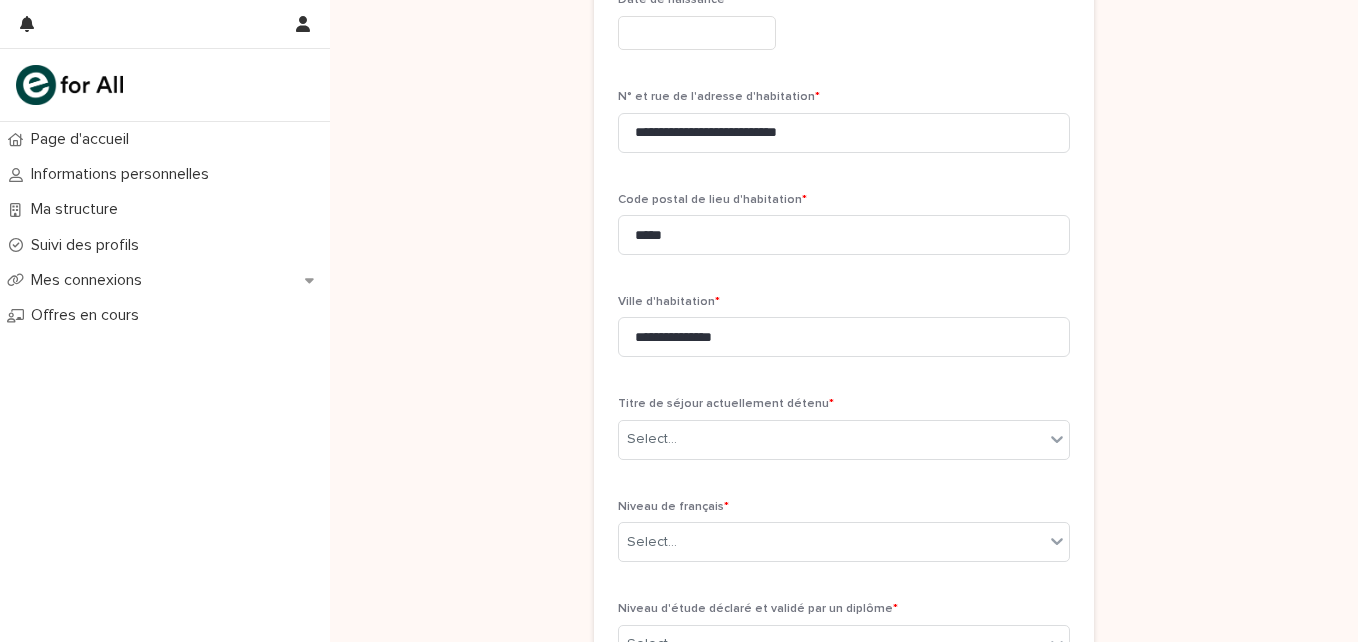 scroll, scrollTop: 1018, scrollLeft: 0, axis: vertical 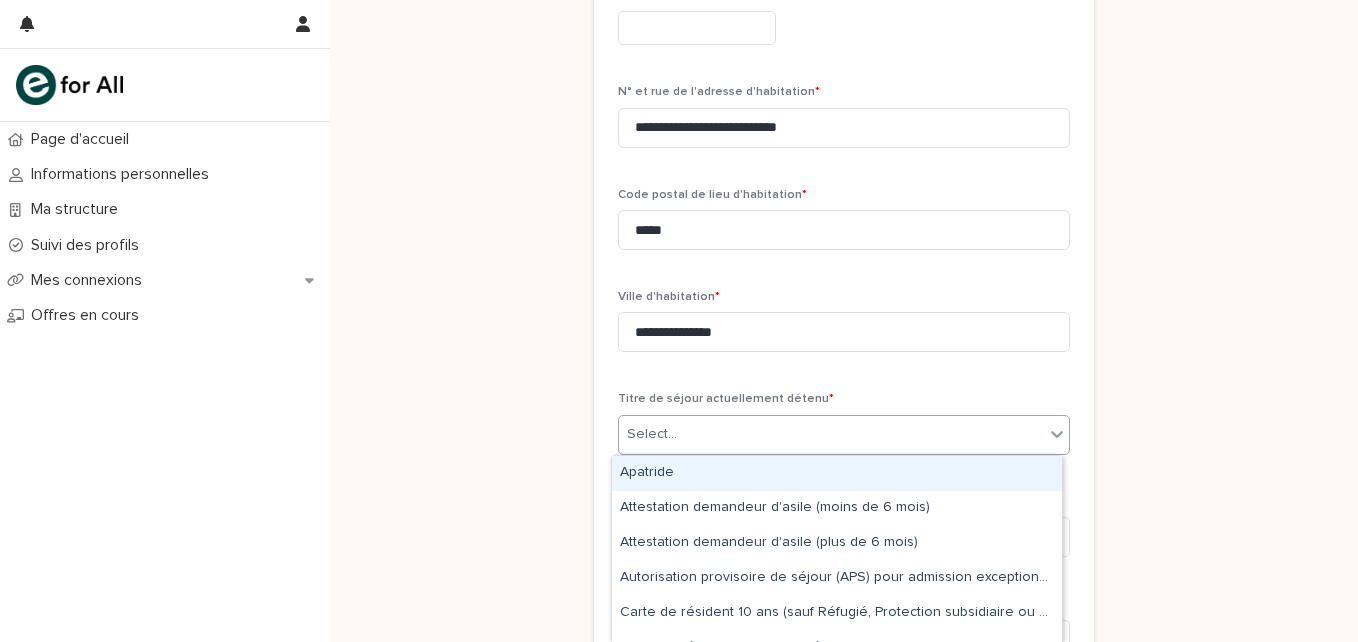 click 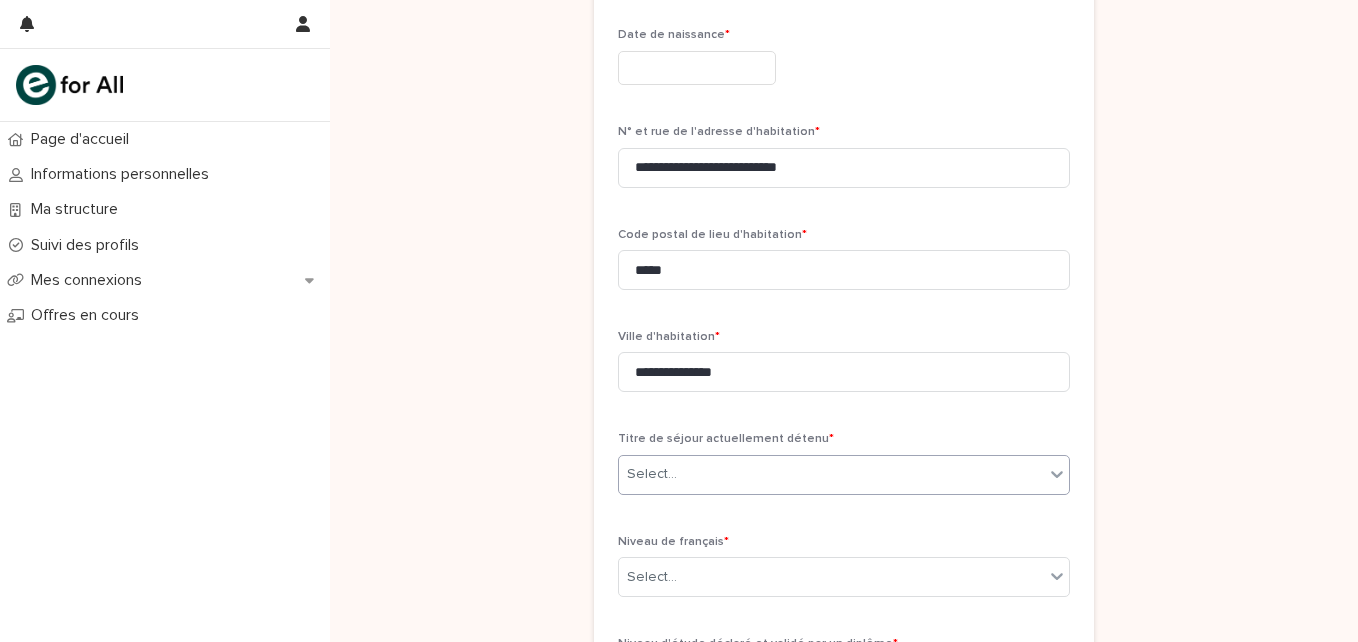 scroll, scrollTop: 858, scrollLeft: 0, axis: vertical 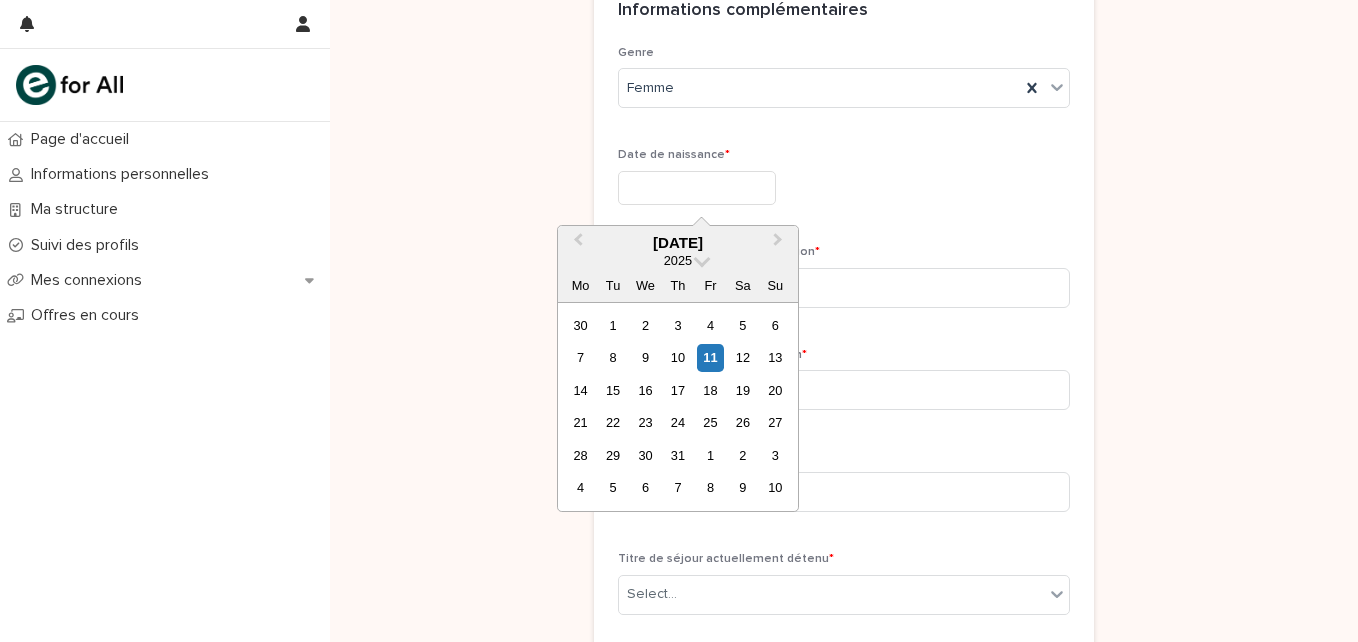 click at bounding box center (697, 188) 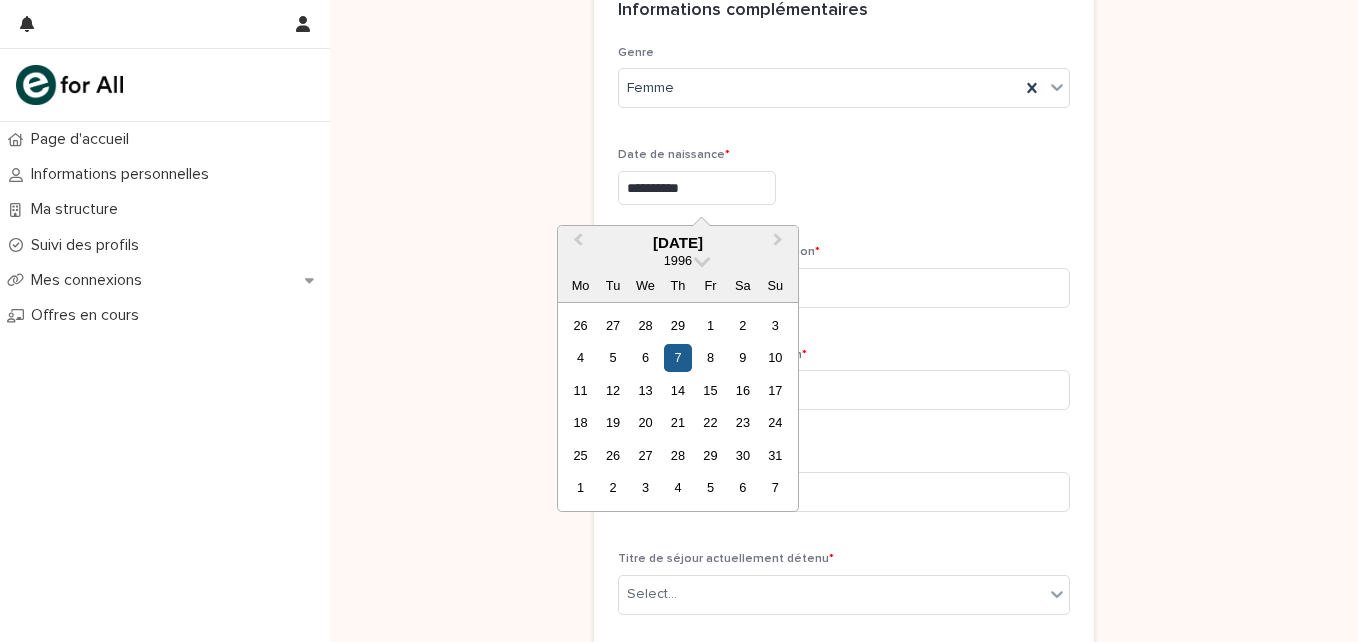click on "7" at bounding box center [677, 357] 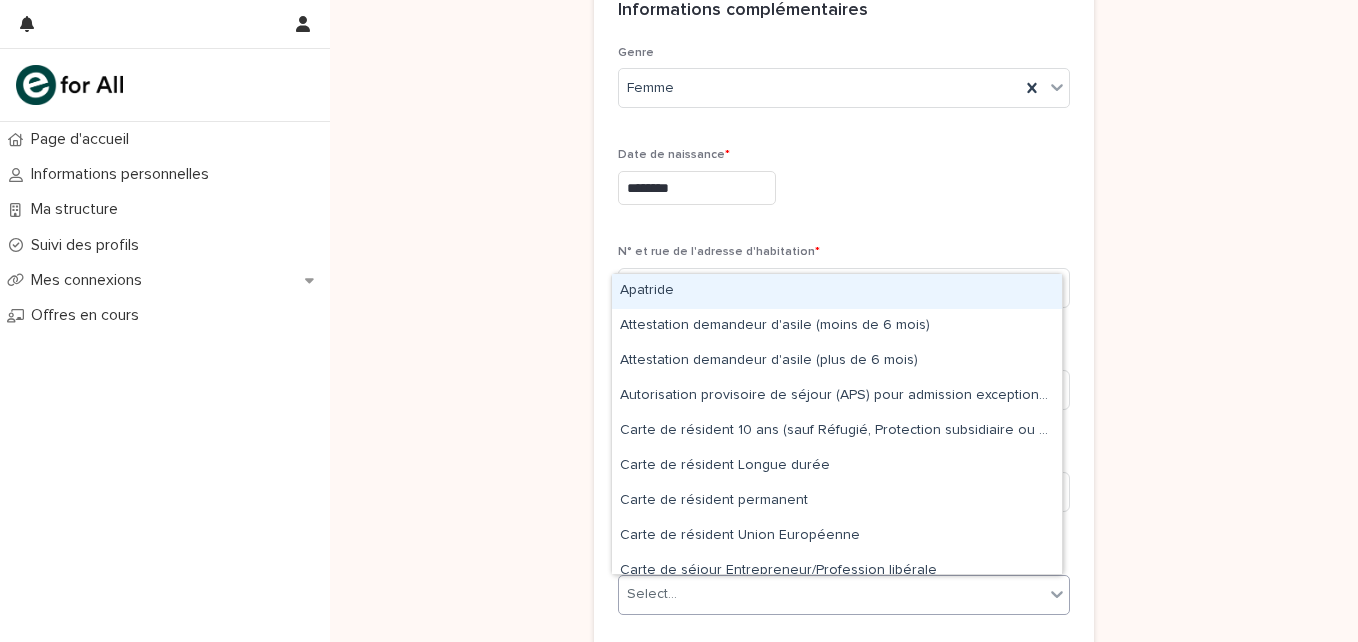 click on "Select..." at bounding box center (844, 595) 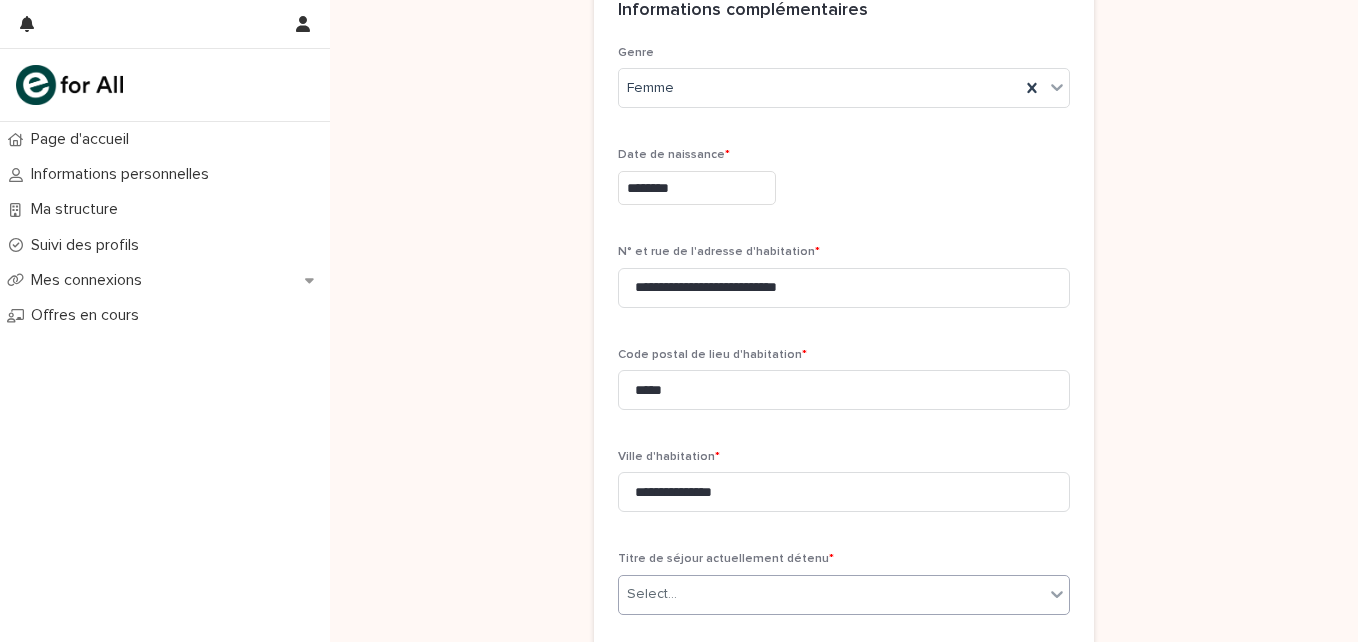 click on "Select..." at bounding box center [831, 594] 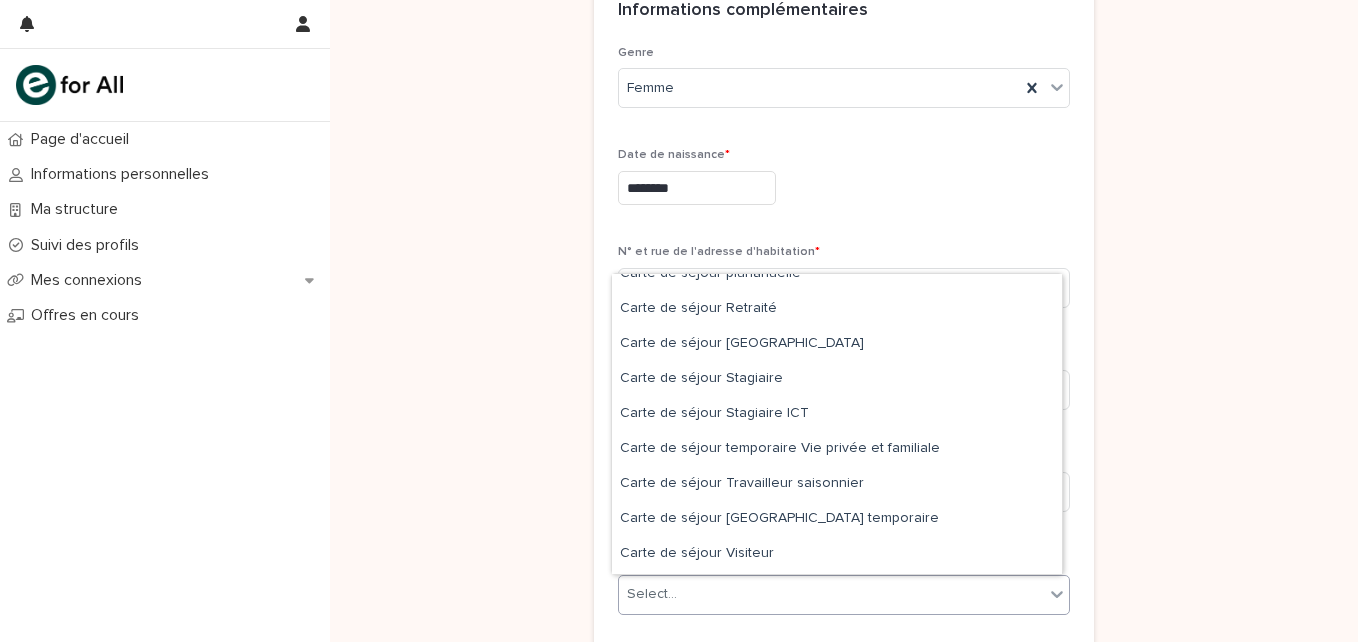 scroll, scrollTop: 577, scrollLeft: 0, axis: vertical 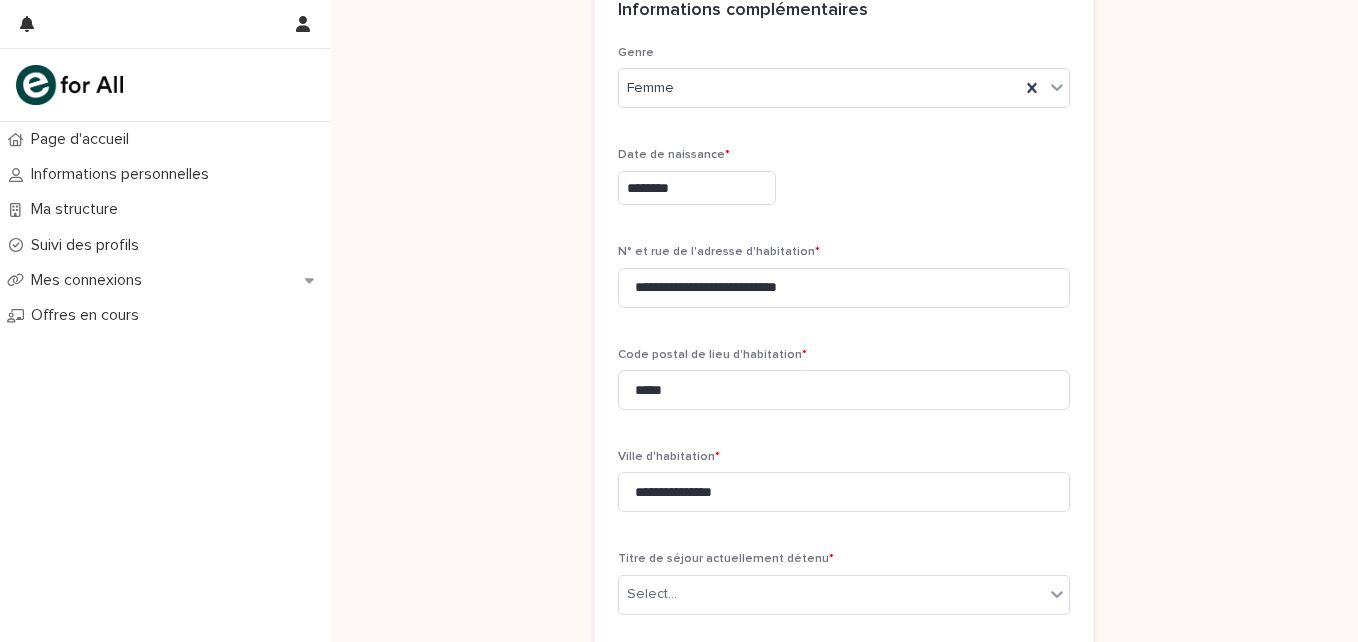 click on "**********" at bounding box center [844, 554] 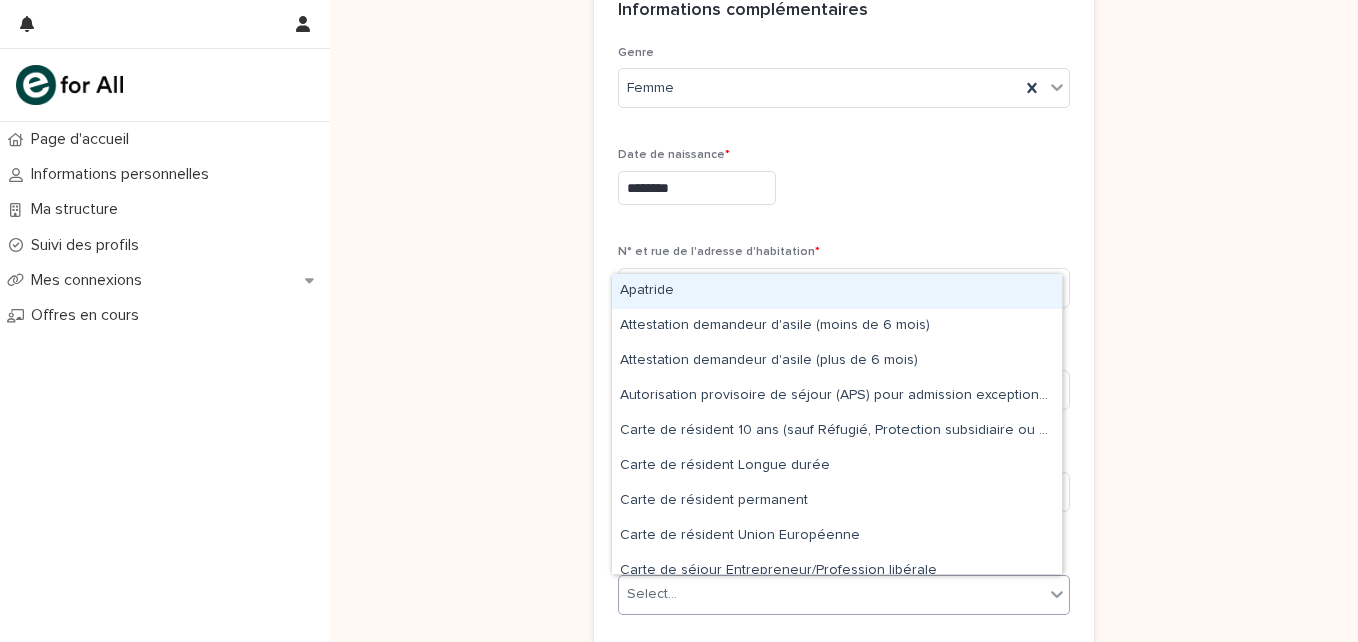 click at bounding box center (1057, 594) 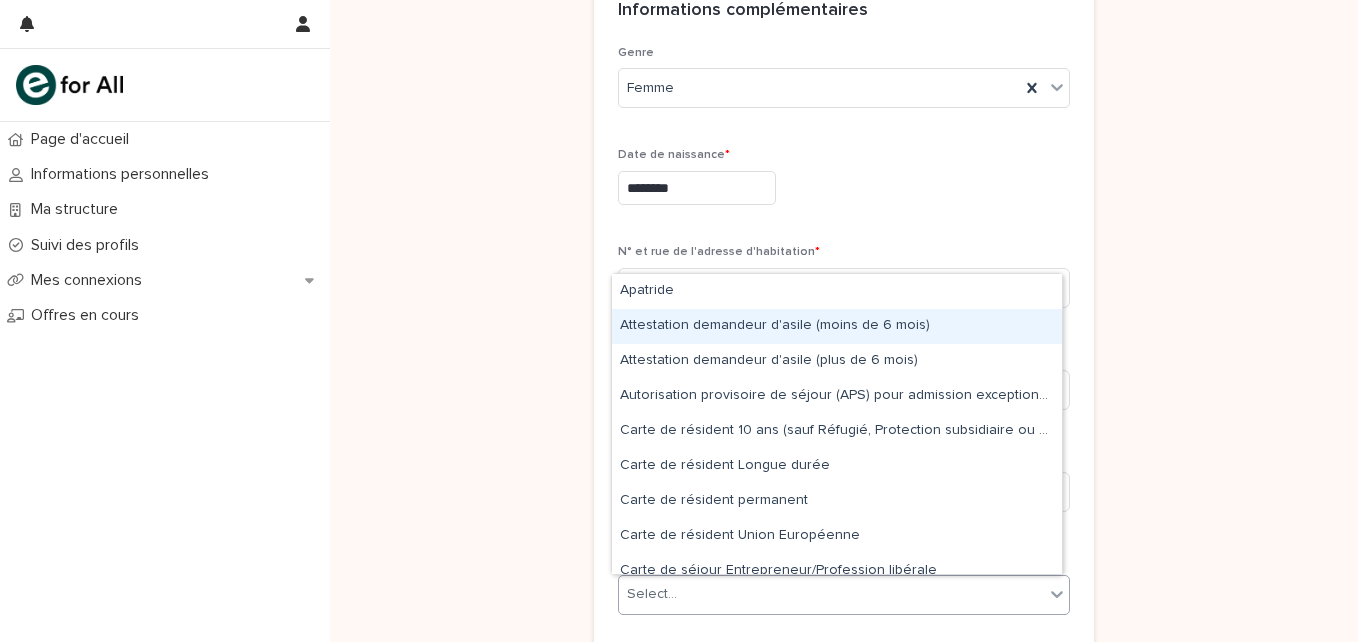 drag, startPoint x: 1031, startPoint y: 344, endPoint x: 1035, endPoint y: 314, distance: 30.265491 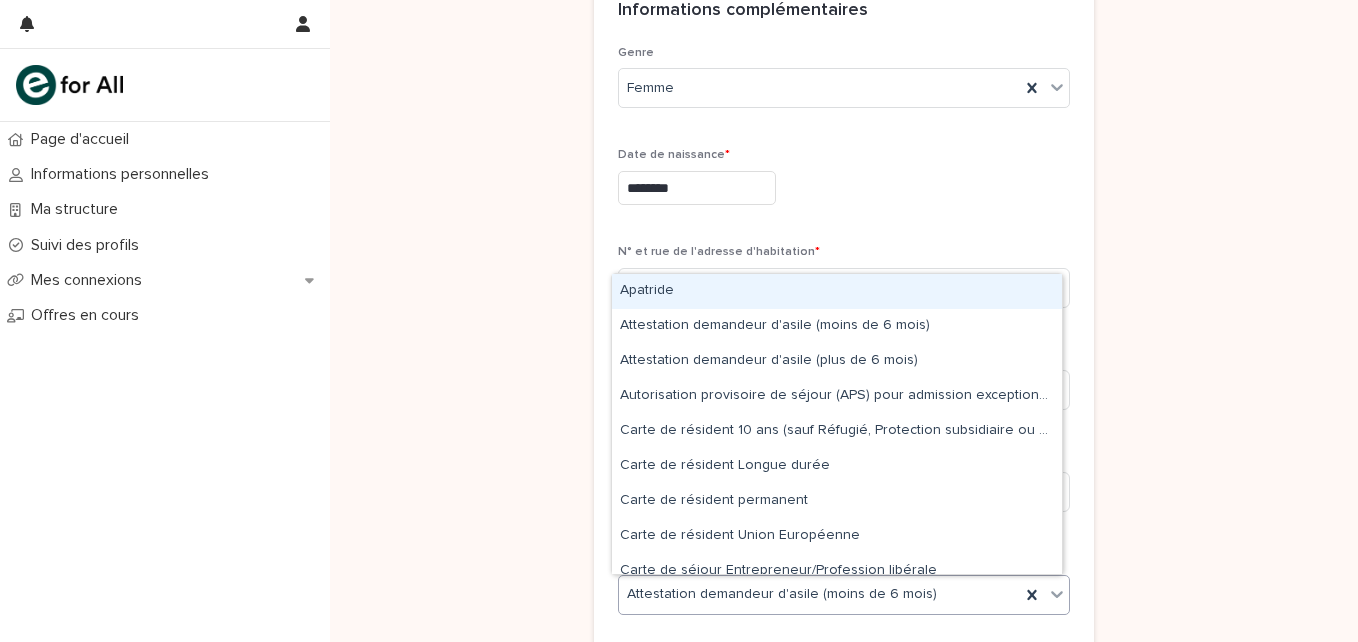 click 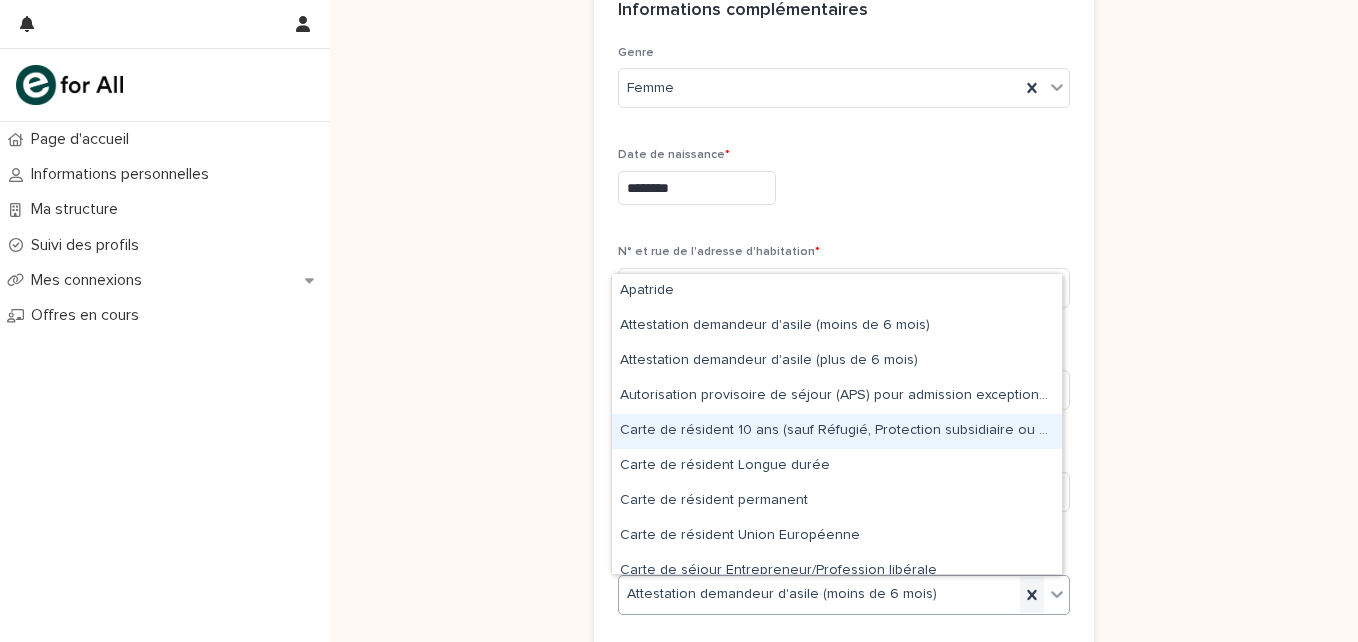 click on "Carte de résident 10 ans (sauf Réfugié, Protection subsidiaire ou Apatride)" at bounding box center (837, 431) 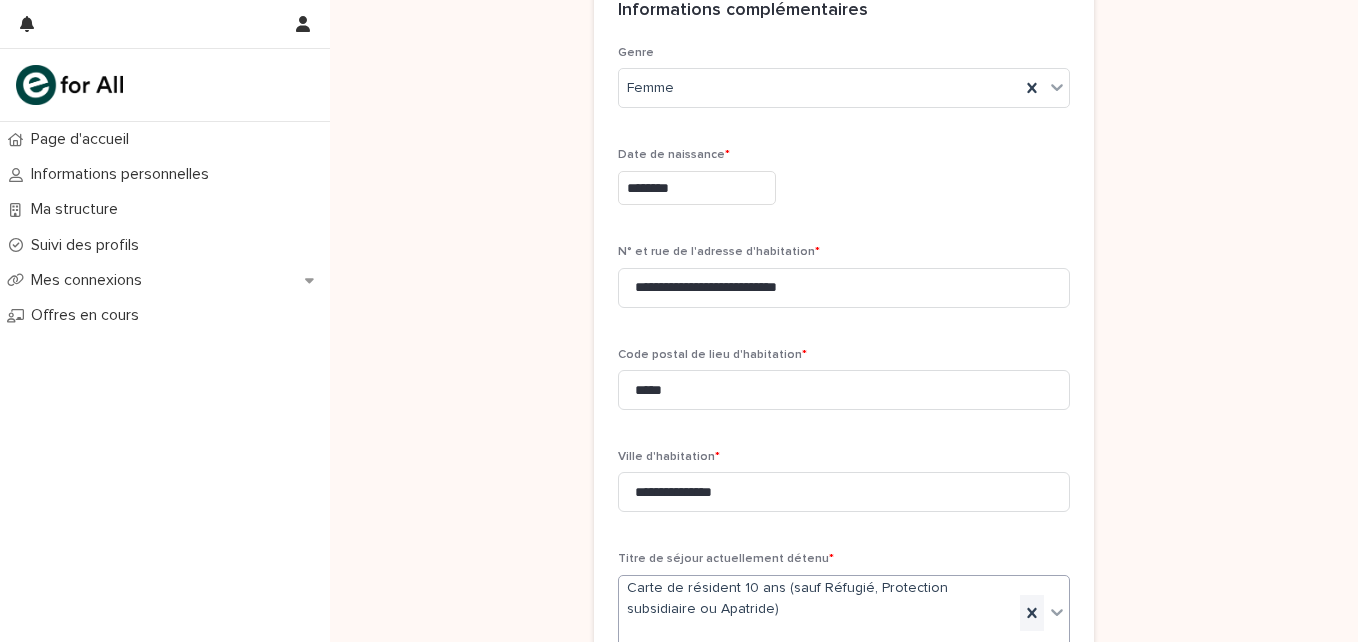 scroll, scrollTop: 876, scrollLeft: 0, axis: vertical 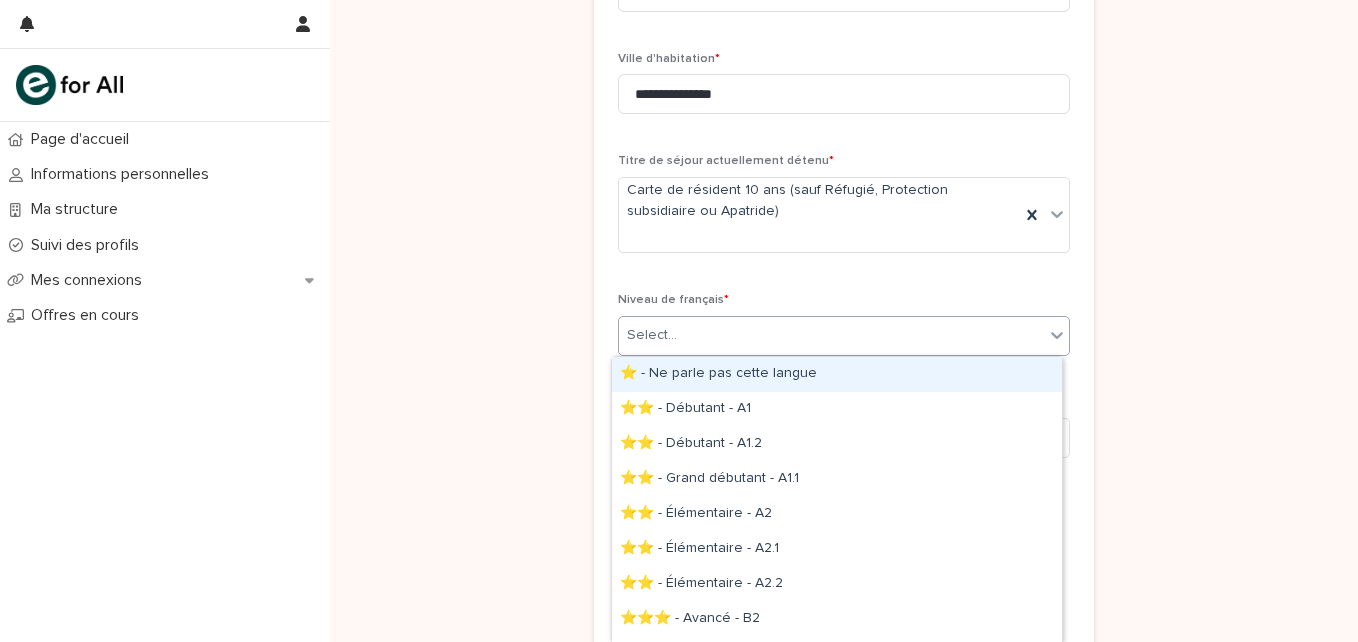 click 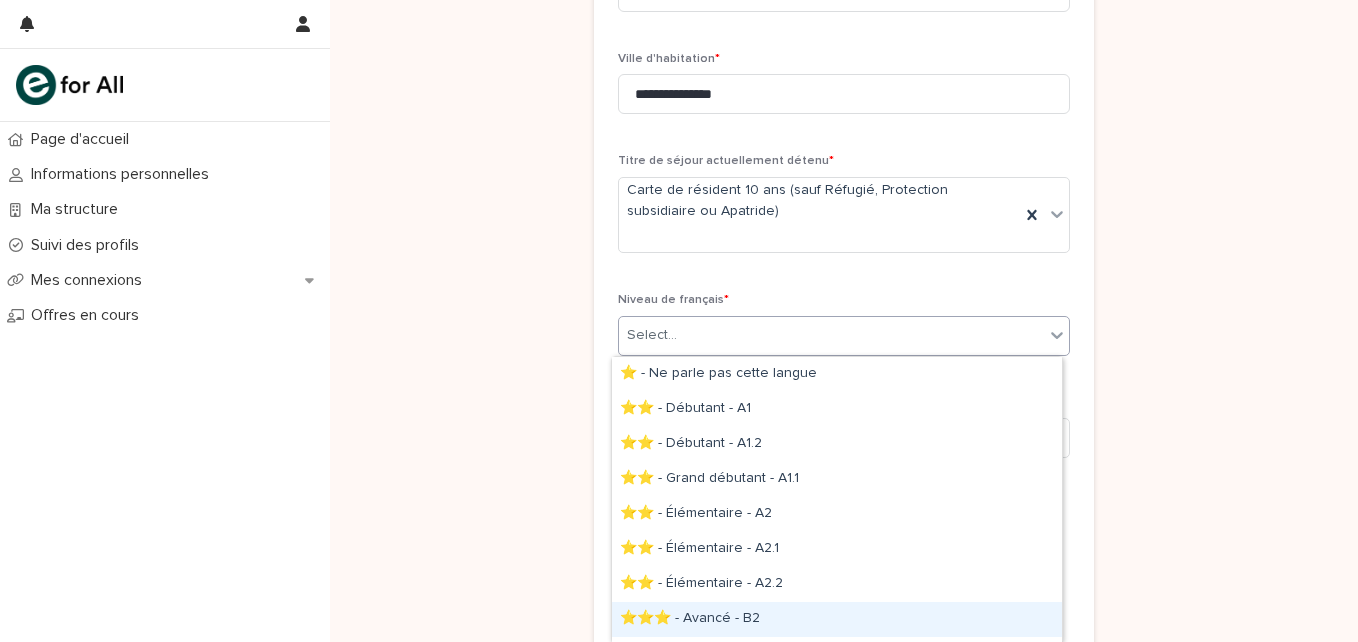 click on "⭐⭐⭐ - Avancé - B2" at bounding box center [837, 619] 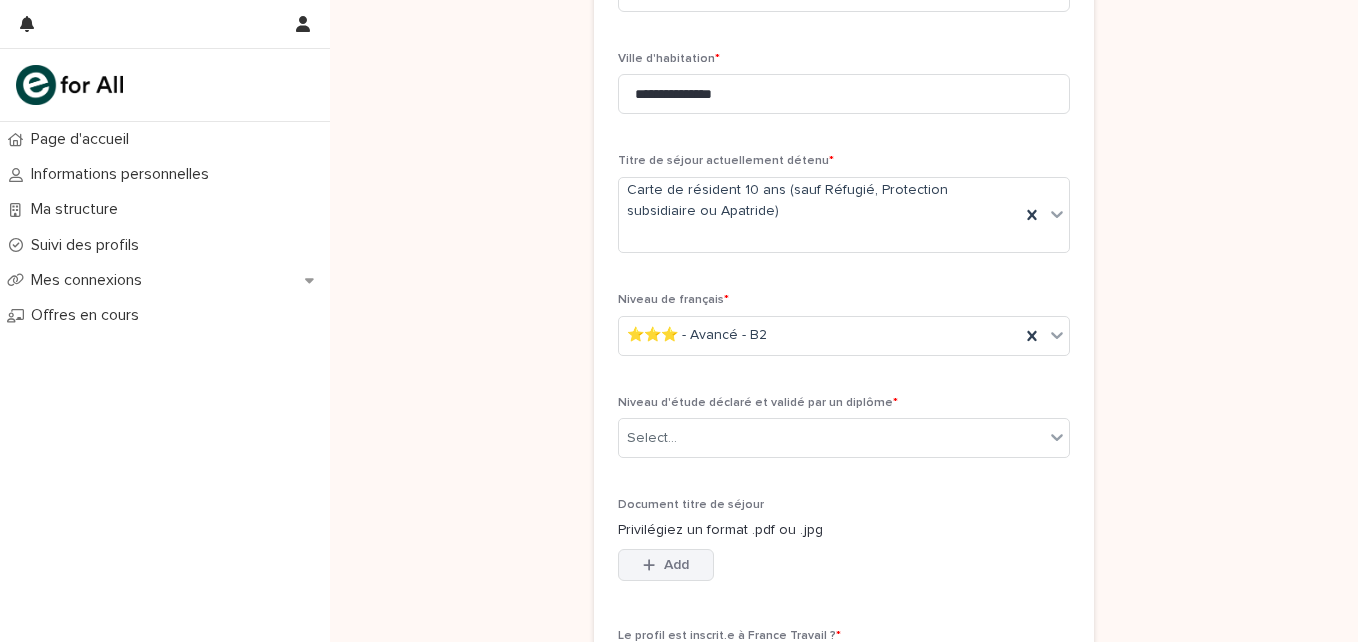 click on "Add" at bounding box center (676, 565) 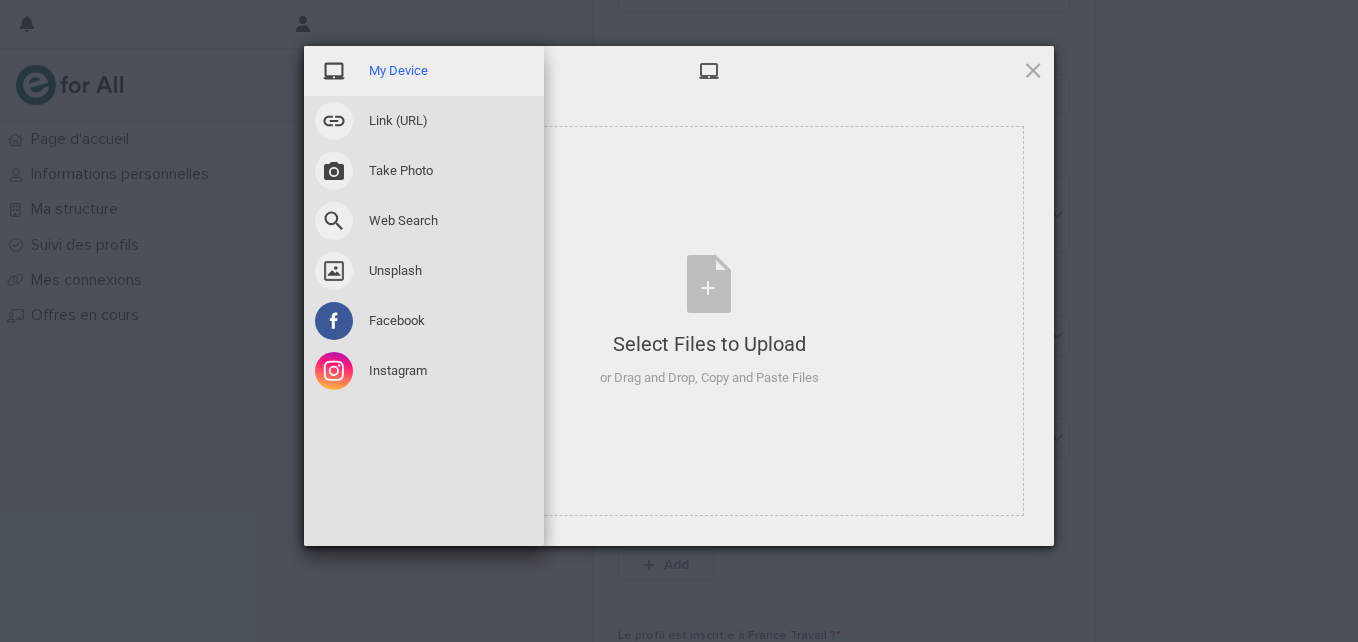 click on "My Device" at bounding box center [398, 71] 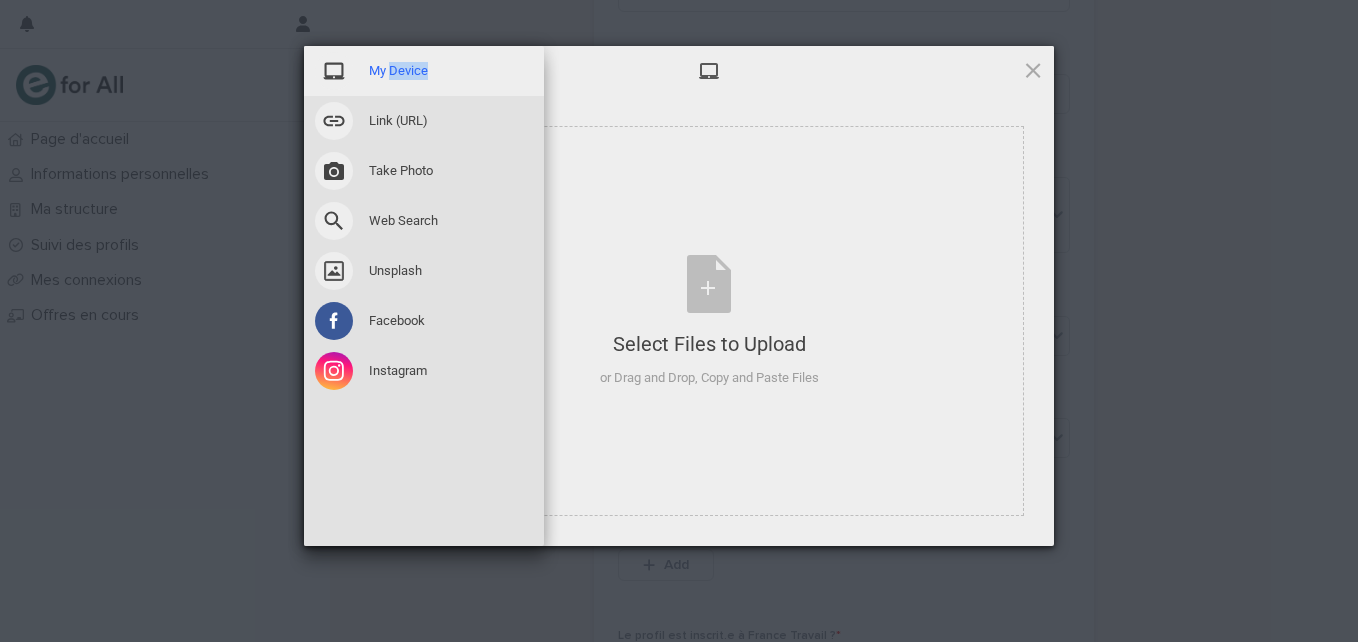 click on "My Device" at bounding box center (398, 71) 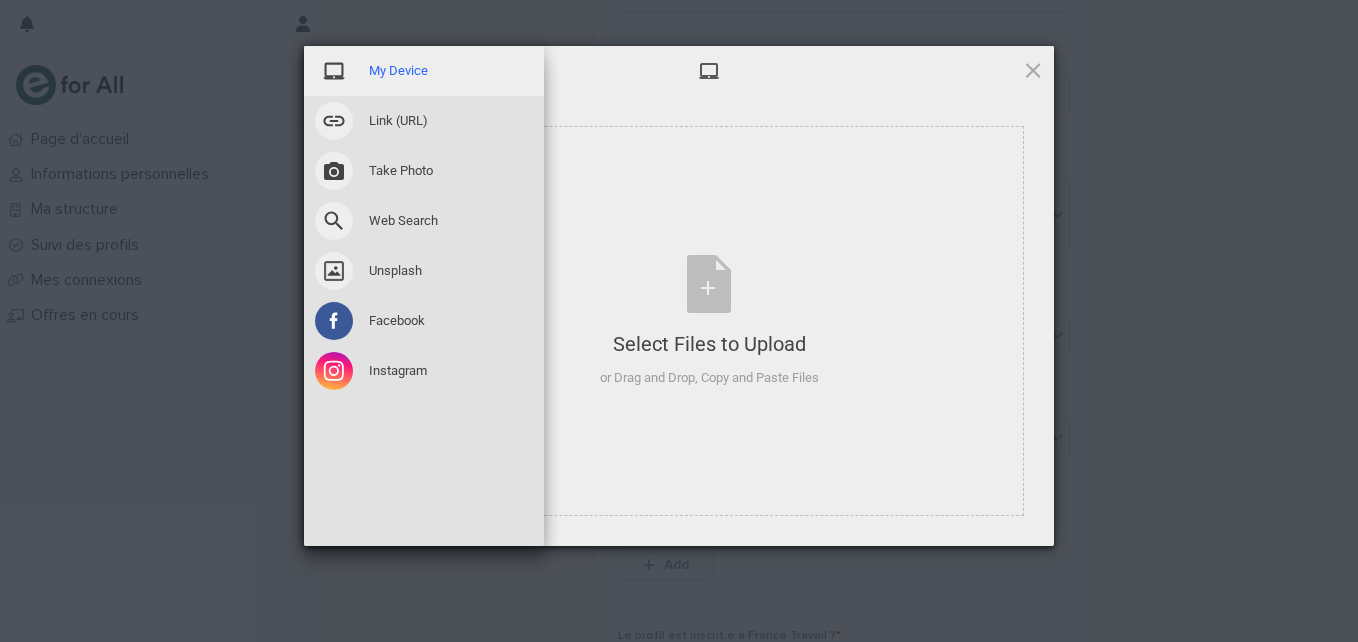 drag, startPoint x: 391, startPoint y: 64, endPoint x: 344, endPoint y: 73, distance: 47.853943 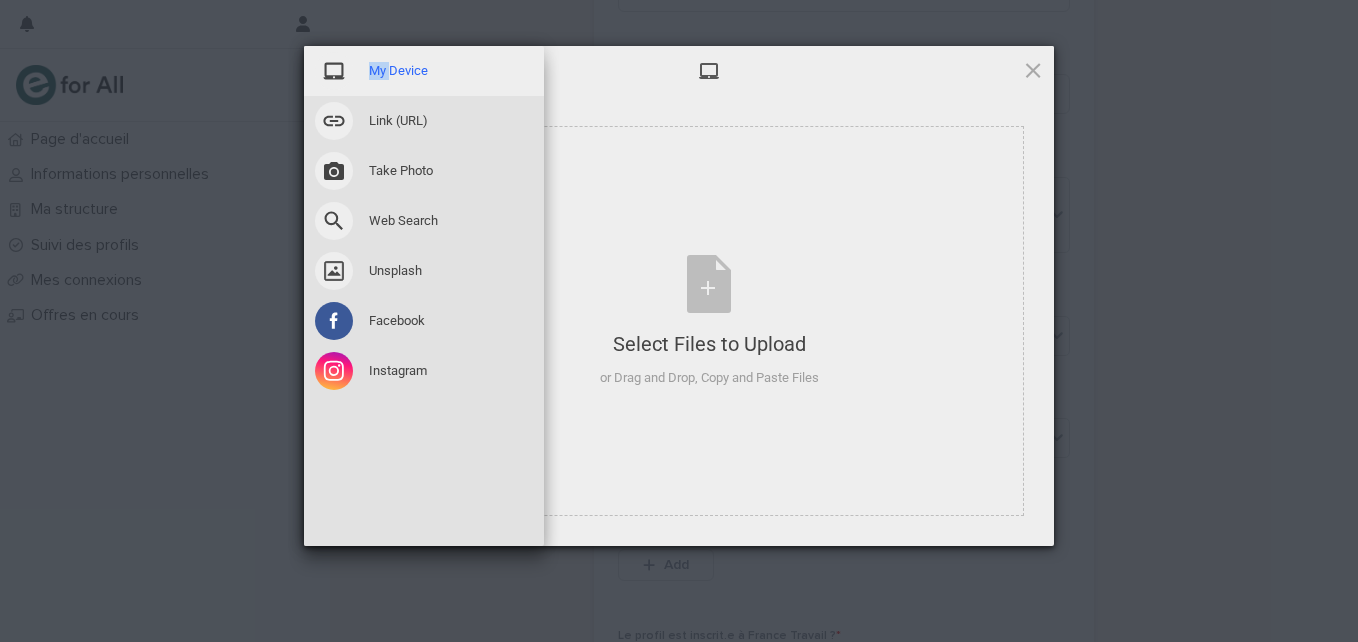 click on "My Device" at bounding box center [398, 71] 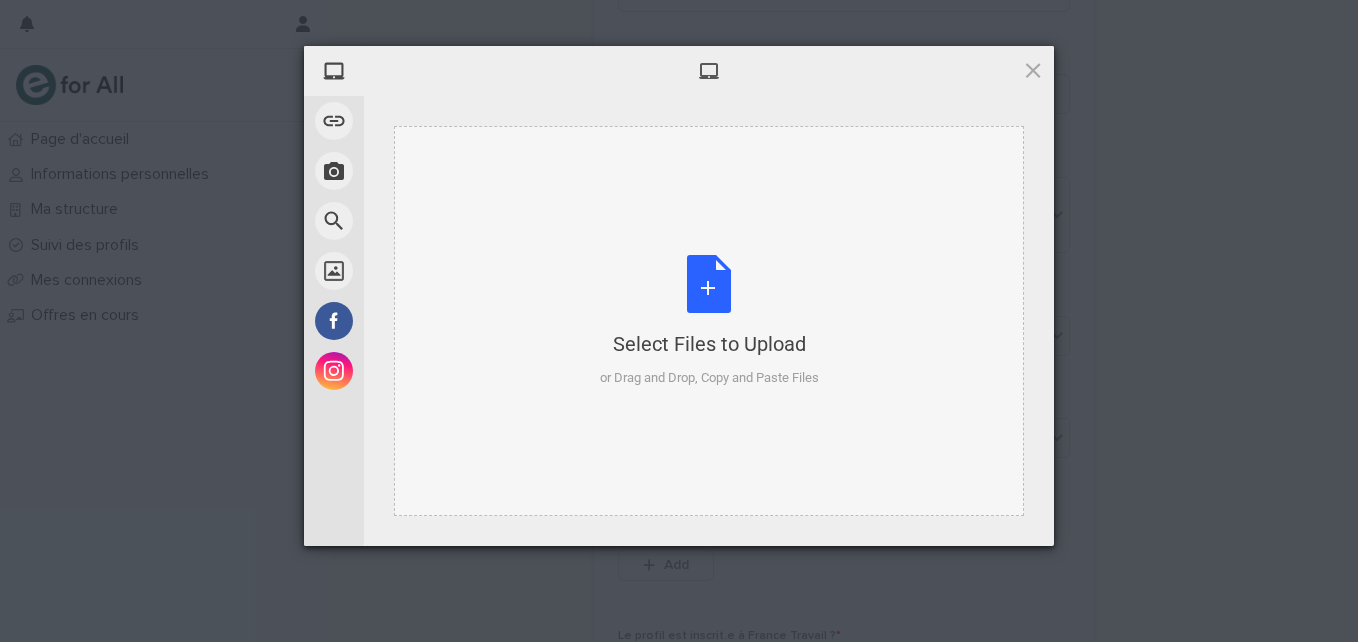 click on "Select Files to Upload" at bounding box center [709, 344] 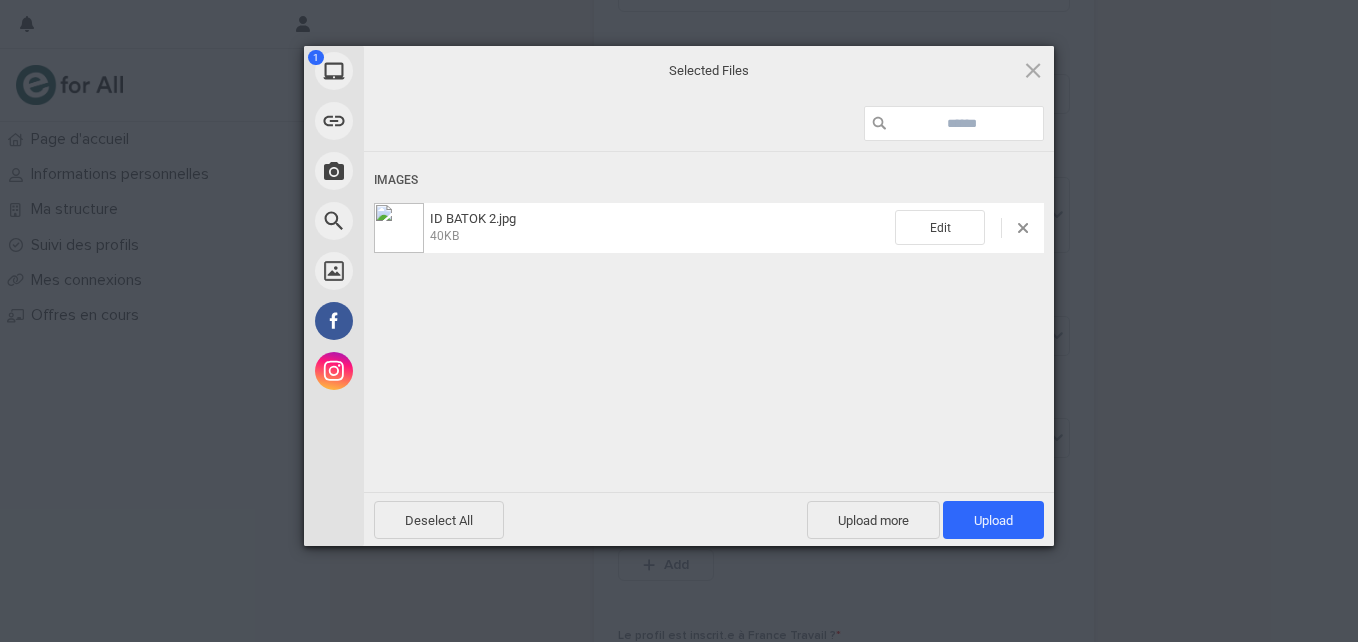 click on "Images
ID BATOK 2.jpg          40KB
Edit" at bounding box center [709, 320] 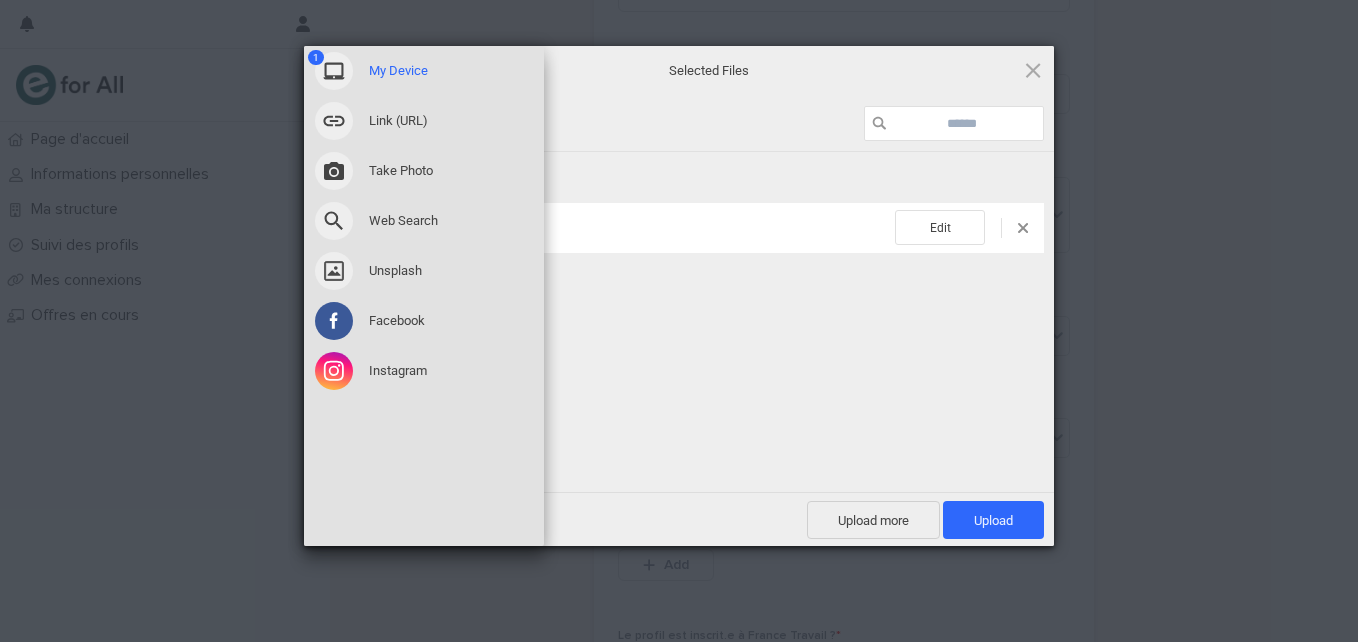 click at bounding box center [334, 71] 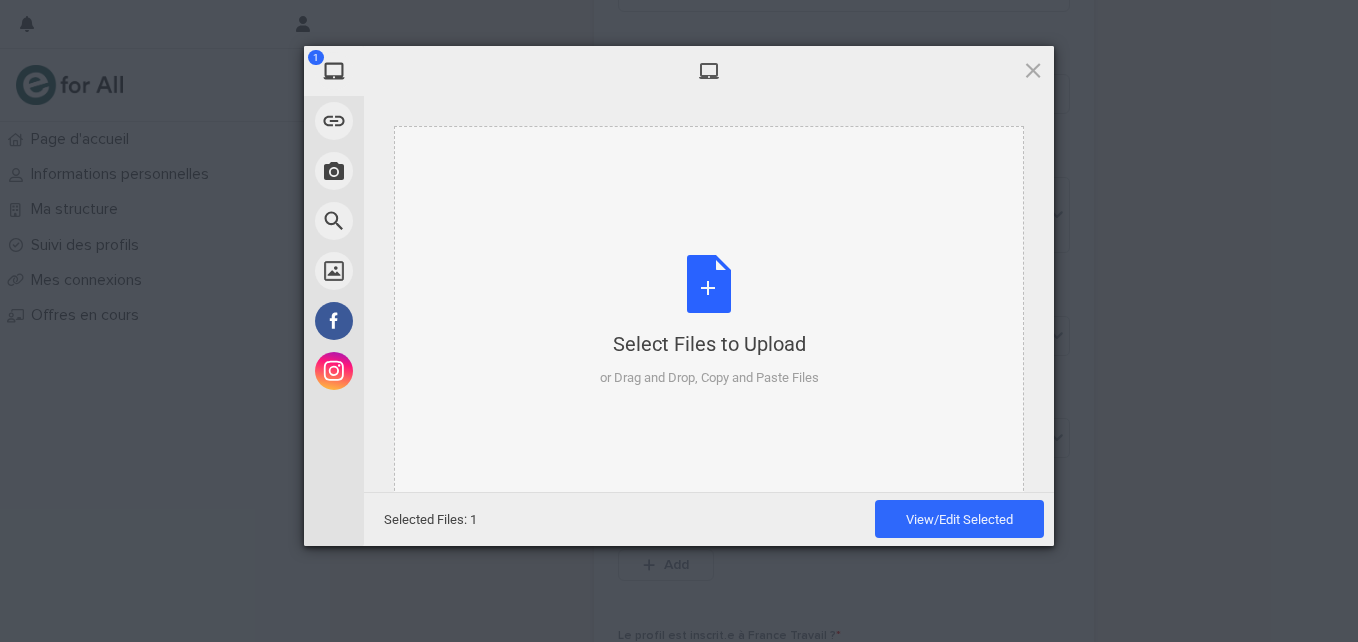 click on "Select Files to Upload
or Drag and Drop, Copy and Paste Files" at bounding box center (709, 321) 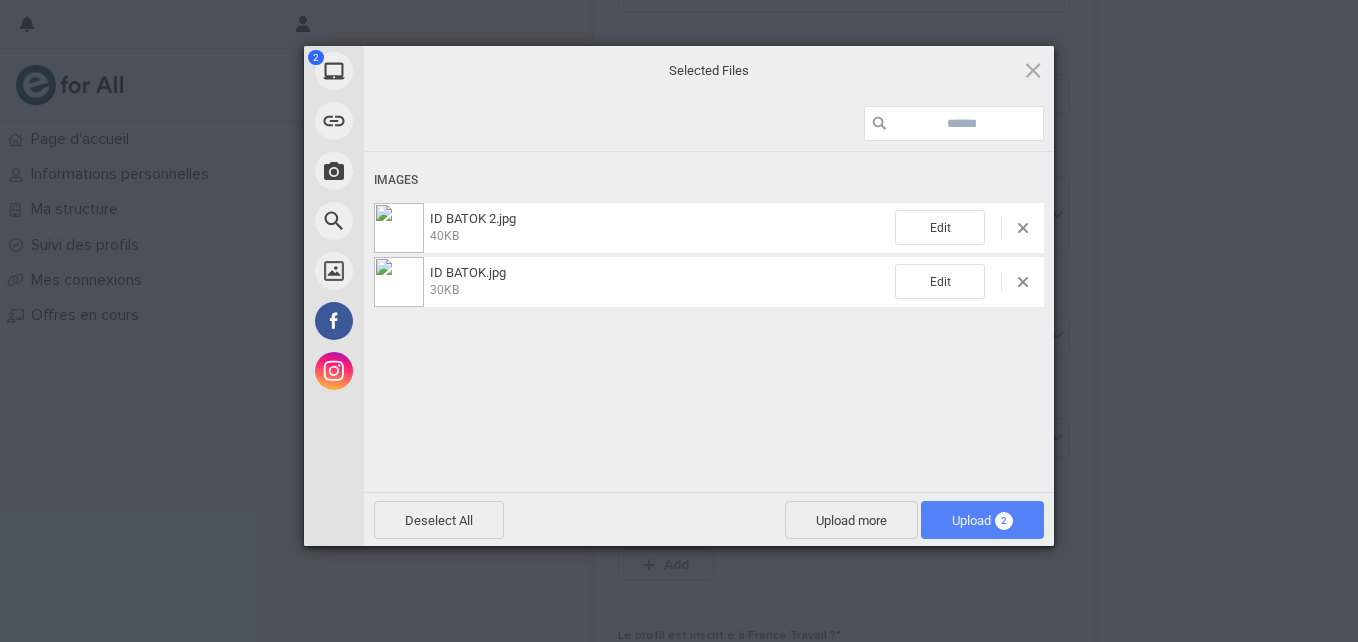 click on "Upload
2" at bounding box center (982, 520) 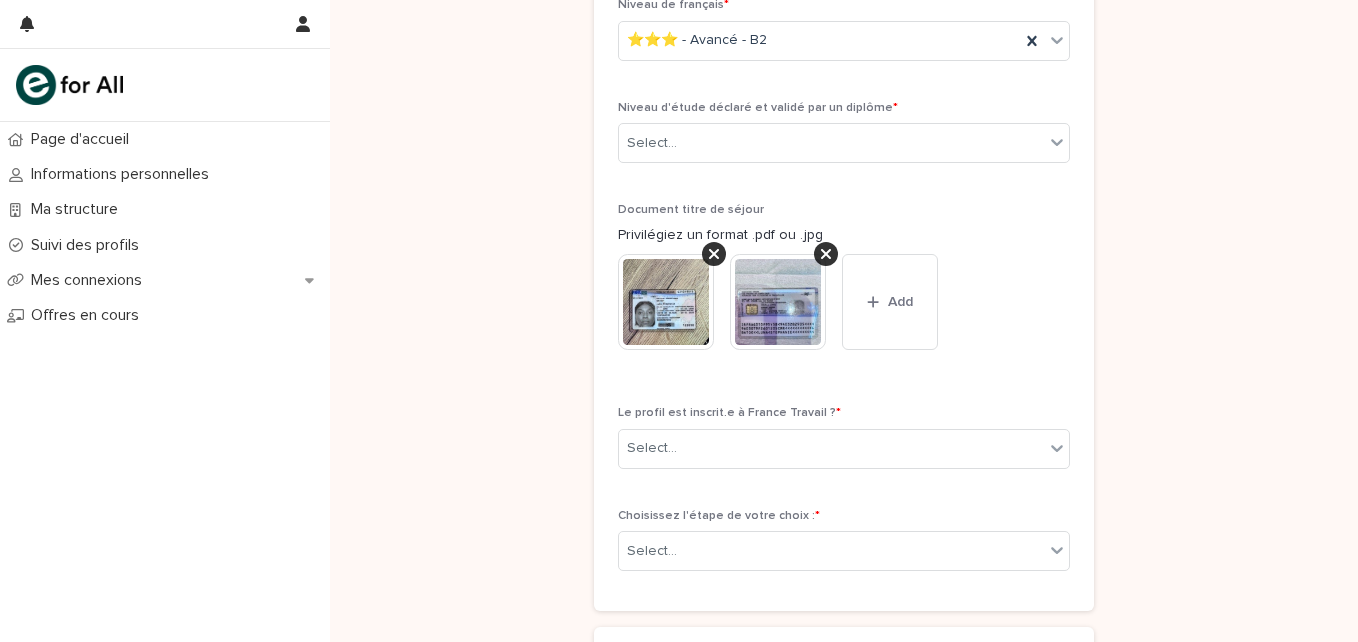 scroll, scrollTop: 1582, scrollLeft: 0, axis: vertical 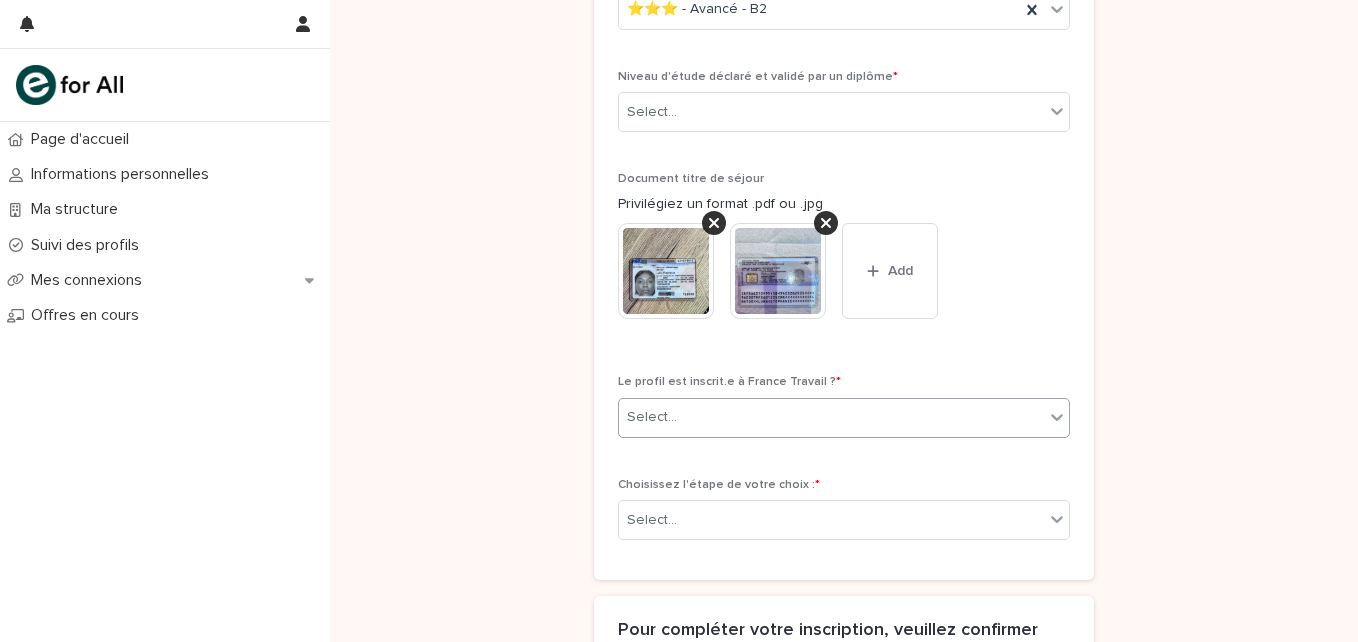 click 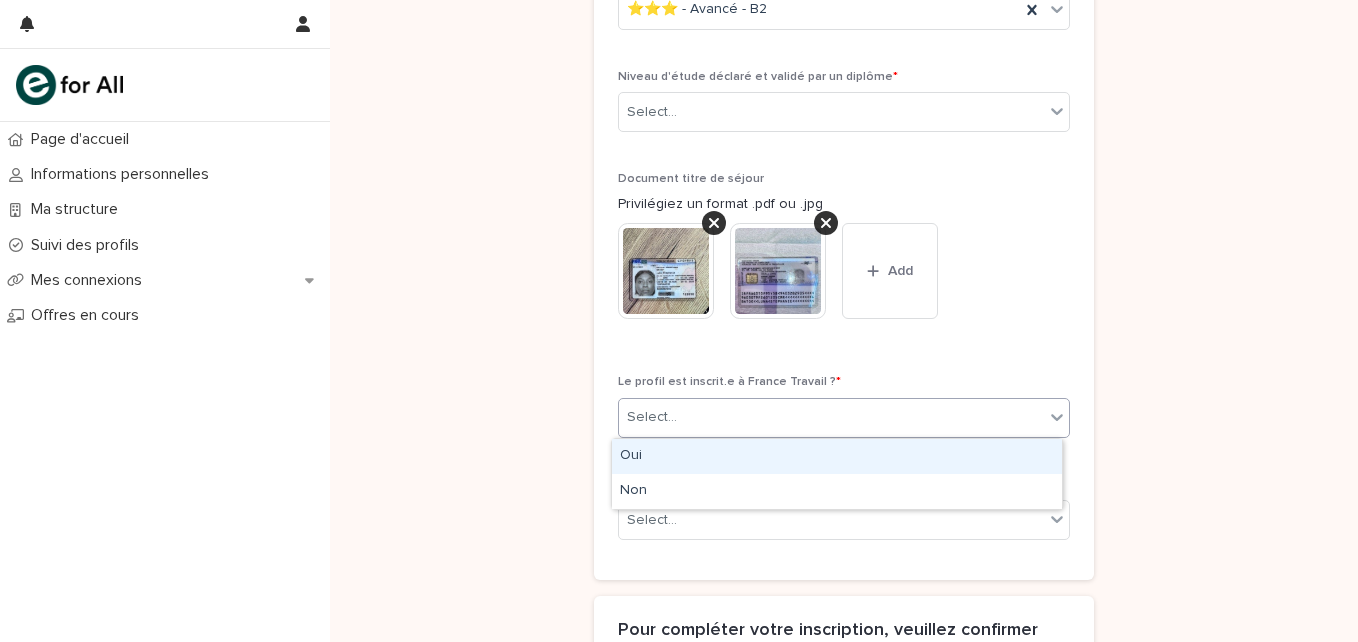 click on "Oui" at bounding box center (837, 456) 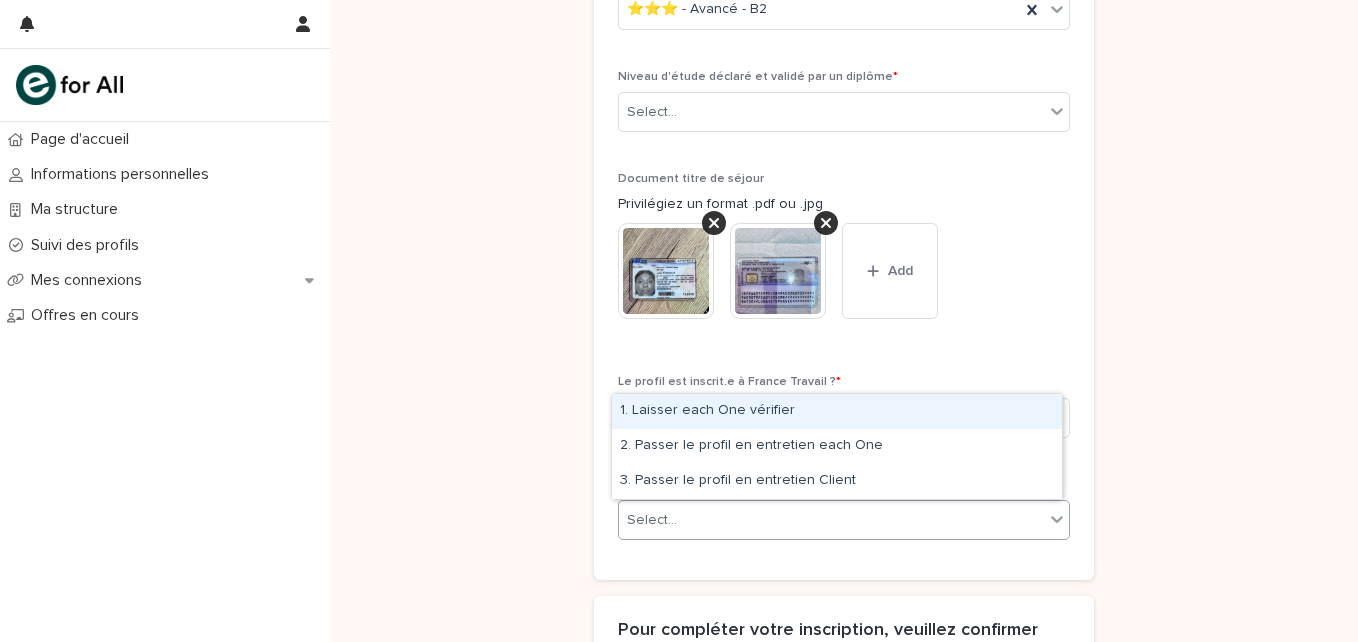click 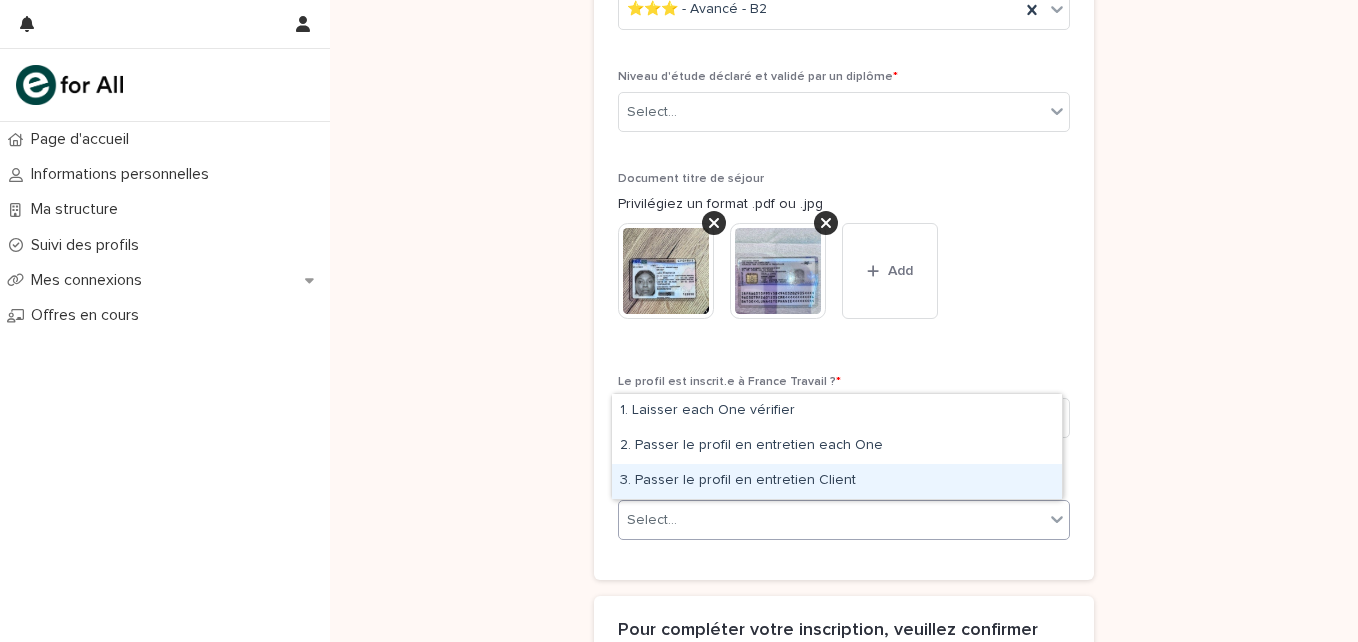click on "3. Passer le profil en entretien Client" at bounding box center [837, 481] 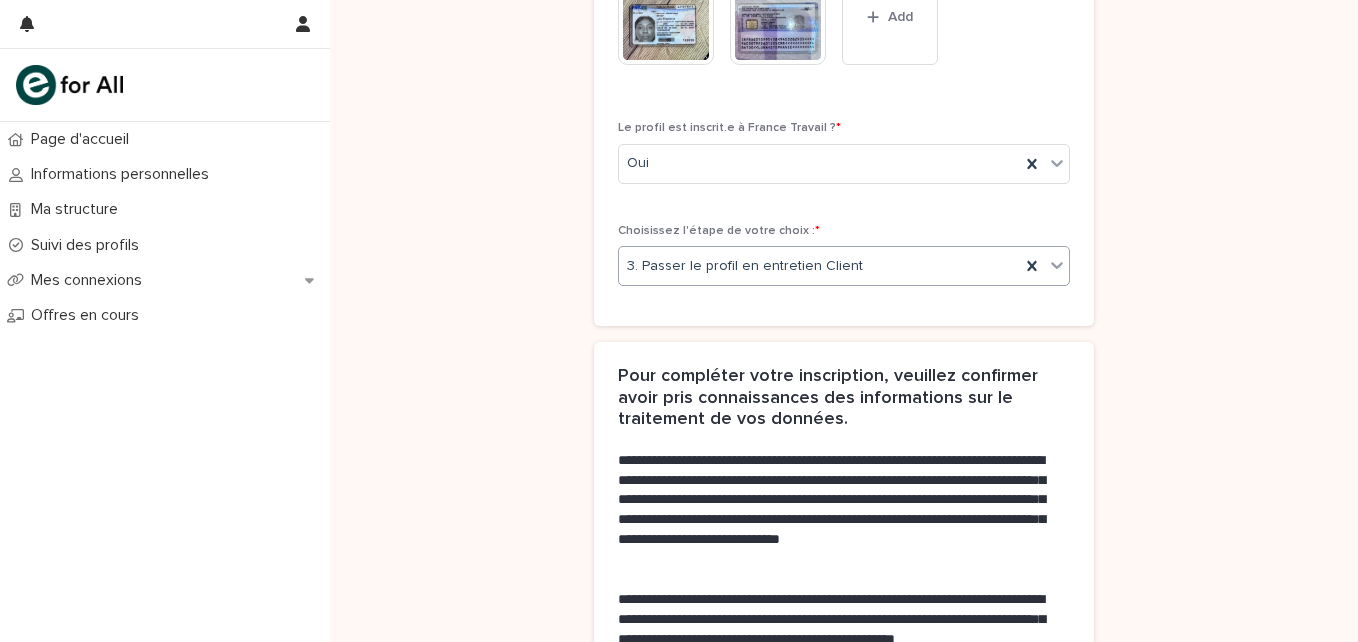 scroll, scrollTop: 2328, scrollLeft: 0, axis: vertical 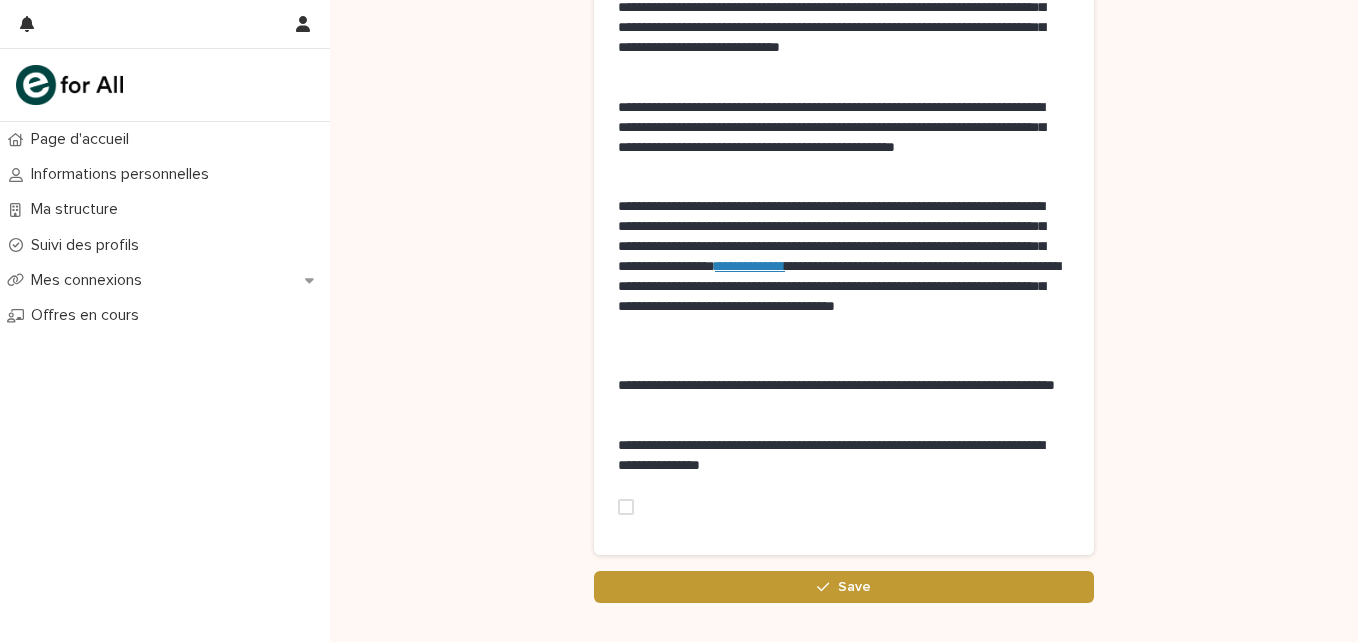 click at bounding box center (626, 507) 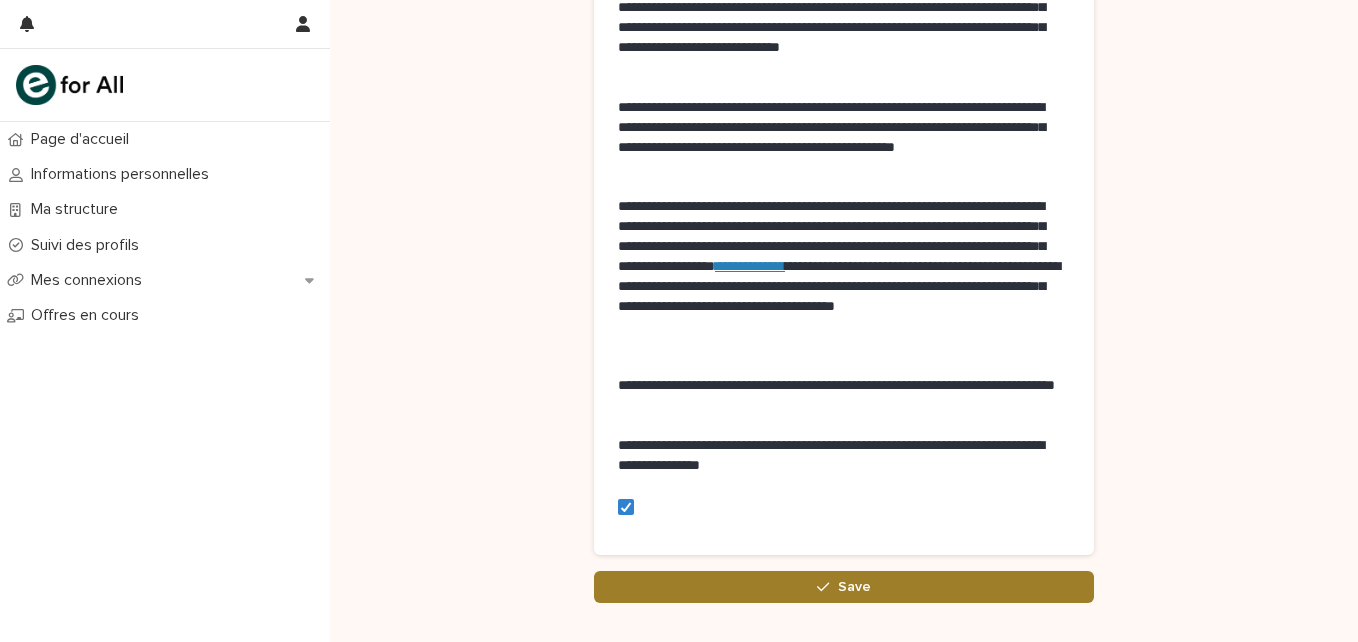 click on "Save" at bounding box center [844, 587] 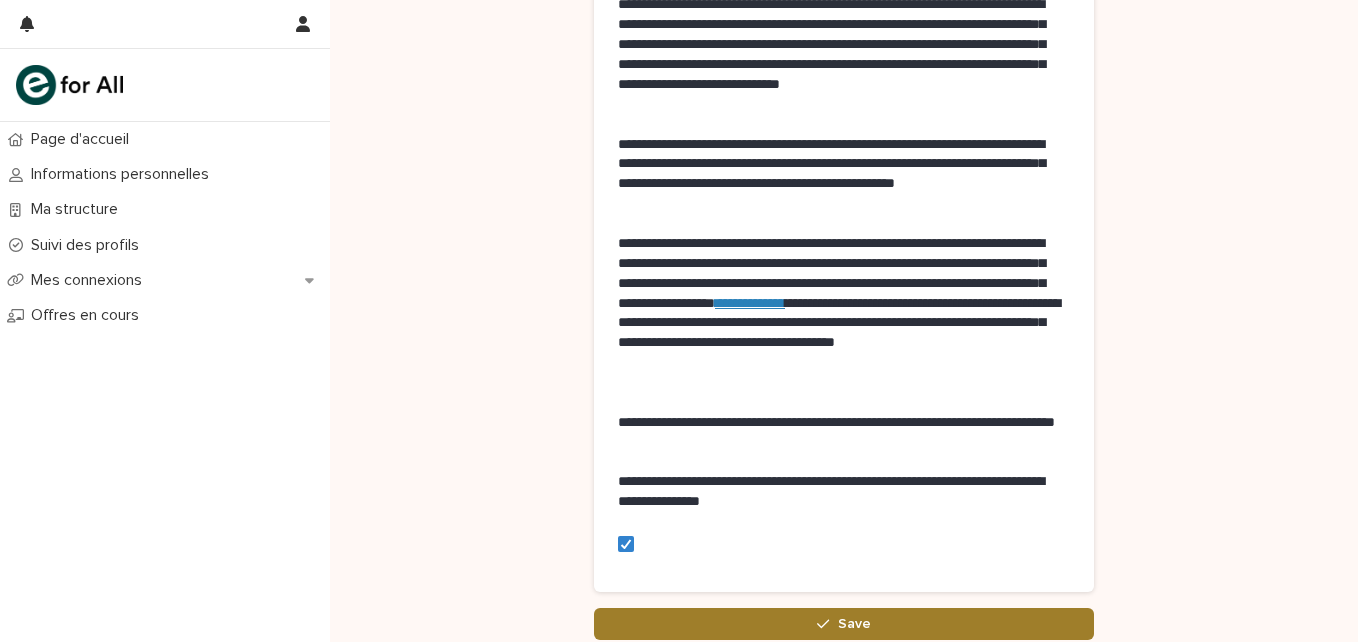 scroll, scrollTop: 1652, scrollLeft: 0, axis: vertical 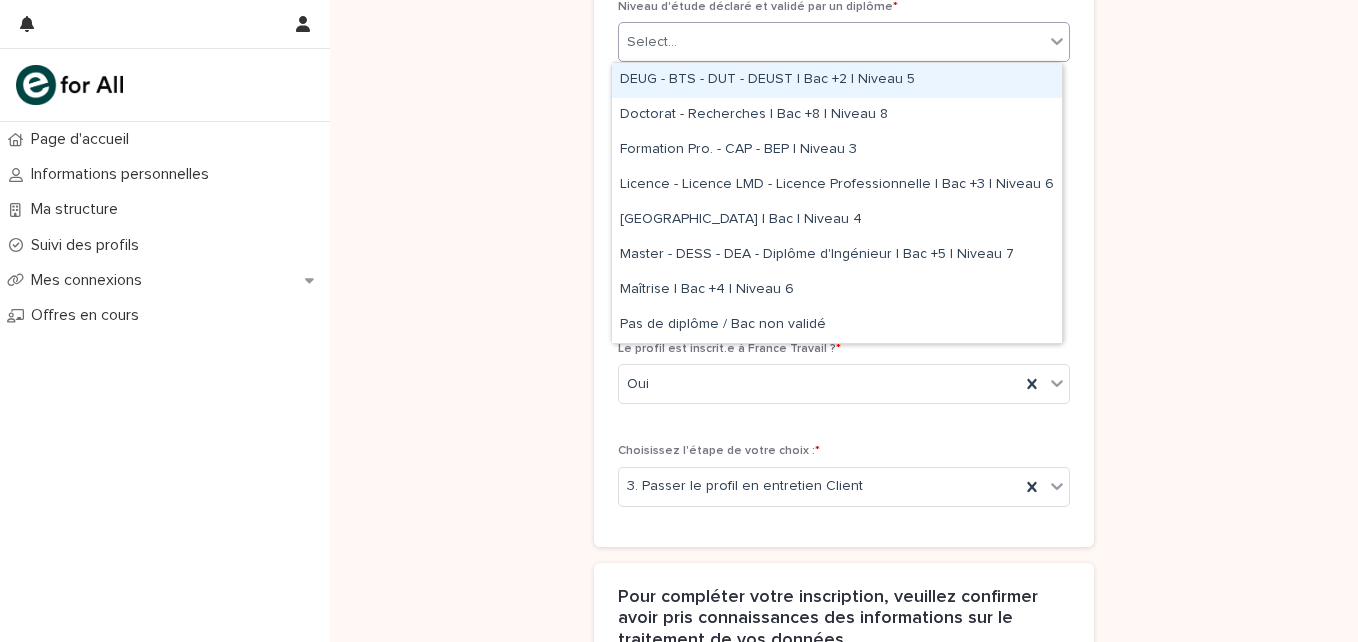 click on "Select..." at bounding box center [831, 42] 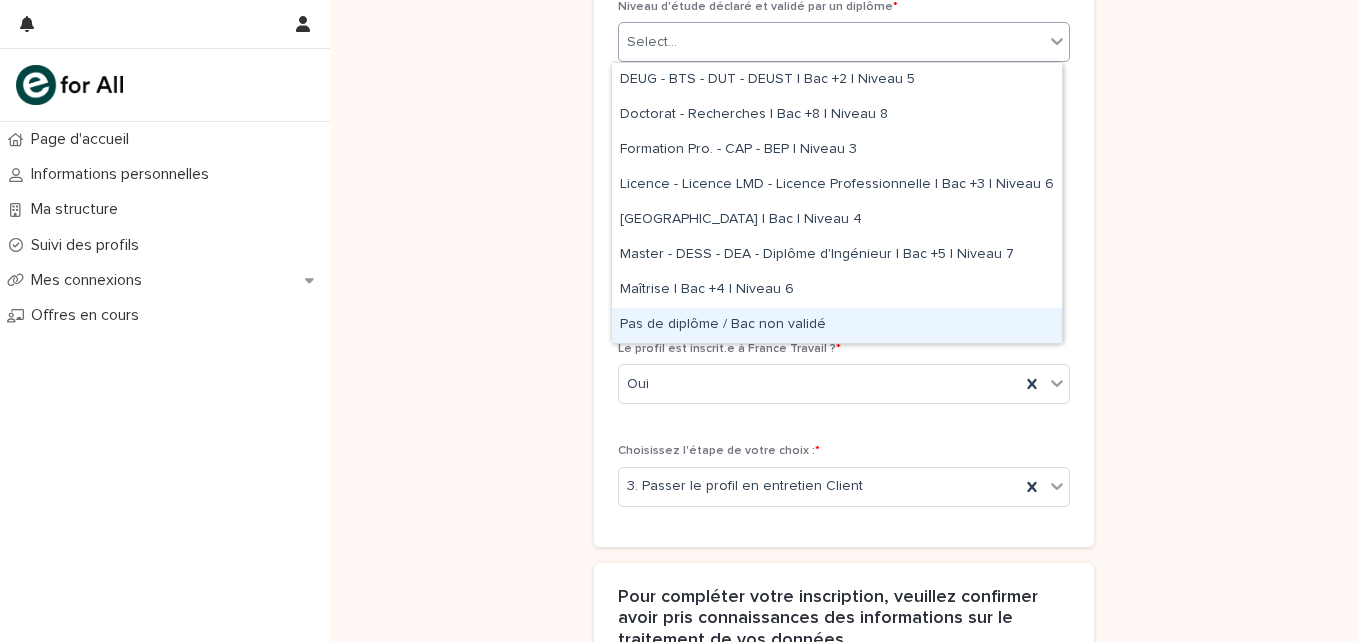 click on "Pas de diplôme / Bac non validé" at bounding box center (837, 325) 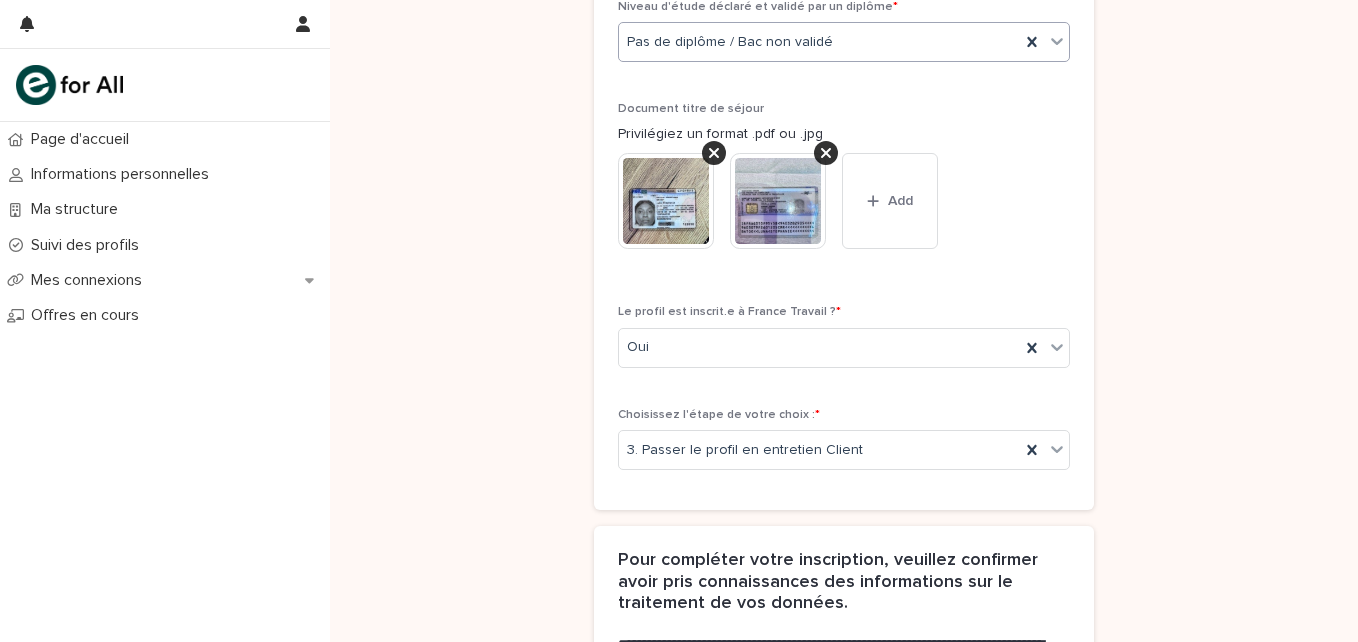 scroll, scrollTop: 2446, scrollLeft: 0, axis: vertical 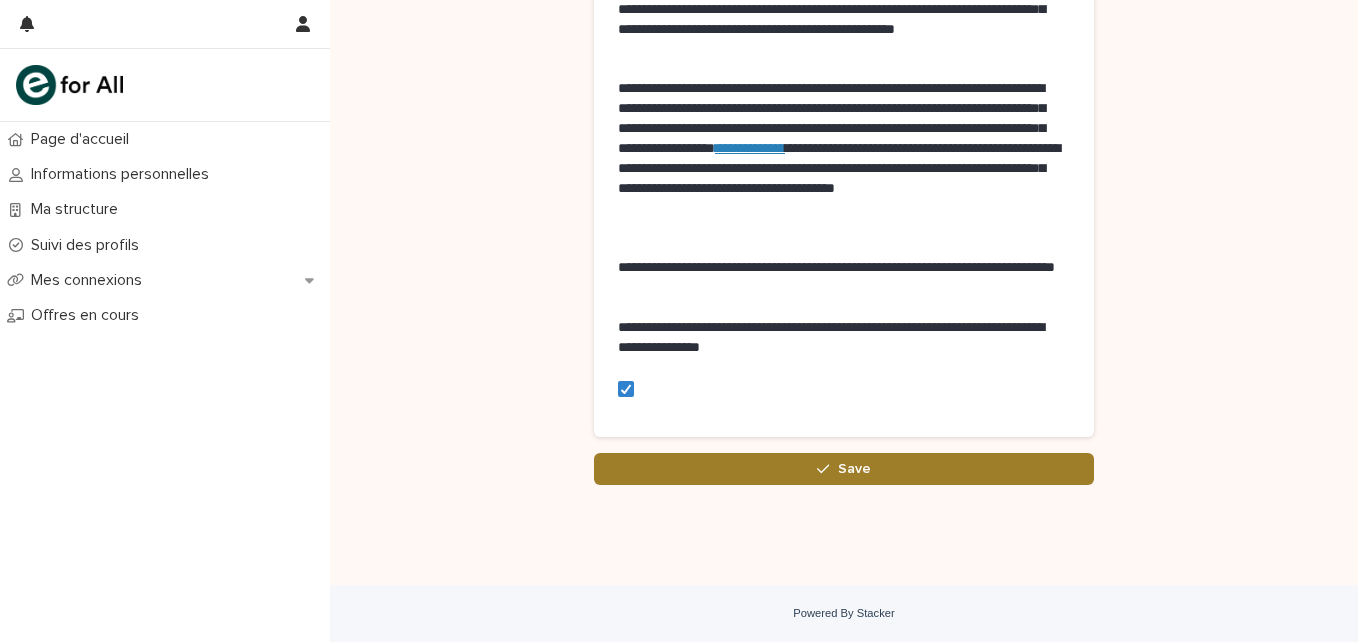 click on "Save" at bounding box center [844, 469] 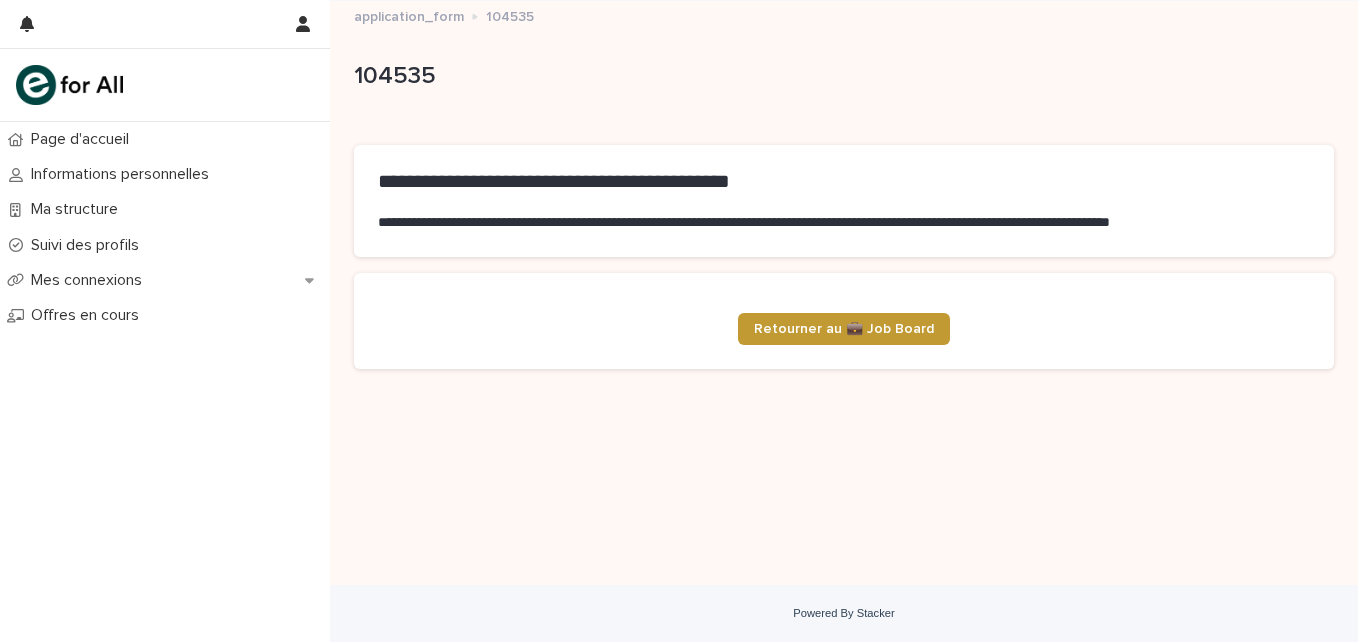scroll, scrollTop: 0, scrollLeft: 0, axis: both 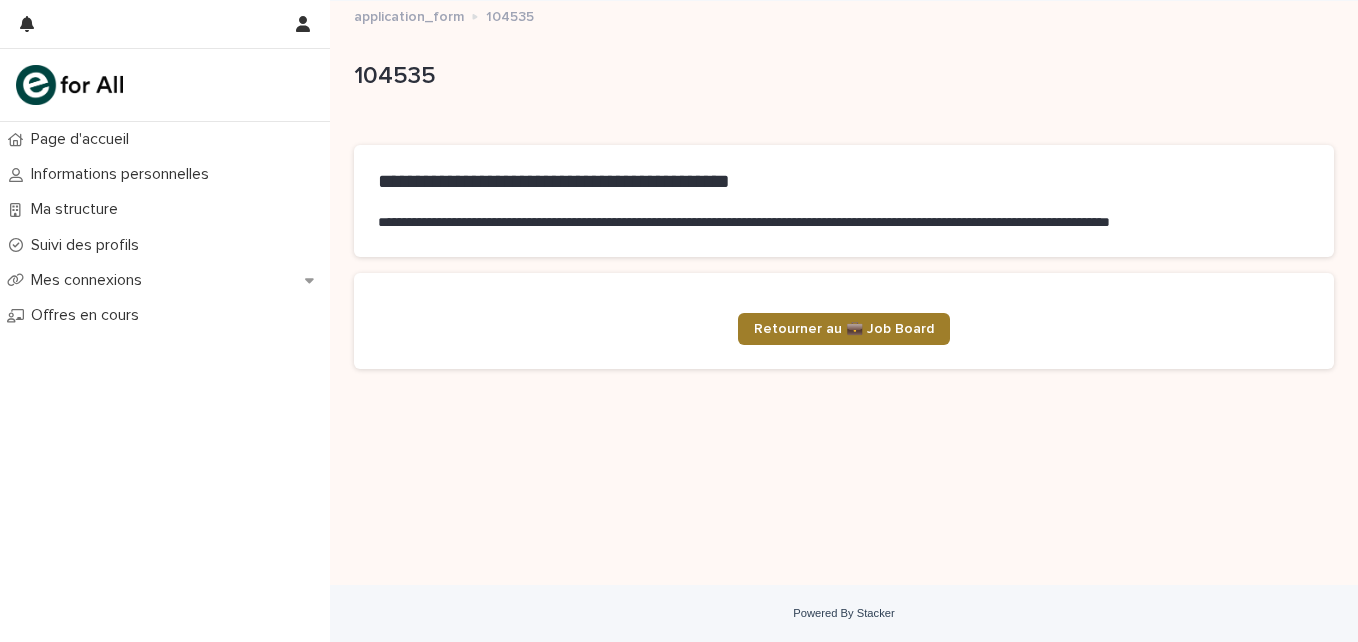 click on "Retourner au 💼 Job Board" at bounding box center (844, 329) 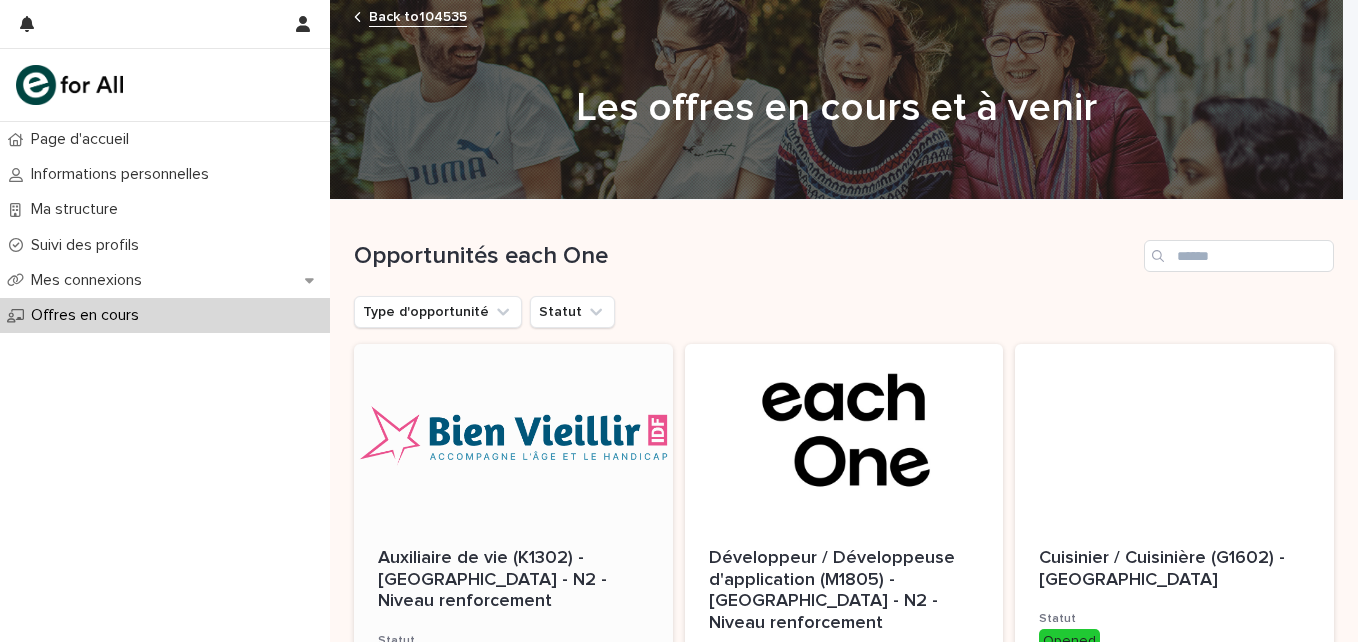 click at bounding box center (513, 434) 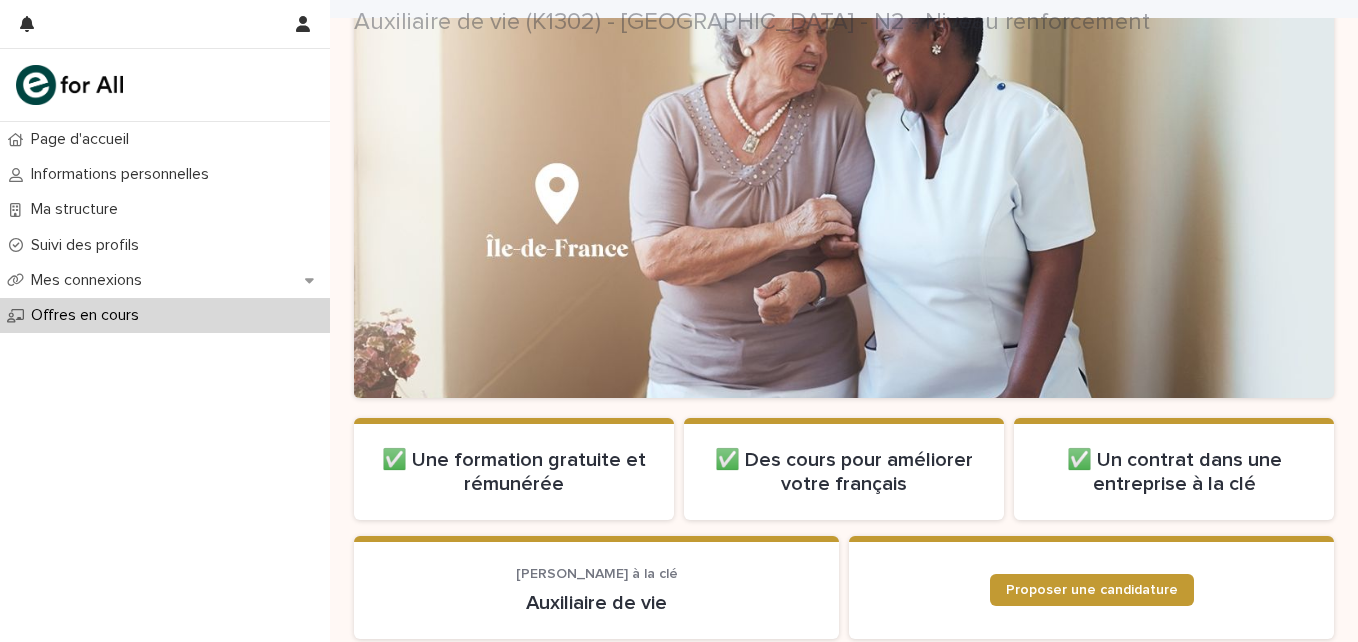 scroll, scrollTop: 509, scrollLeft: 0, axis: vertical 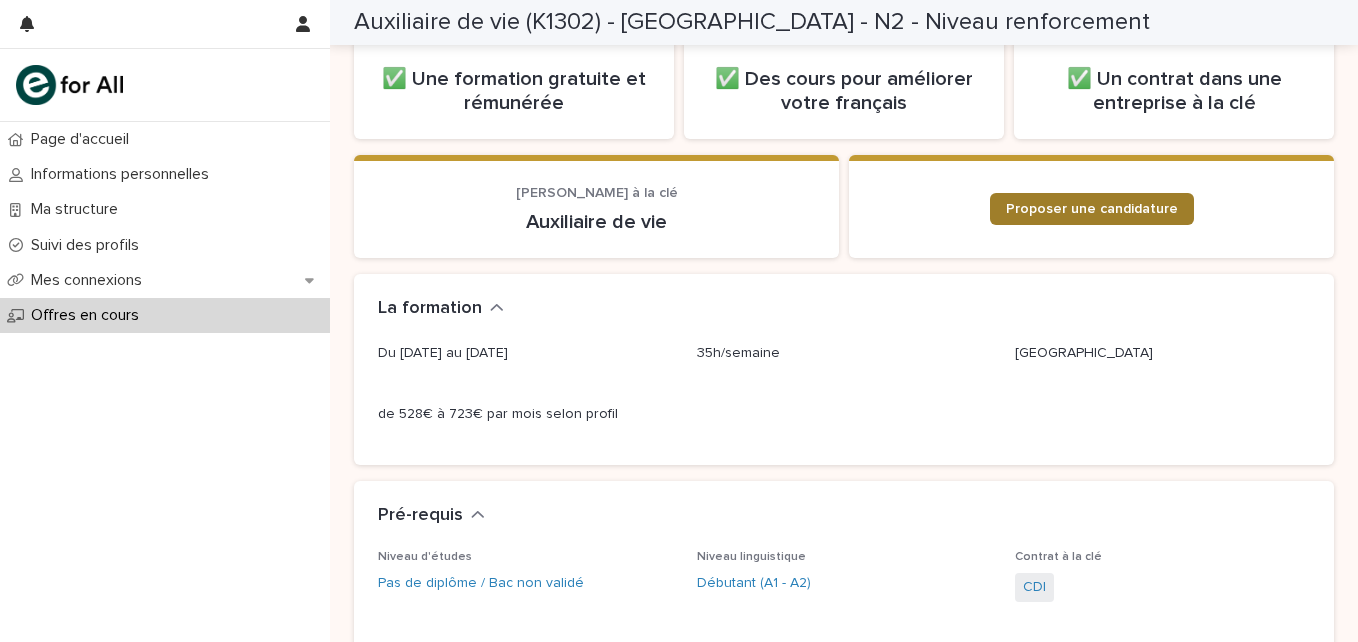 click on "Proposer une candidature" at bounding box center [1092, 209] 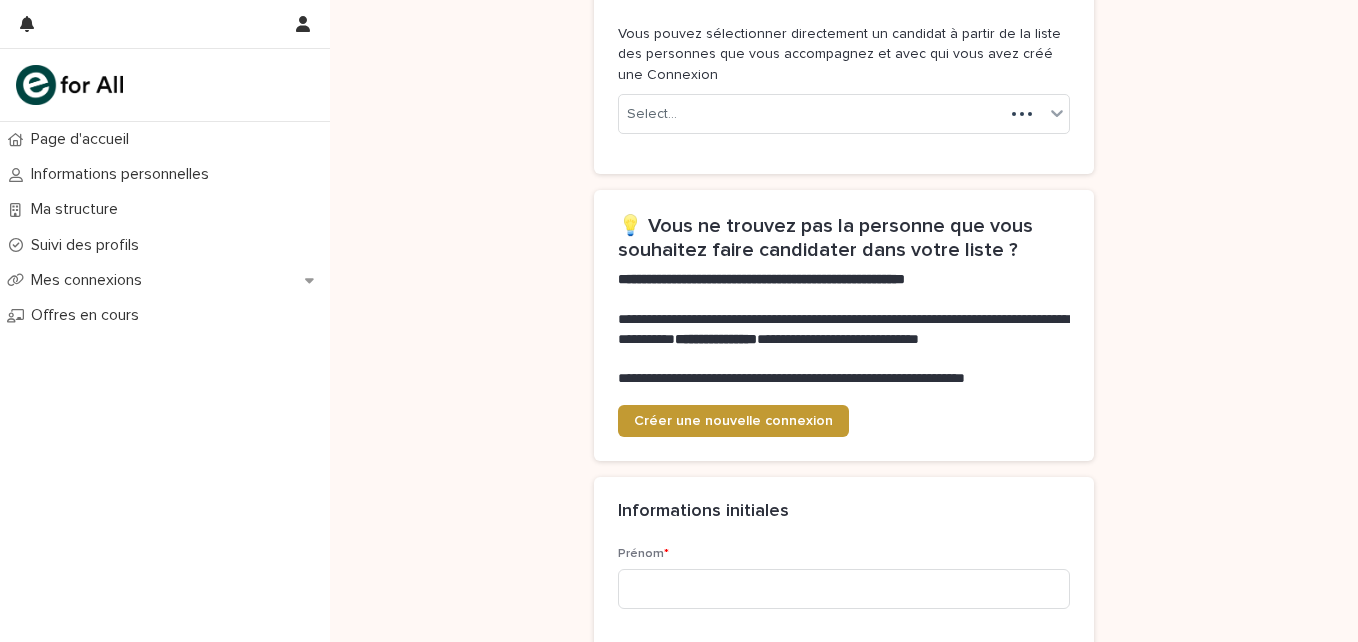 scroll, scrollTop: 511, scrollLeft: 0, axis: vertical 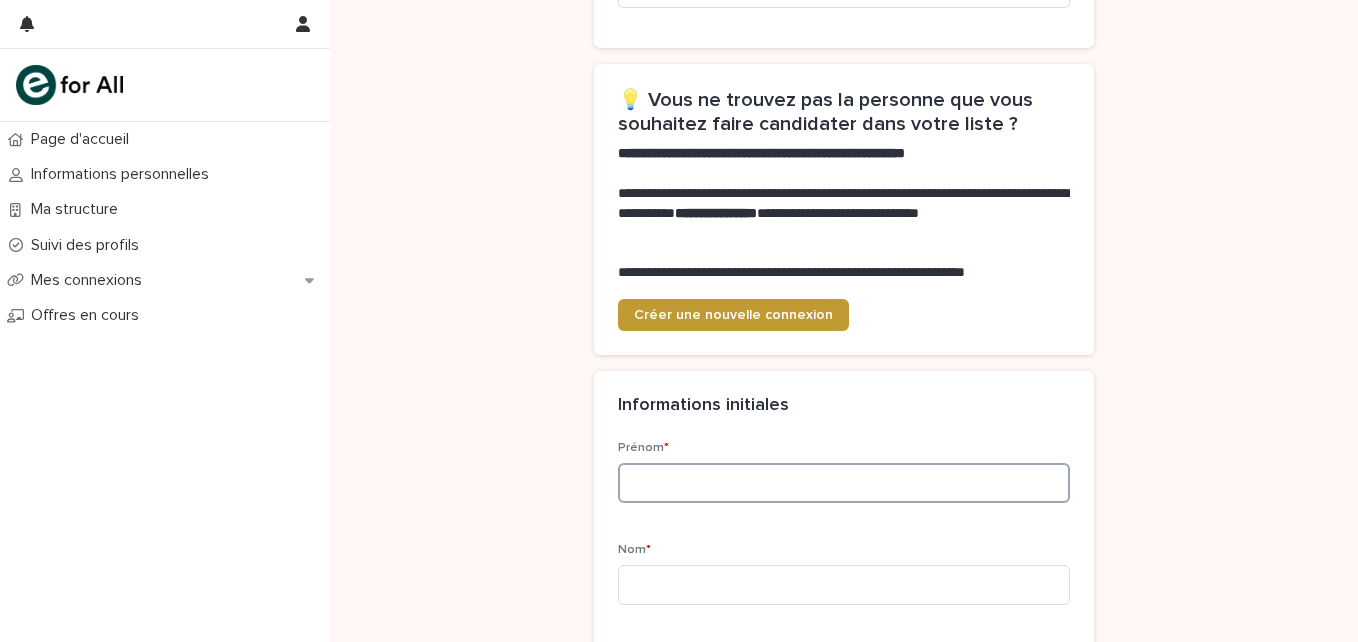 click at bounding box center [844, 483] 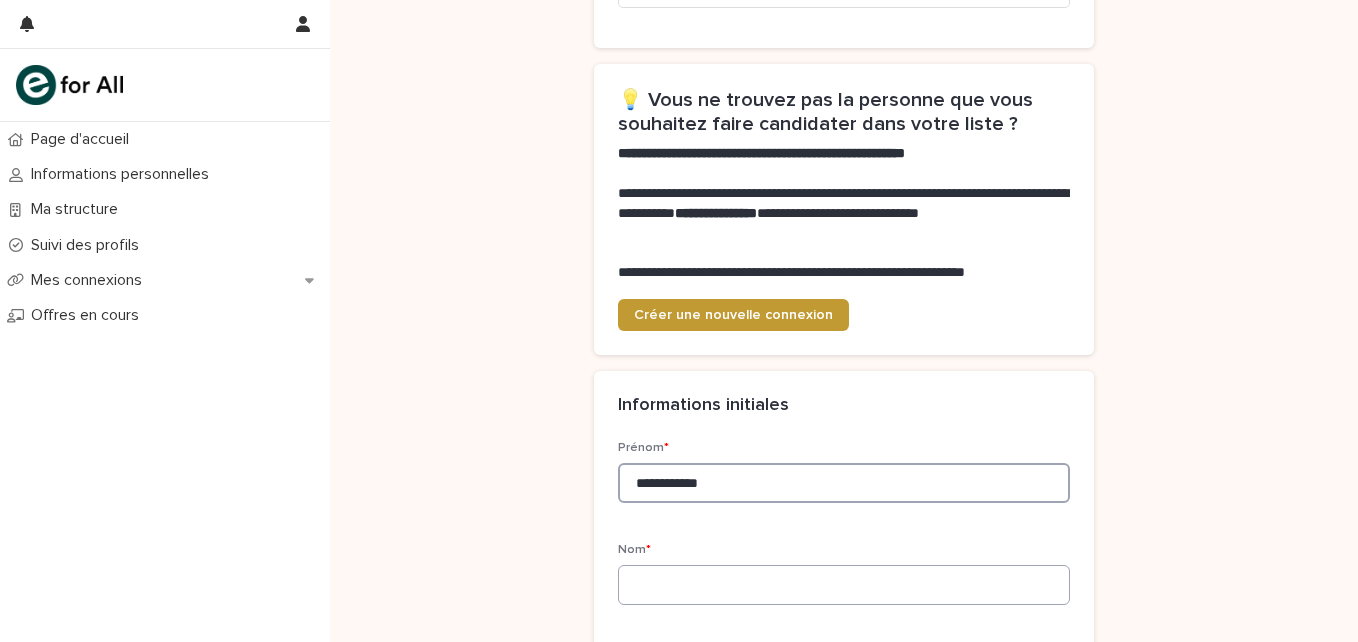 type on "**********" 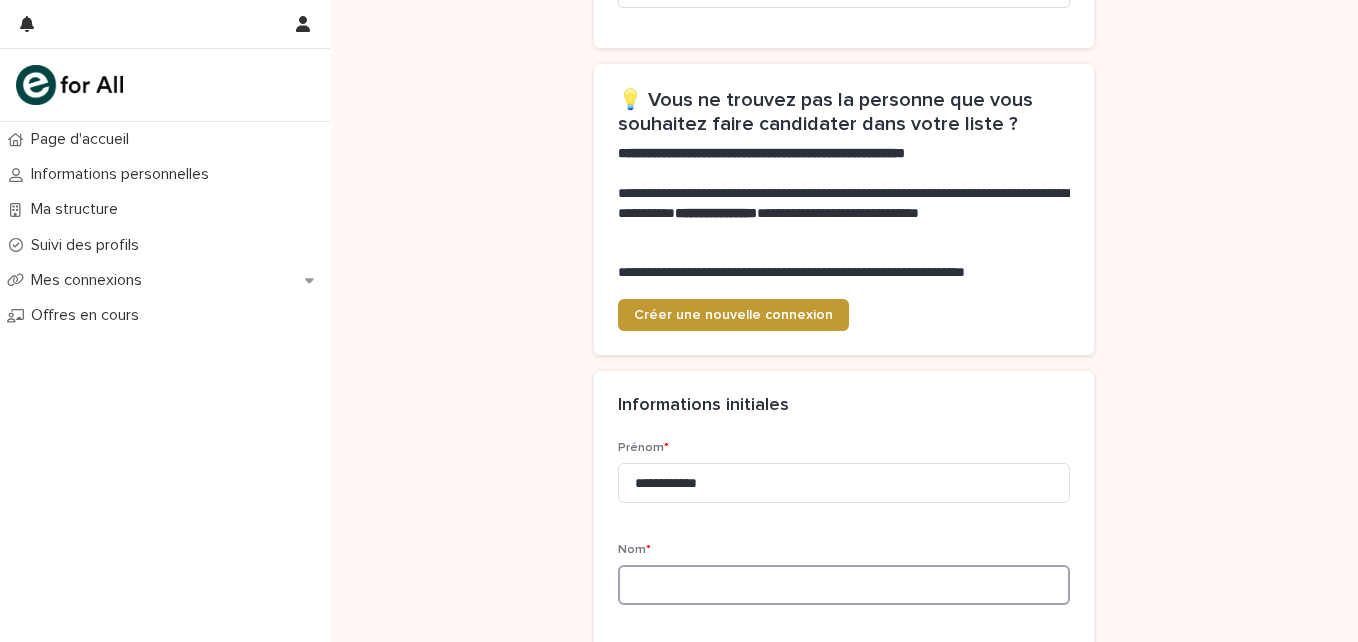 click at bounding box center [844, 585] 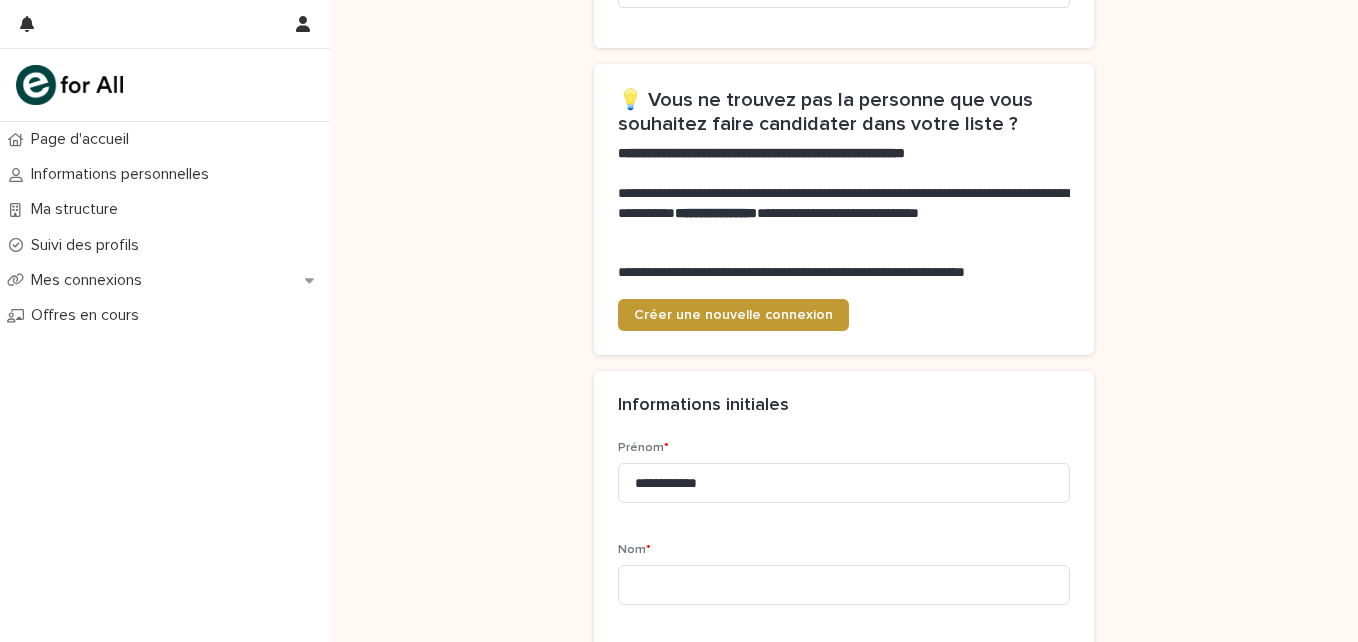 click on "**********" at bounding box center [844, 1173] 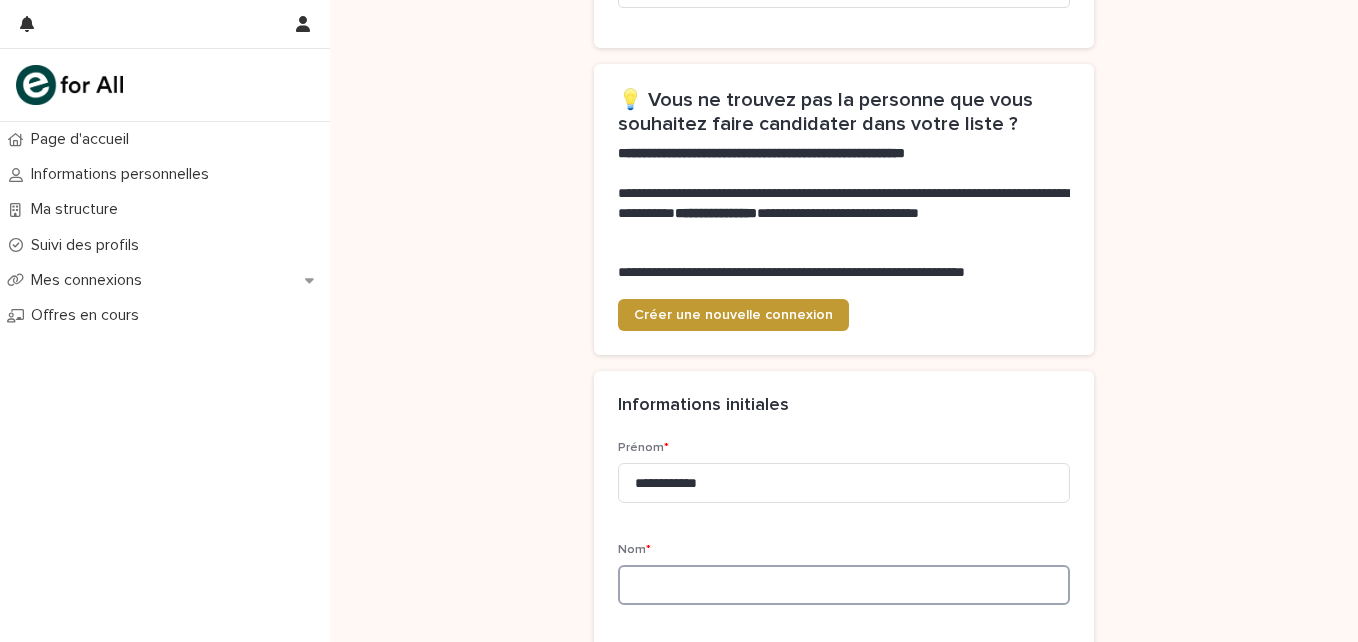 click at bounding box center [844, 585] 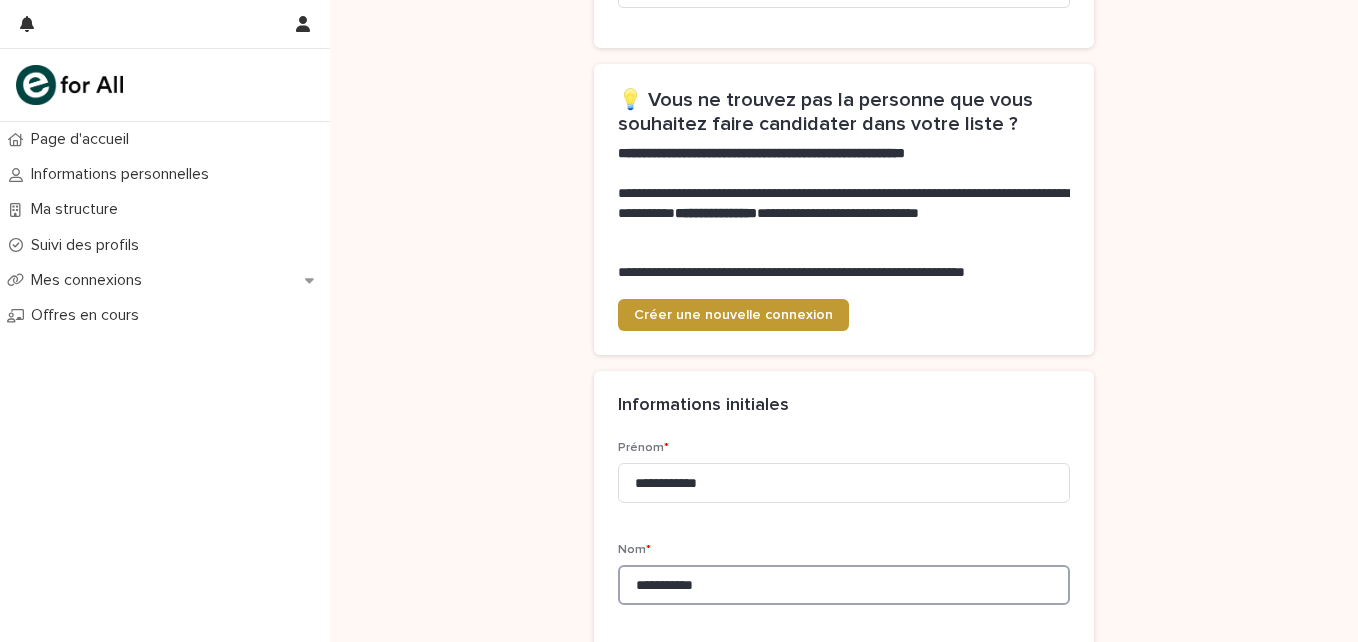 type on "**********" 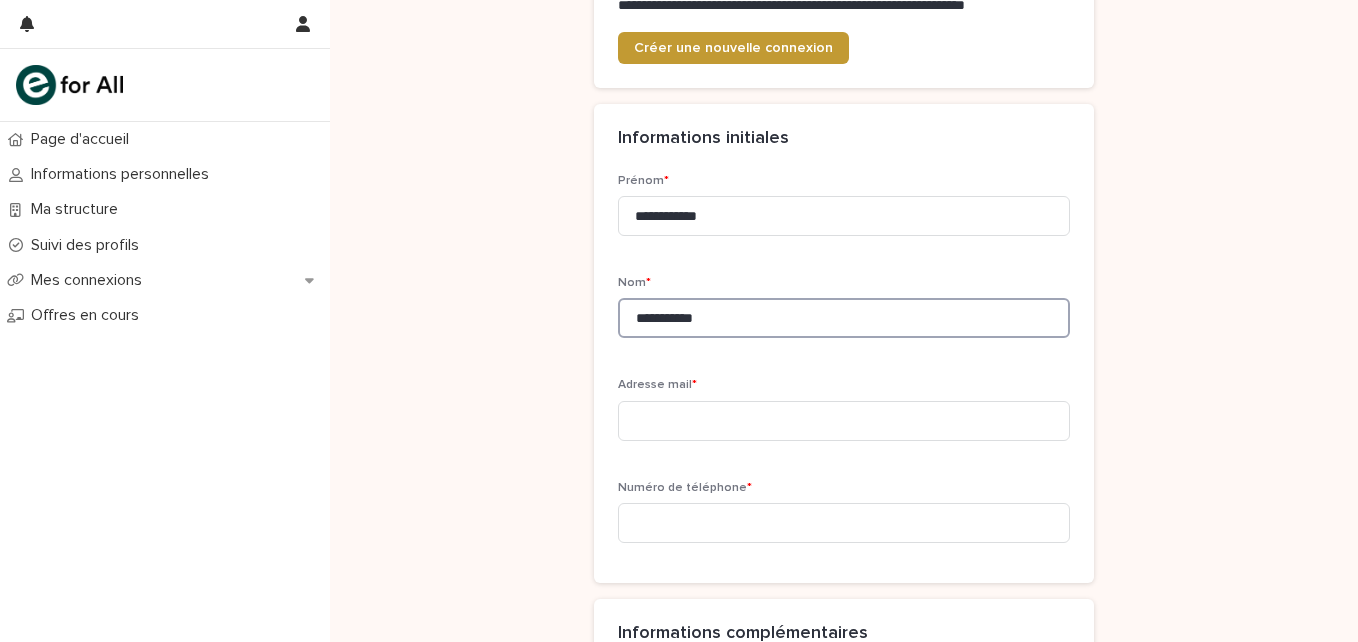 scroll, scrollTop: 804, scrollLeft: 0, axis: vertical 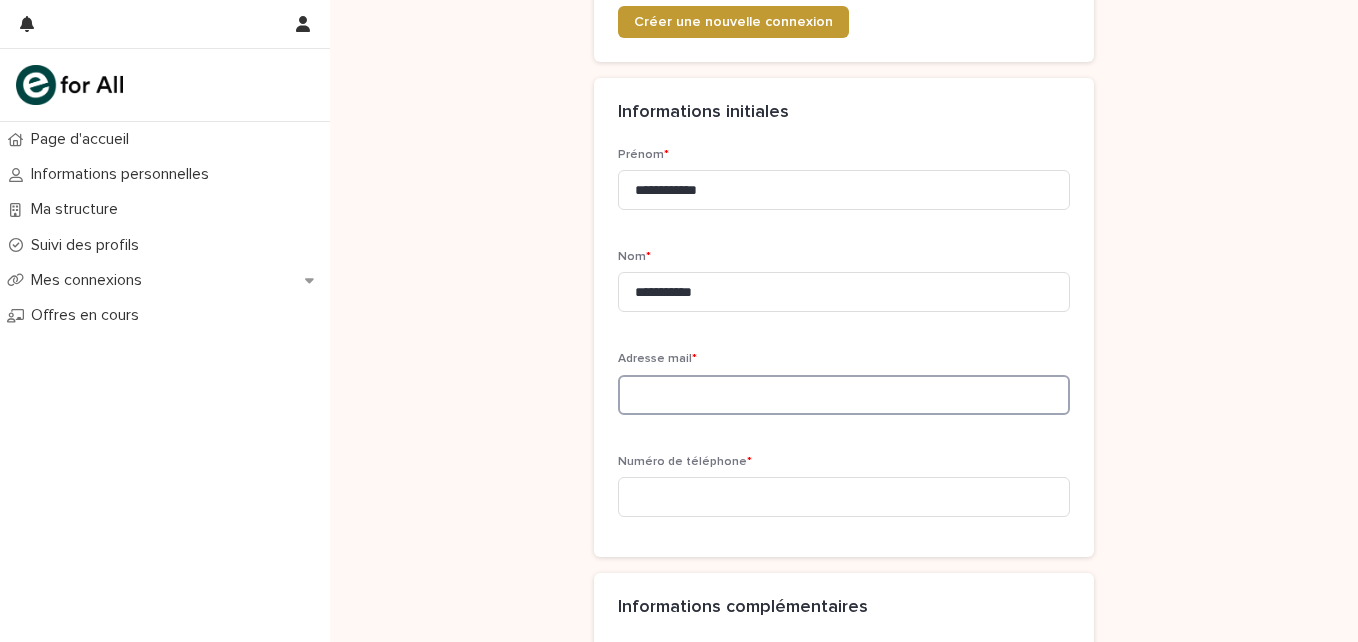 click at bounding box center (844, 395) 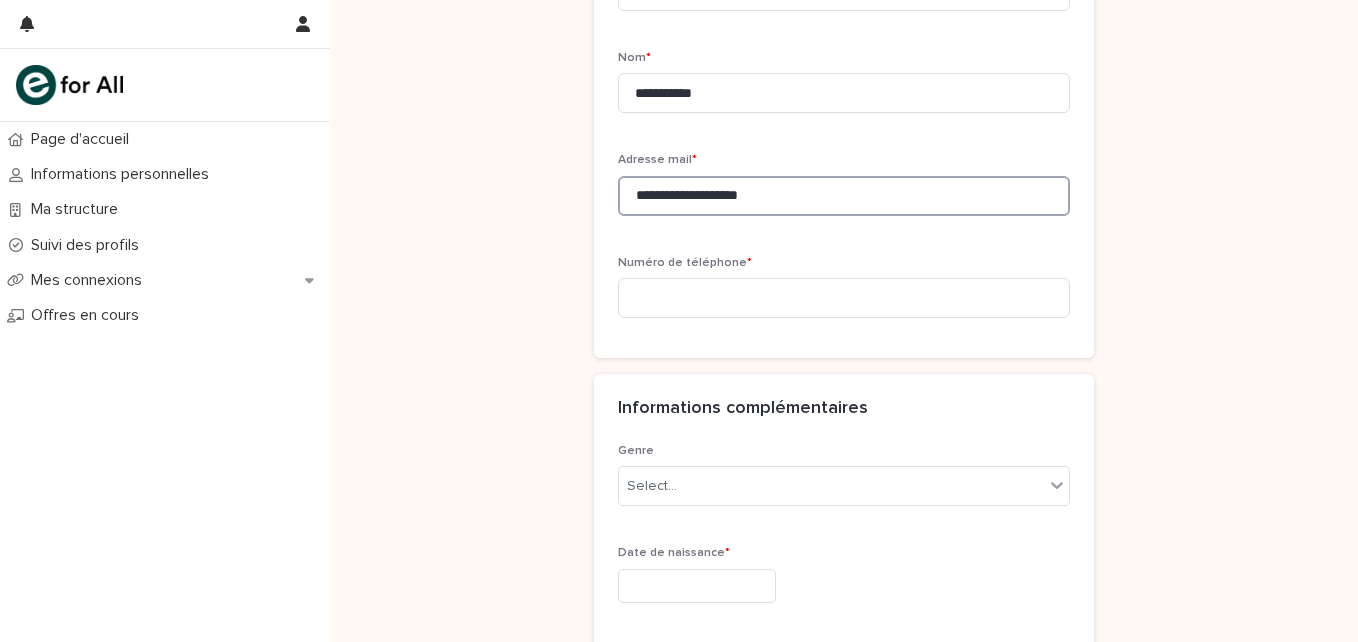 scroll, scrollTop: 450, scrollLeft: 0, axis: vertical 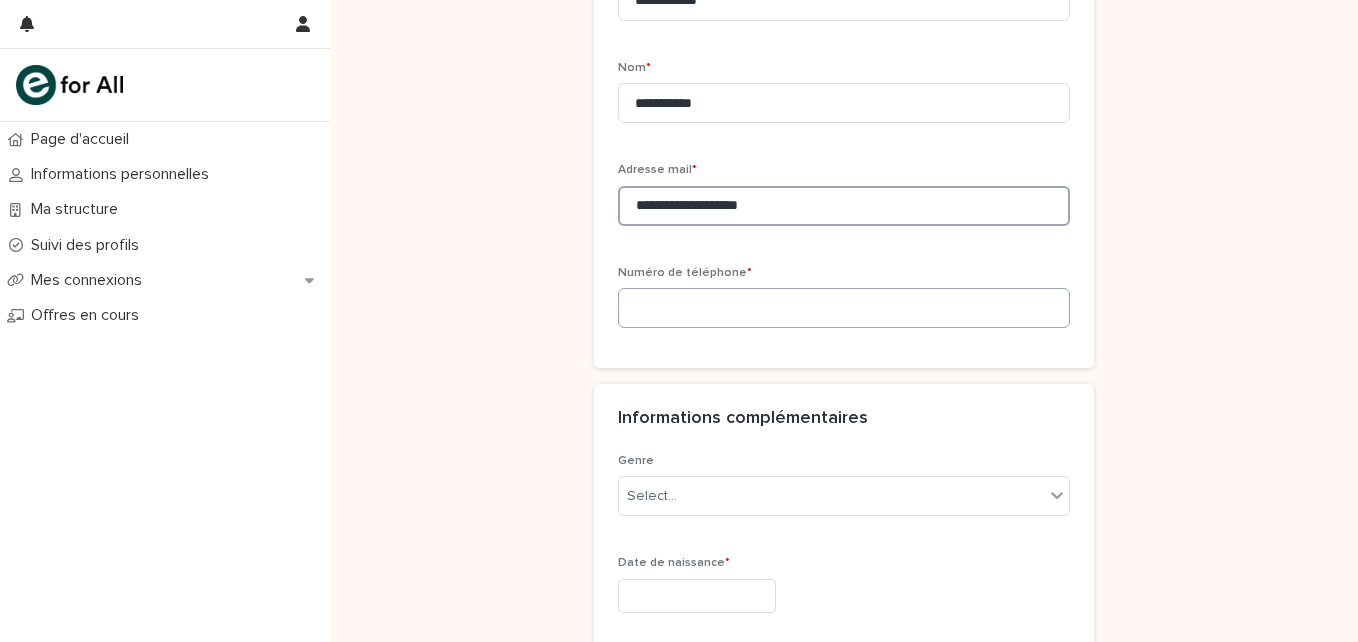 type on "**********" 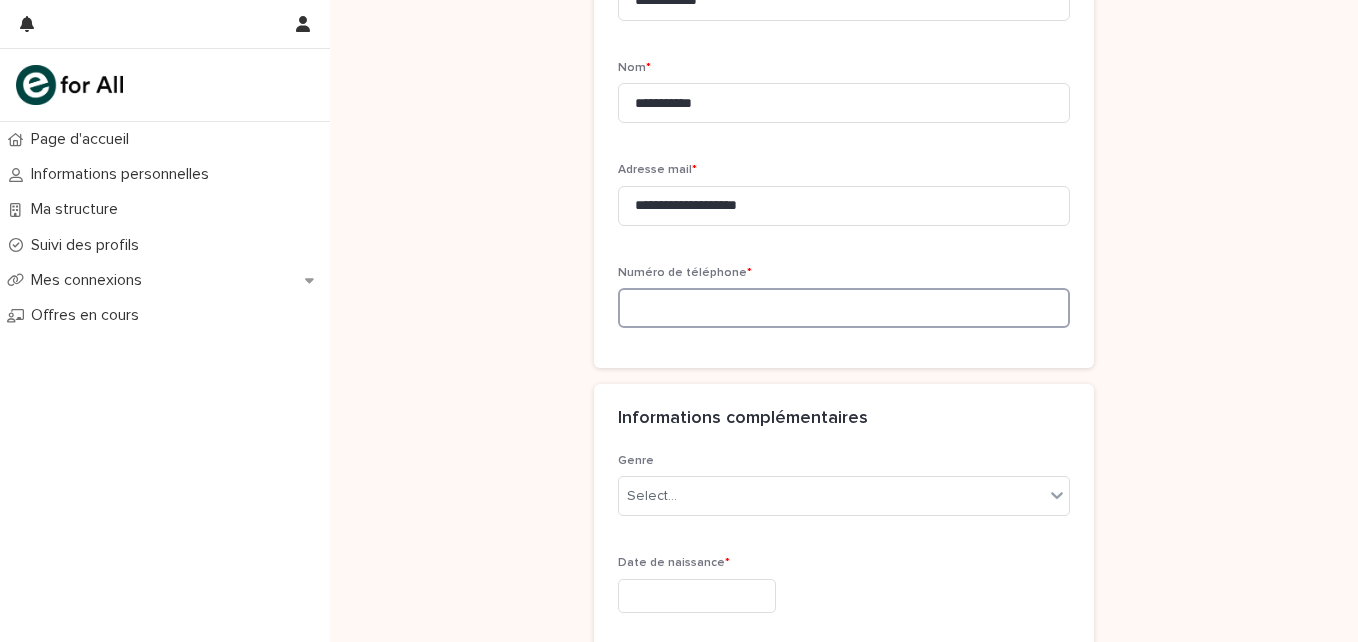 click at bounding box center (844, 308) 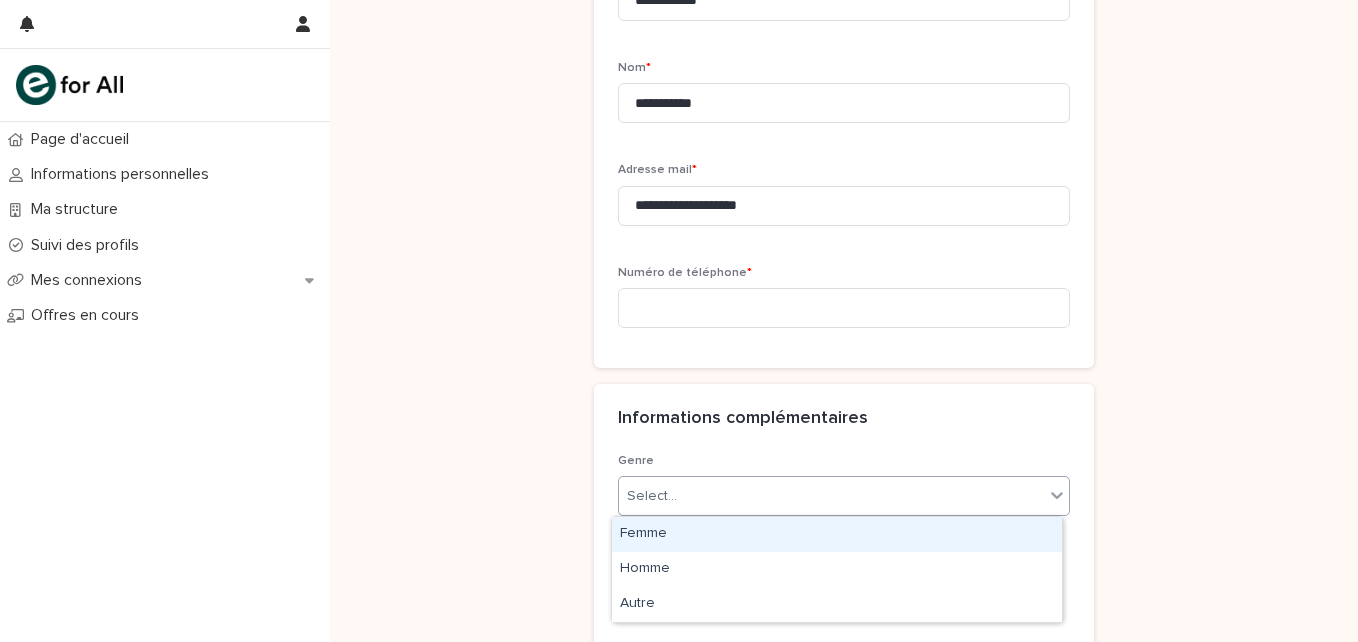 click on "Select..." at bounding box center [652, 496] 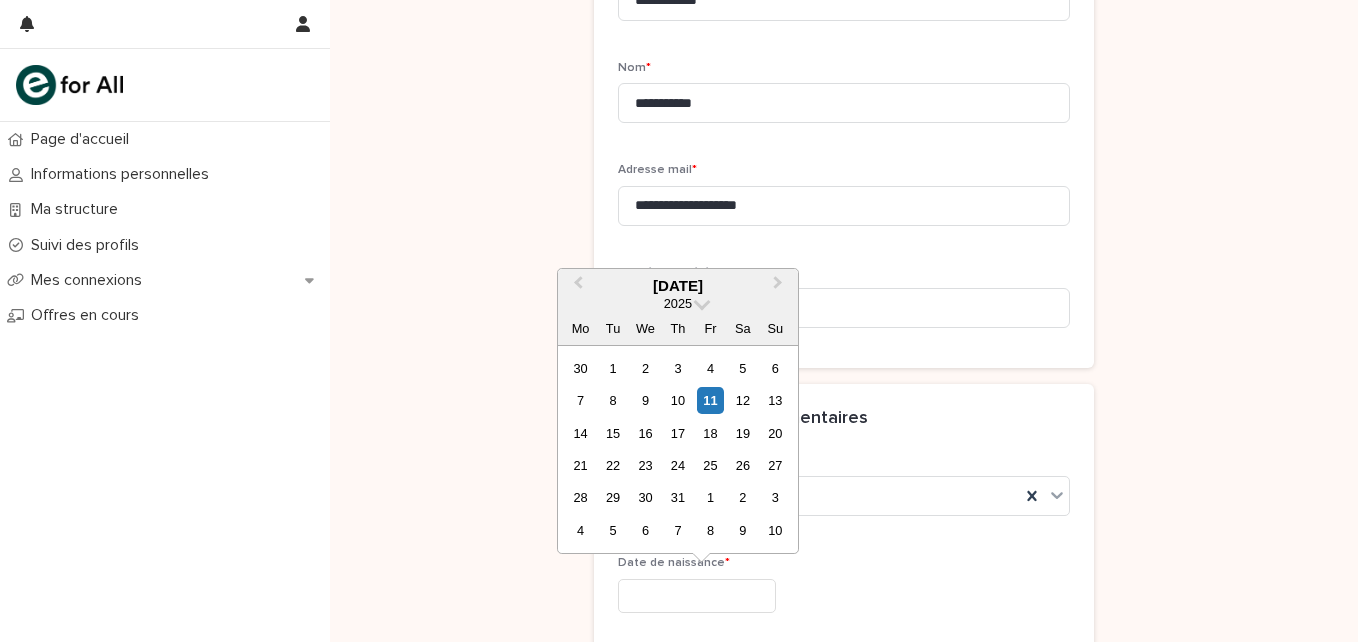click at bounding box center (697, 596) 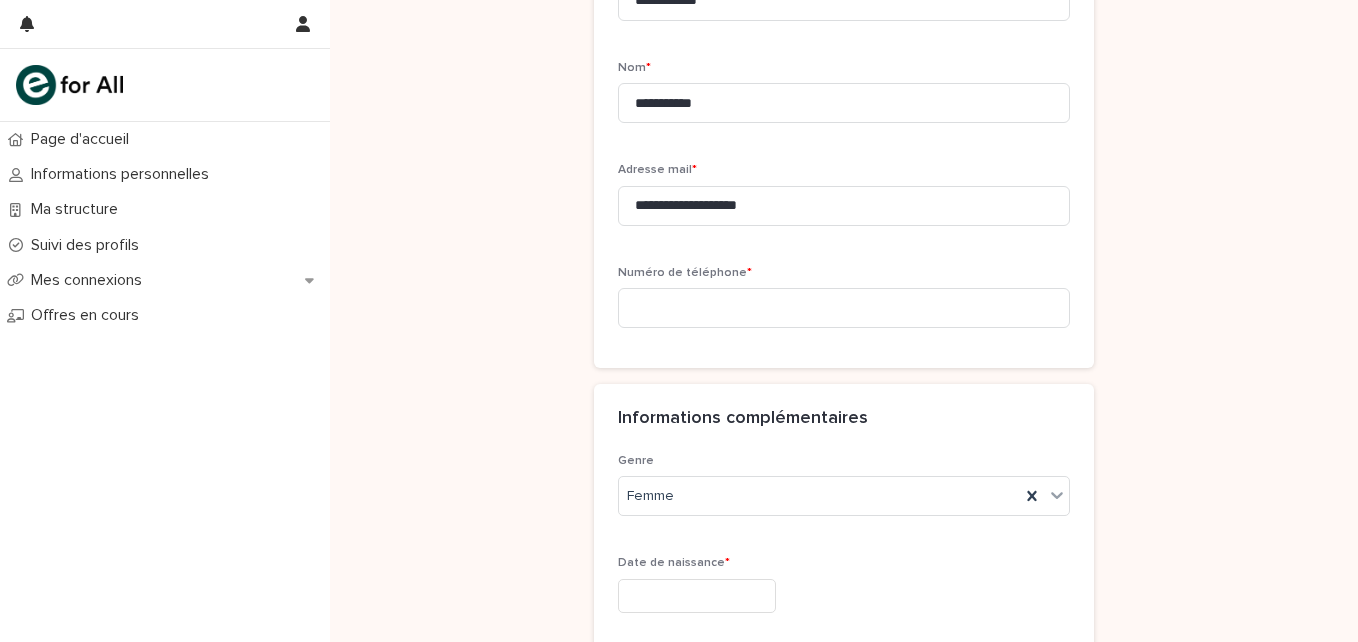 click on "Informations complémentaires" at bounding box center [844, 419] 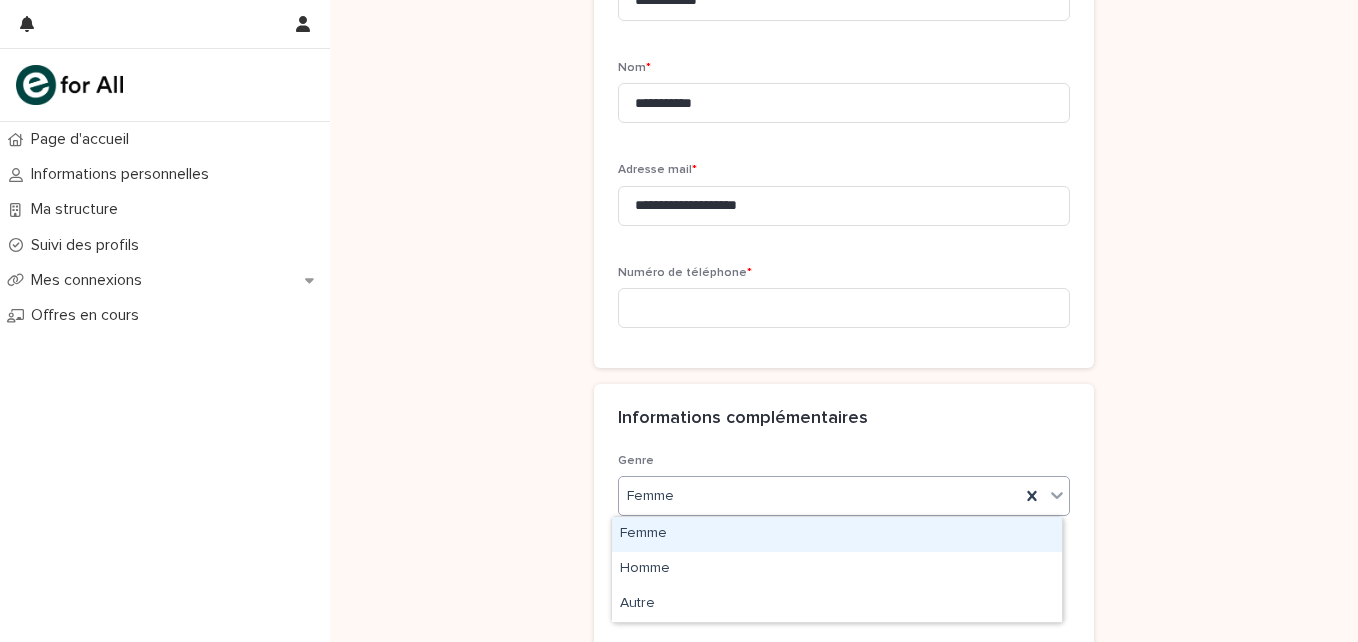 click on "Femme" at bounding box center (819, 496) 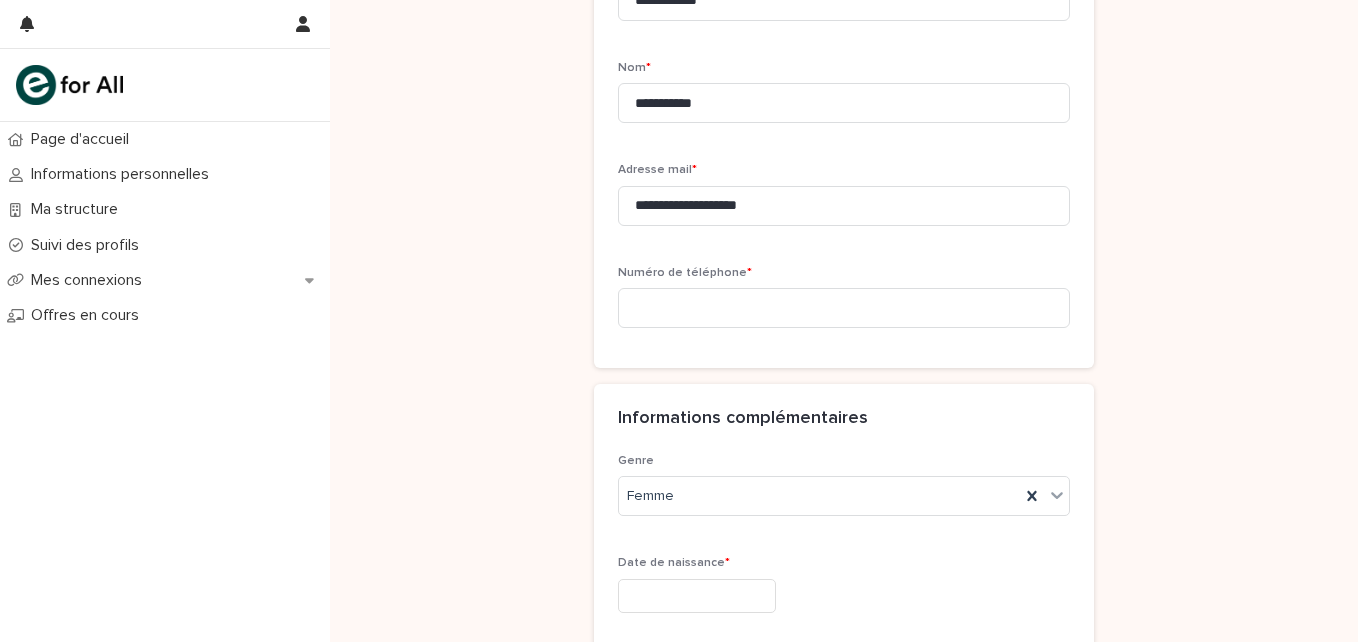 click on "**********" at bounding box center [844, 962] 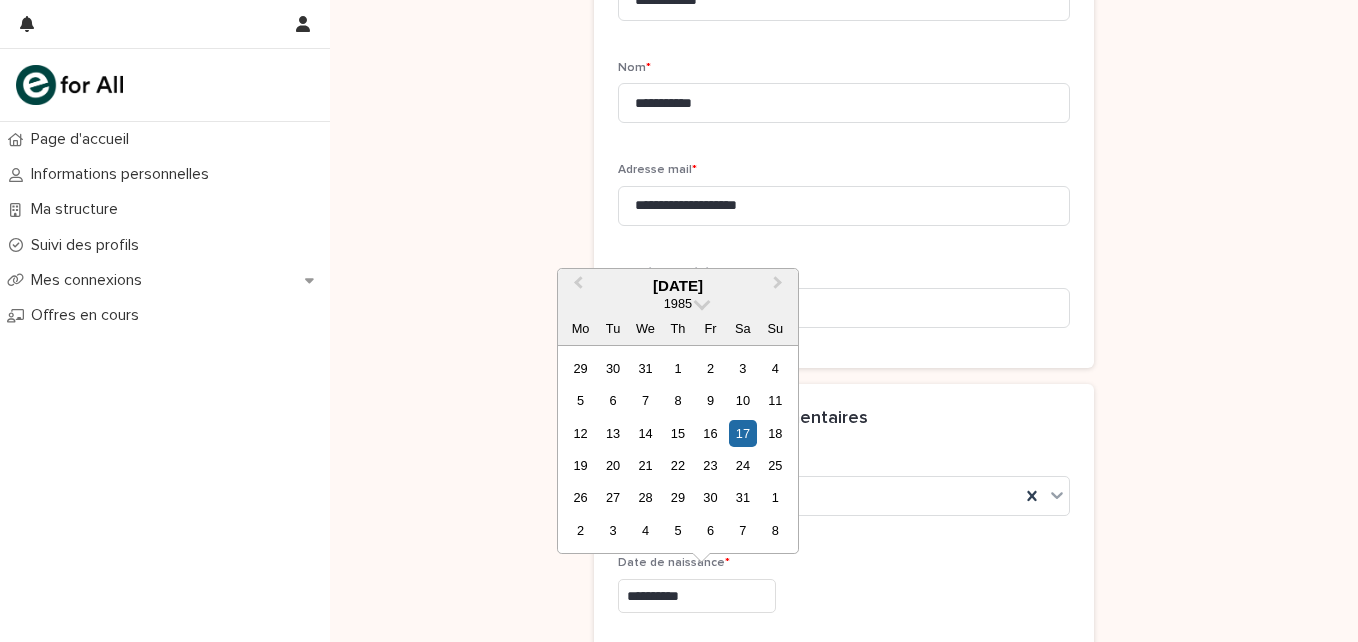type on "*********" 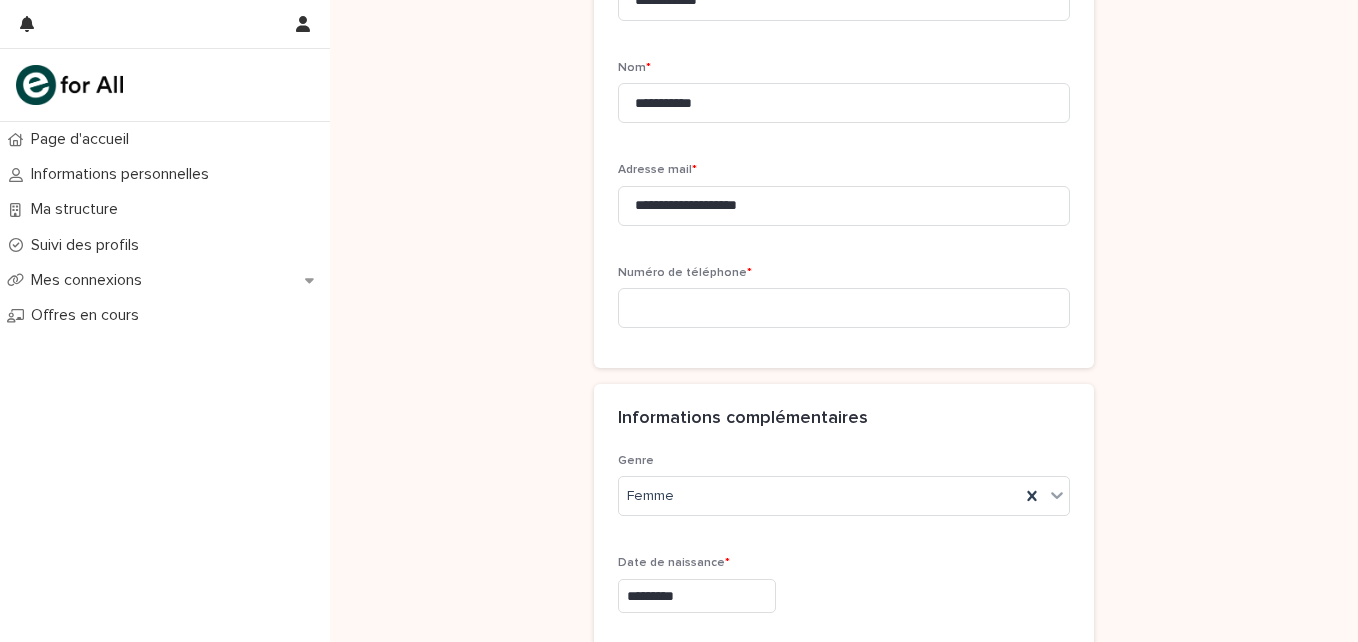 click on "Date de naissance * *********" at bounding box center [844, 592] 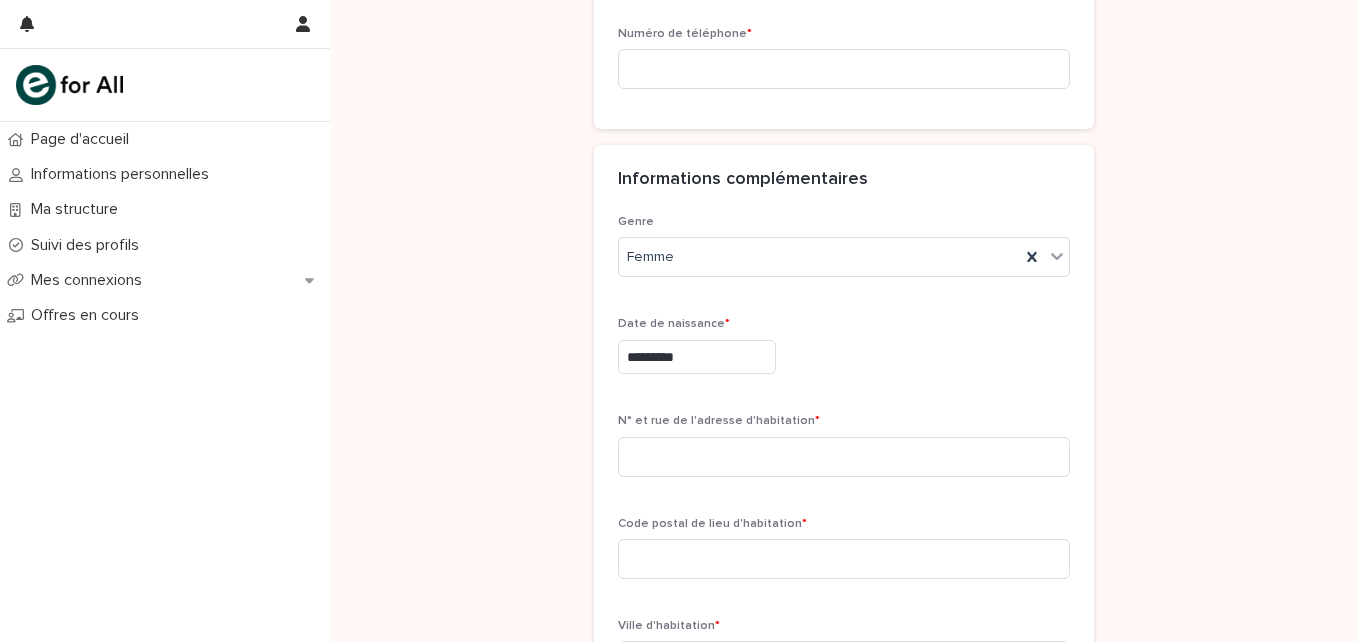 scroll, scrollTop: 814, scrollLeft: 0, axis: vertical 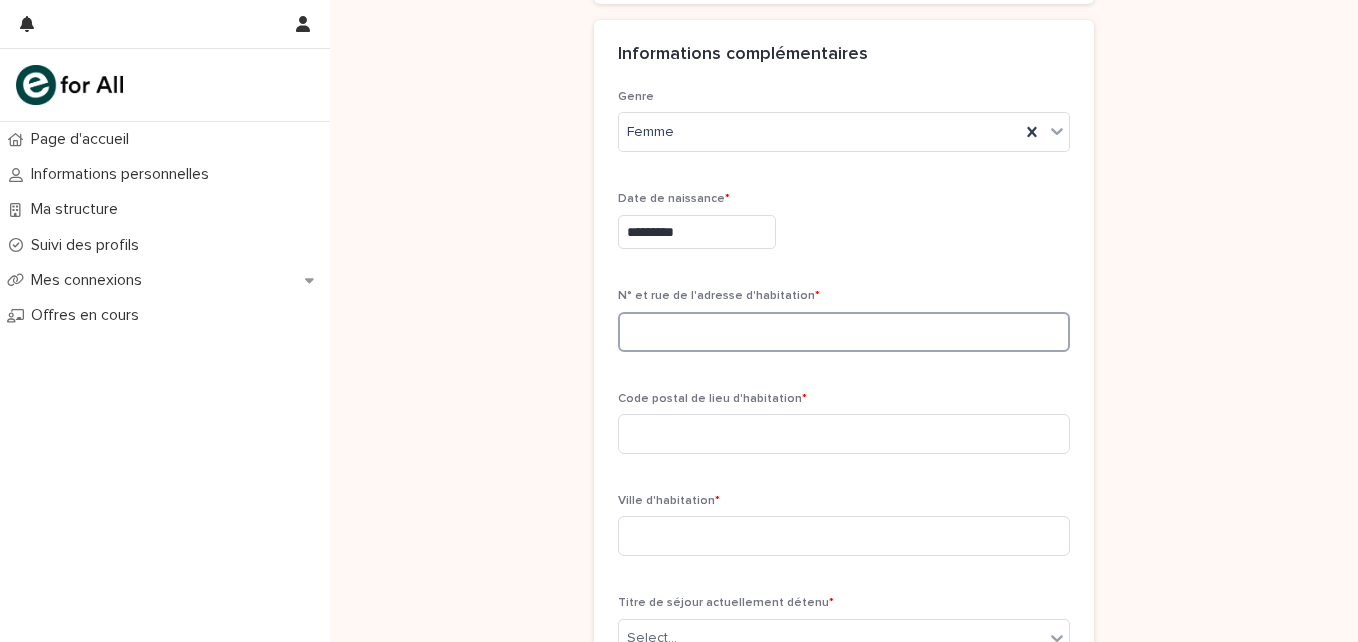 click at bounding box center [844, 332] 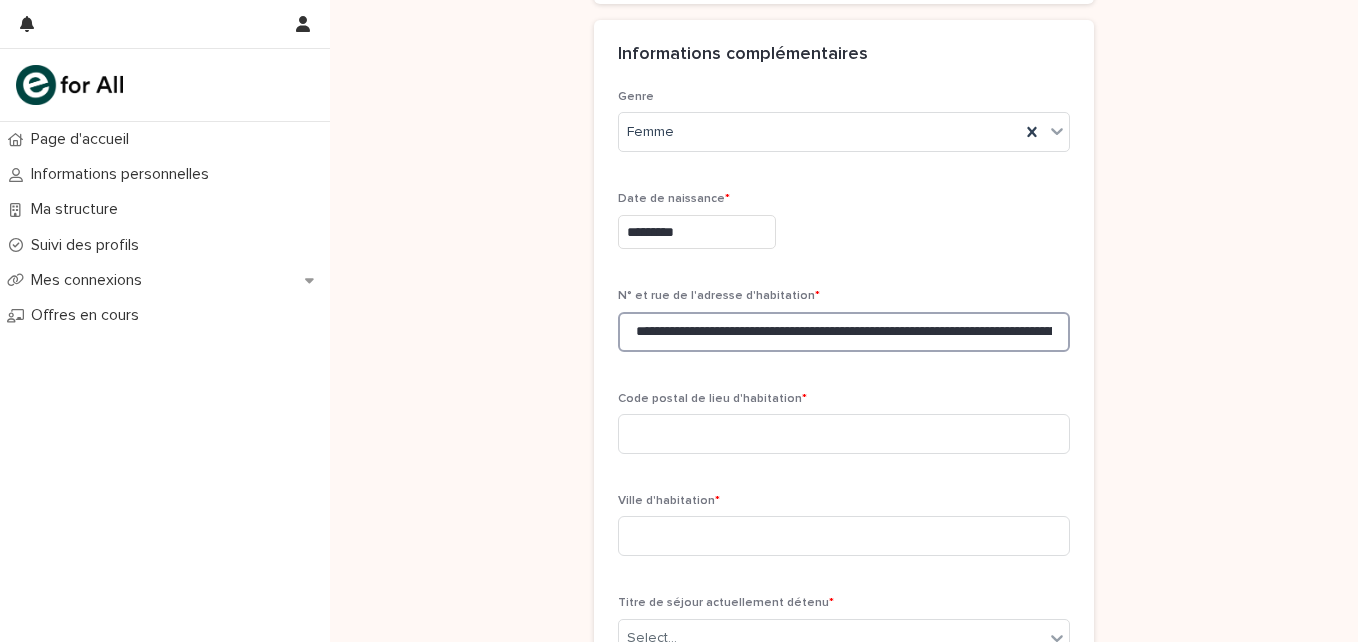 scroll, scrollTop: 0, scrollLeft: 290, axis: horizontal 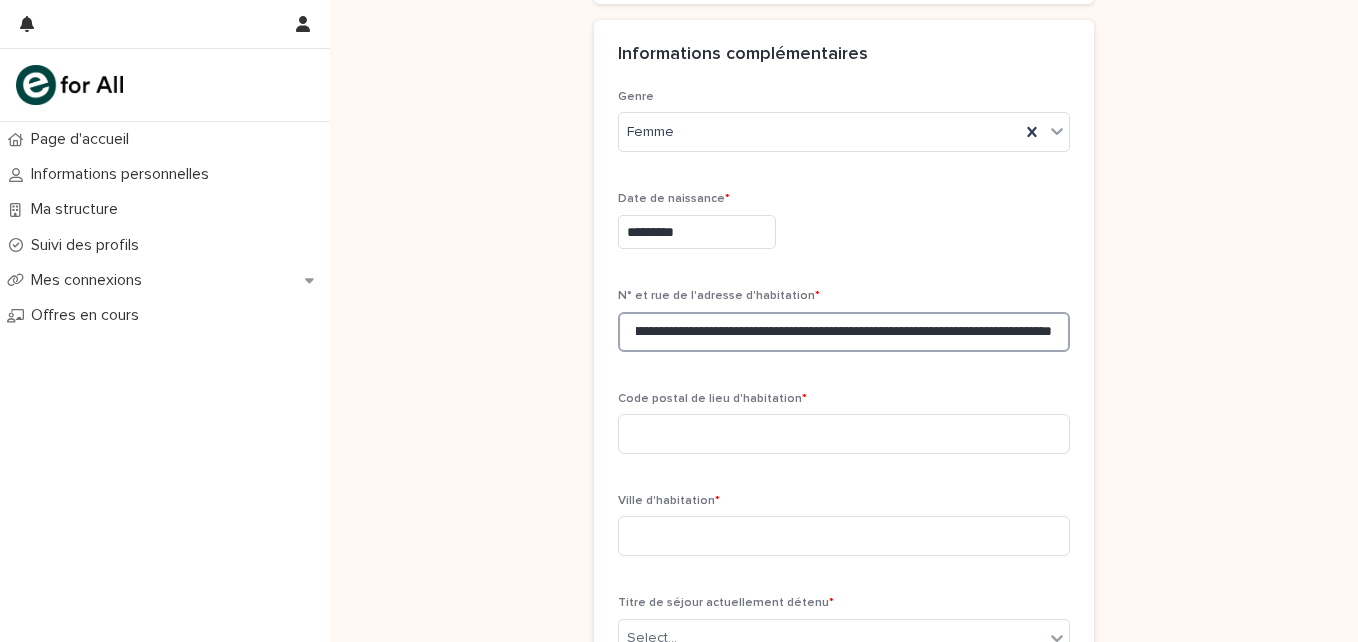 drag, startPoint x: 636, startPoint y: 330, endPoint x: 1097, endPoint y: 376, distance: 463.28934 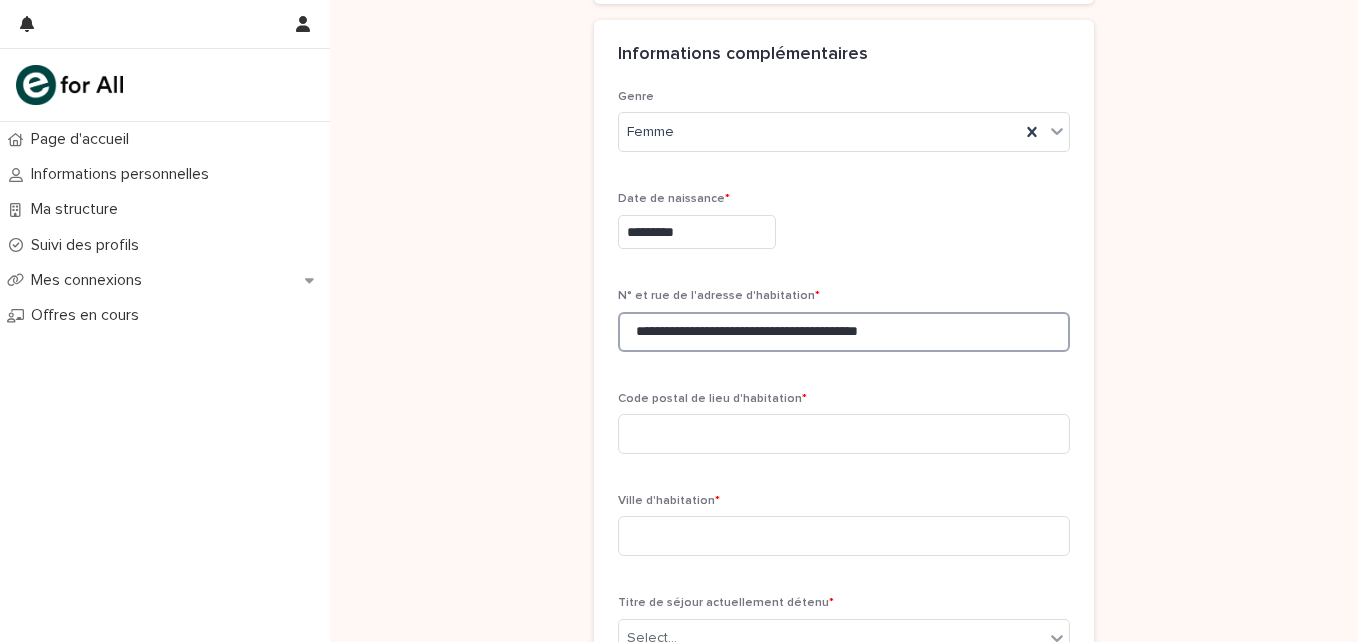 scroll, scrollTop: 0, scrollLeft: 0, axis: both 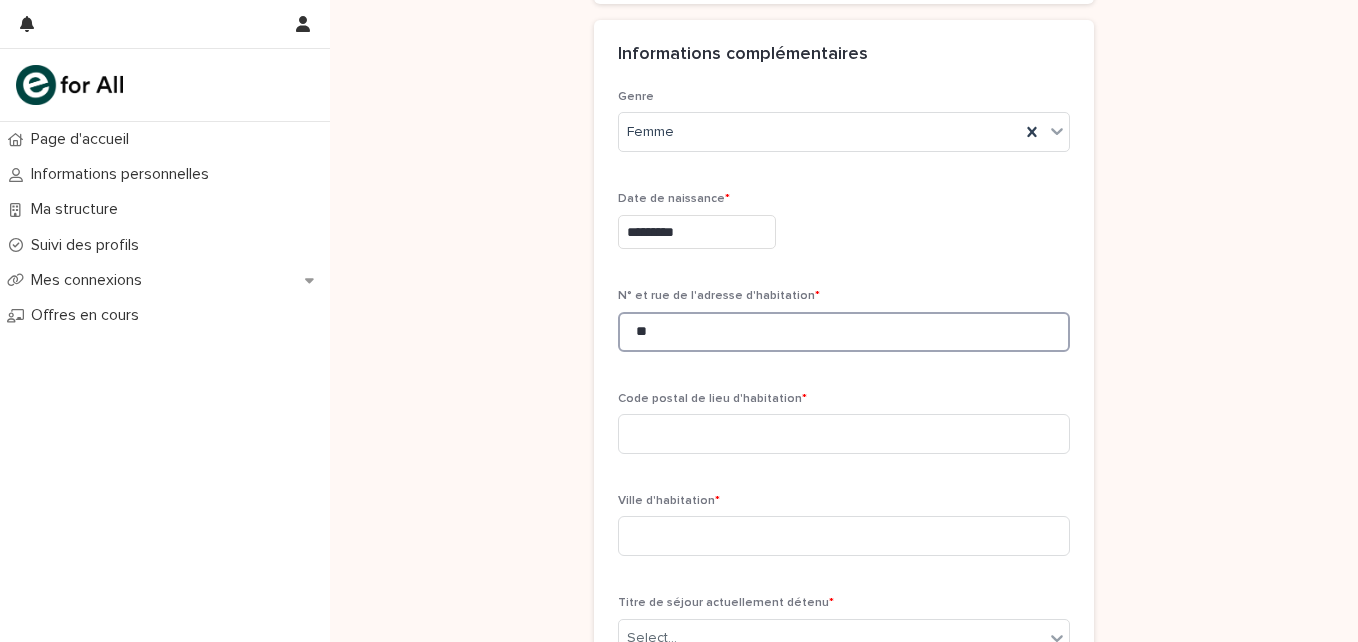 type on "*" 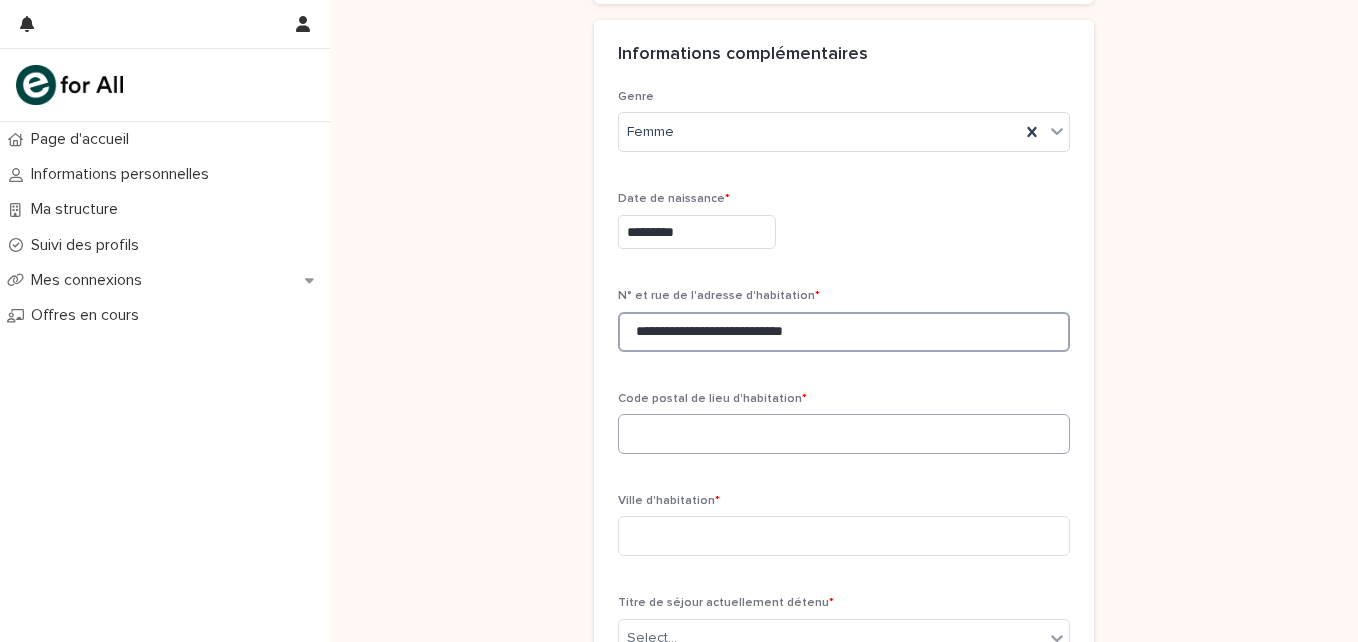 type on "**********" 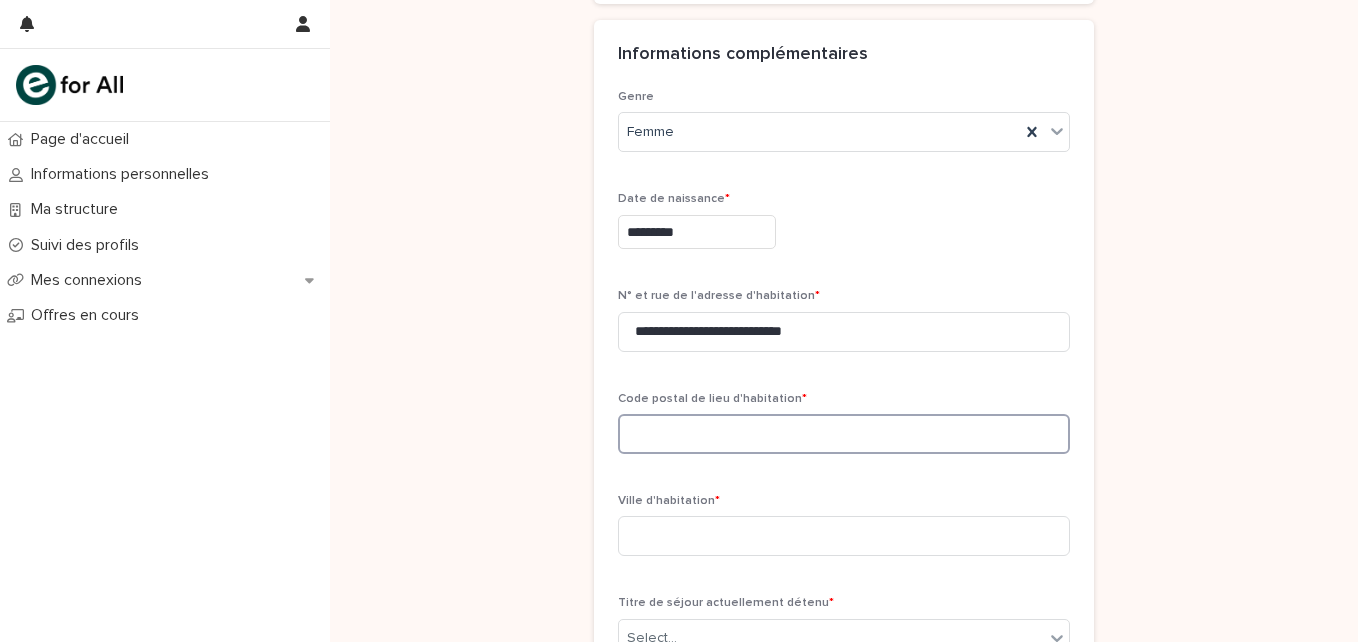 click at bounding box center (844, 434) 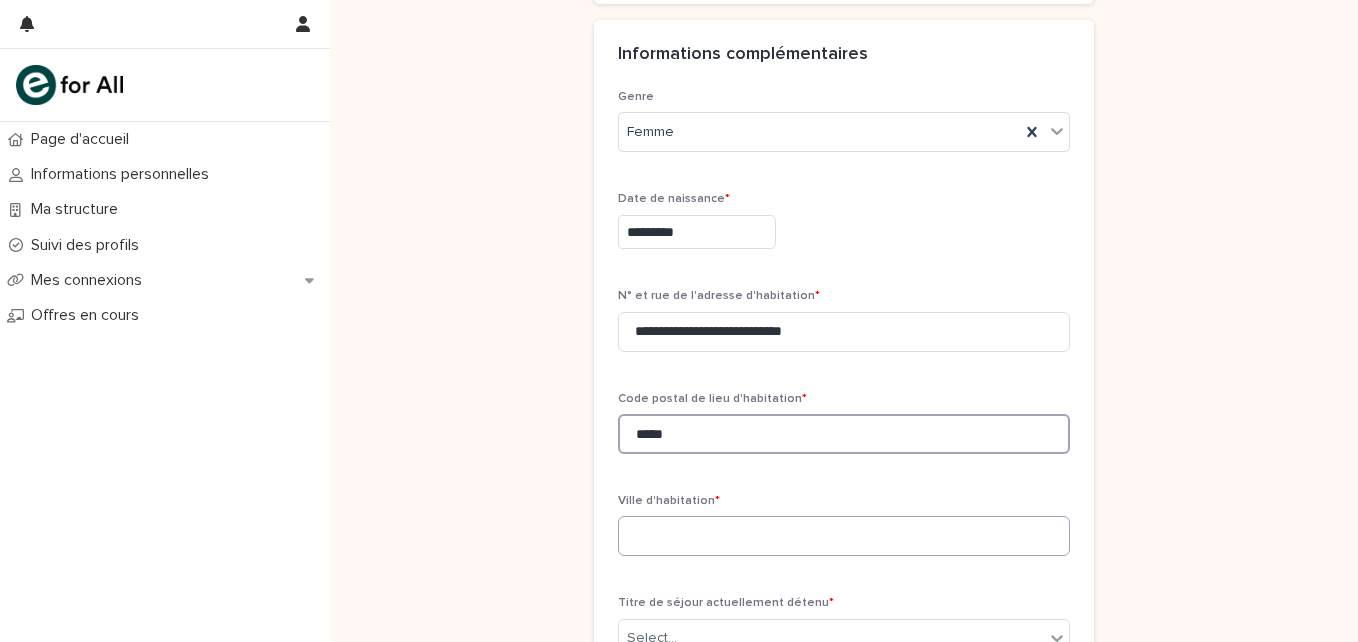 type on "*****" 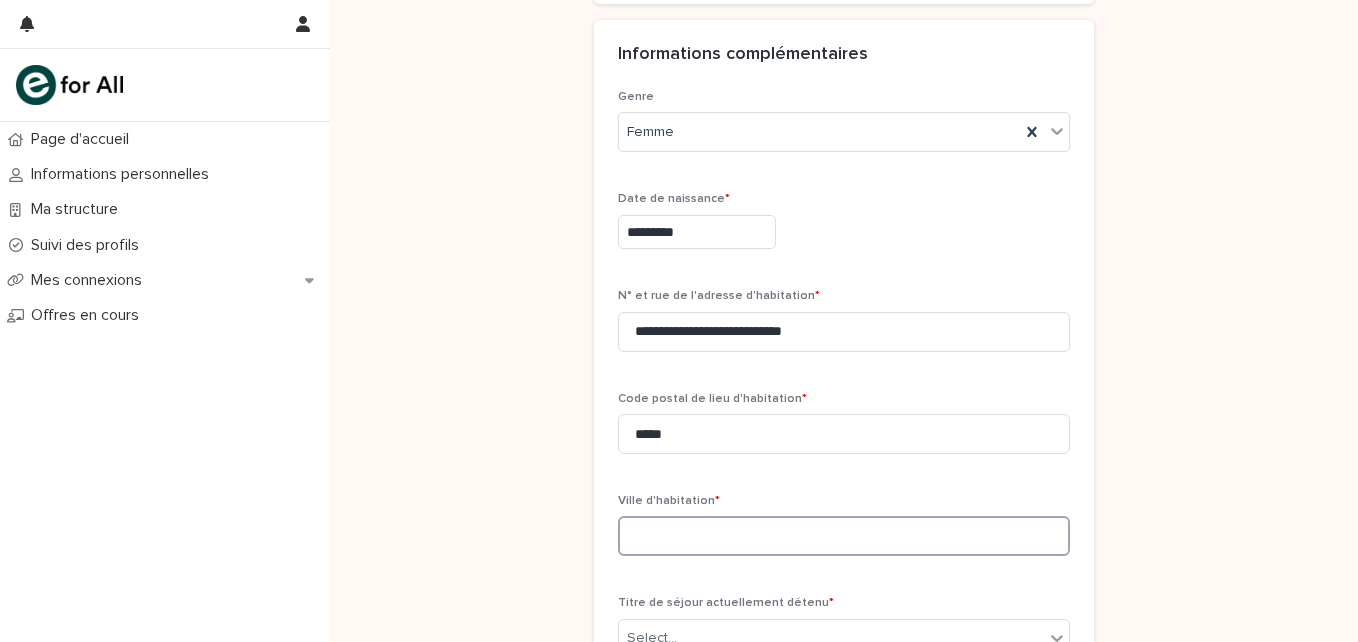 click at bounding box center (844, 536) 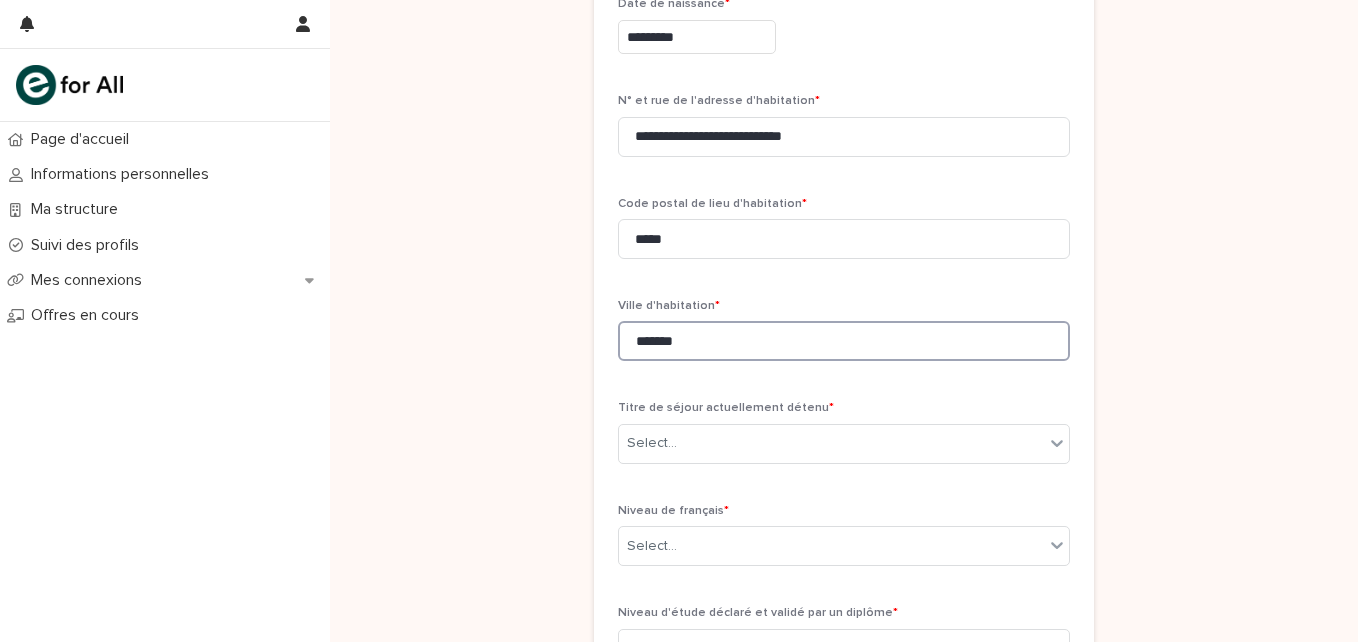 scroll, scrollTop: 1044, scrollLeft: 0, axis: vertical 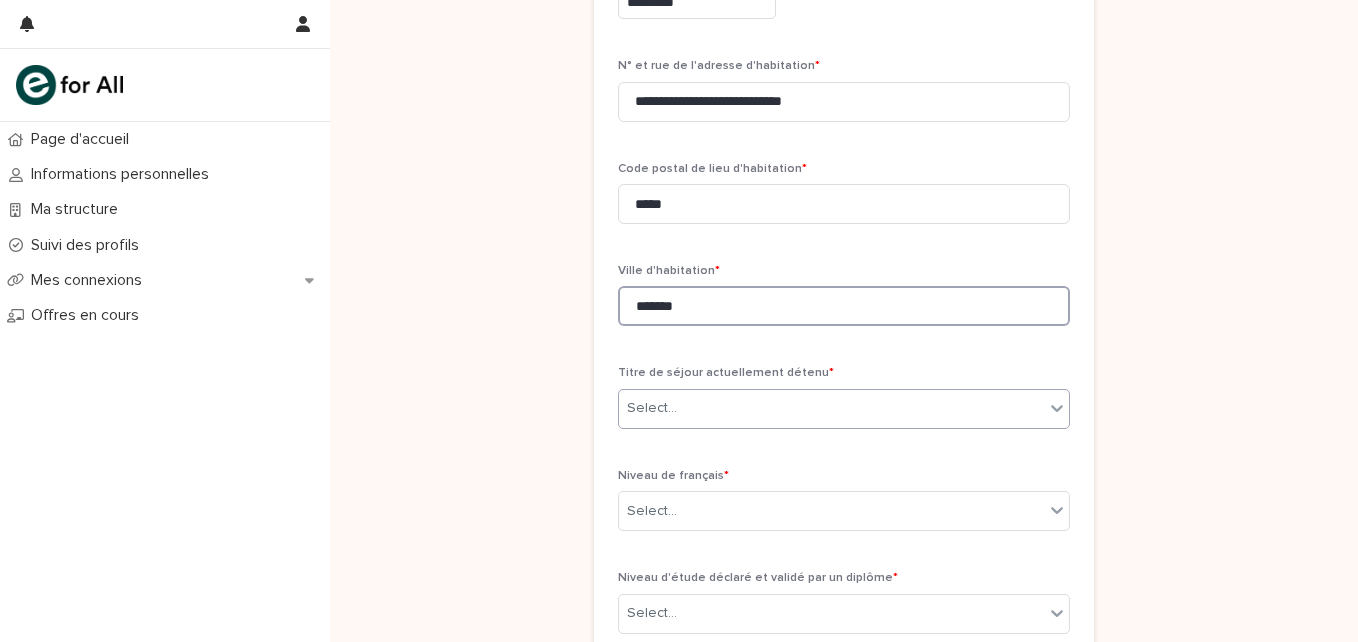 type on "*******" 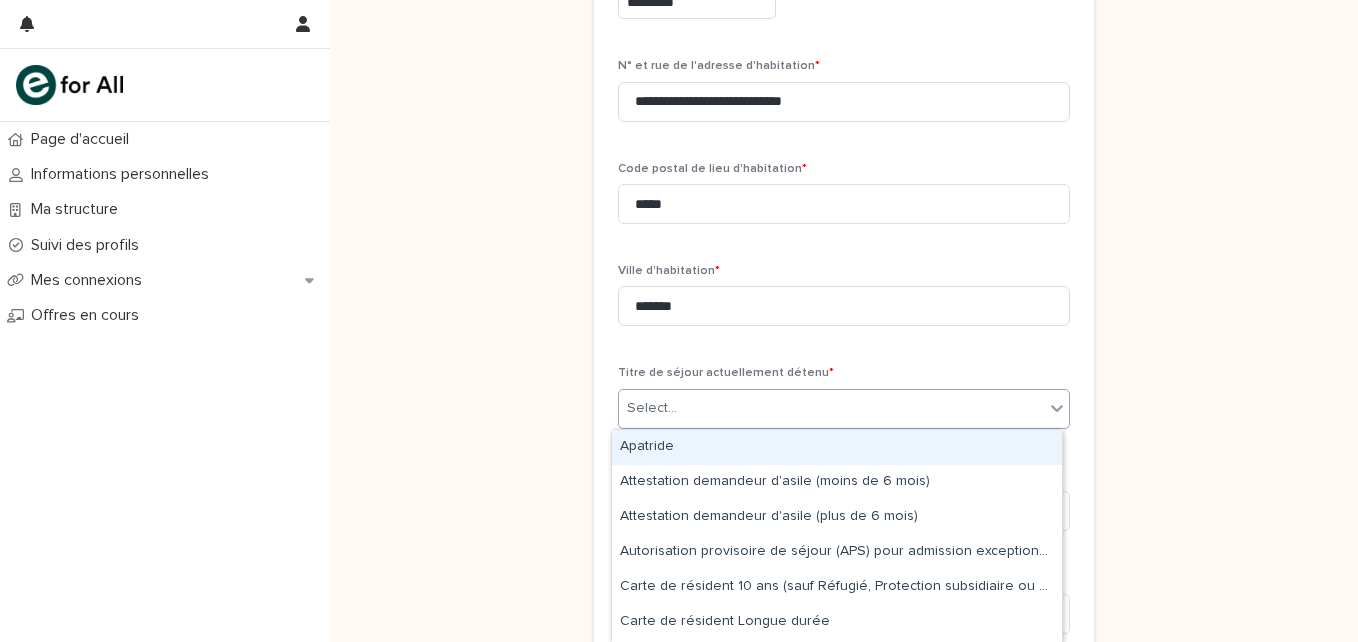 click at bounding box center (1057, 408) 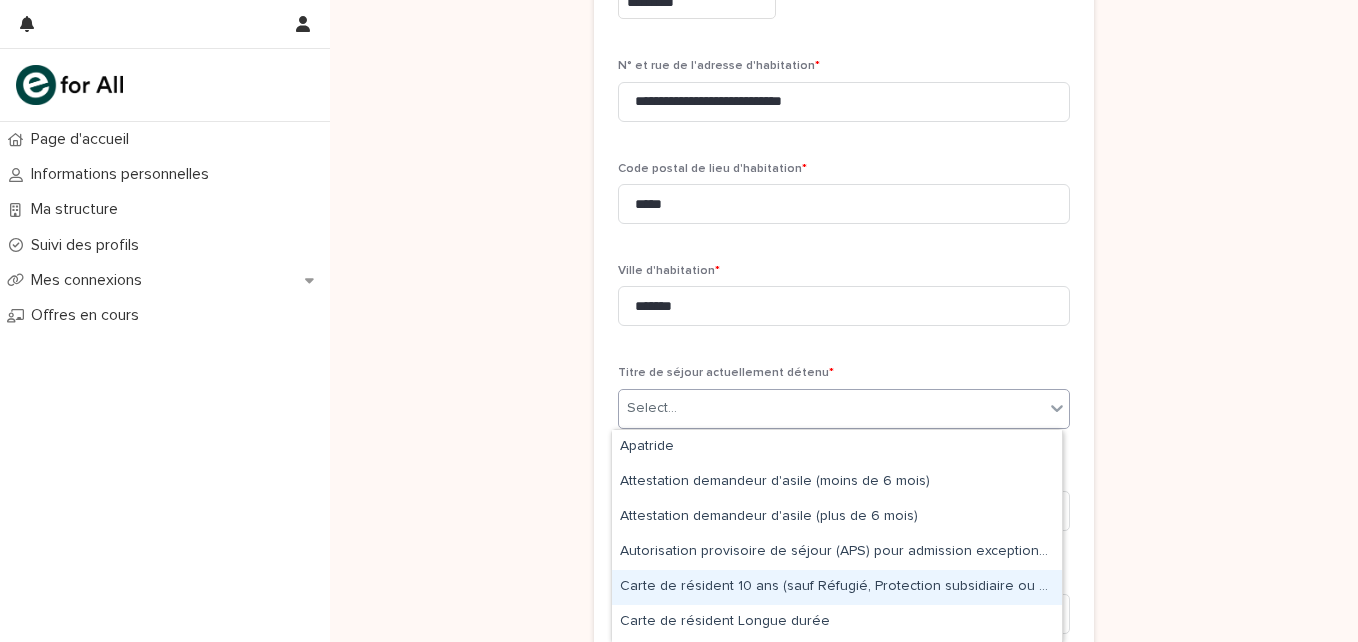 click on "Carte de résident 10 ans (sauf Réfugié, Protection subsidiaire ou Apatride)" at bounding box center [837, 587] 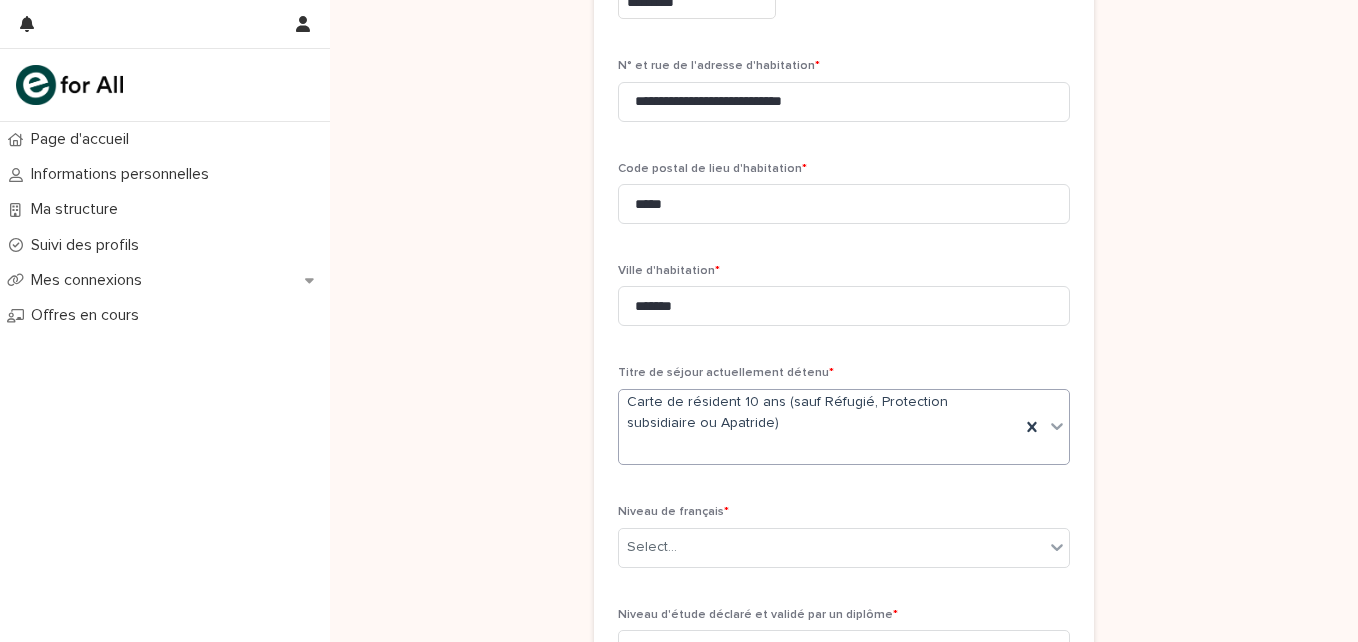 scroll, scrollTop: 1062, scrollLeft: 0, axis: vertical 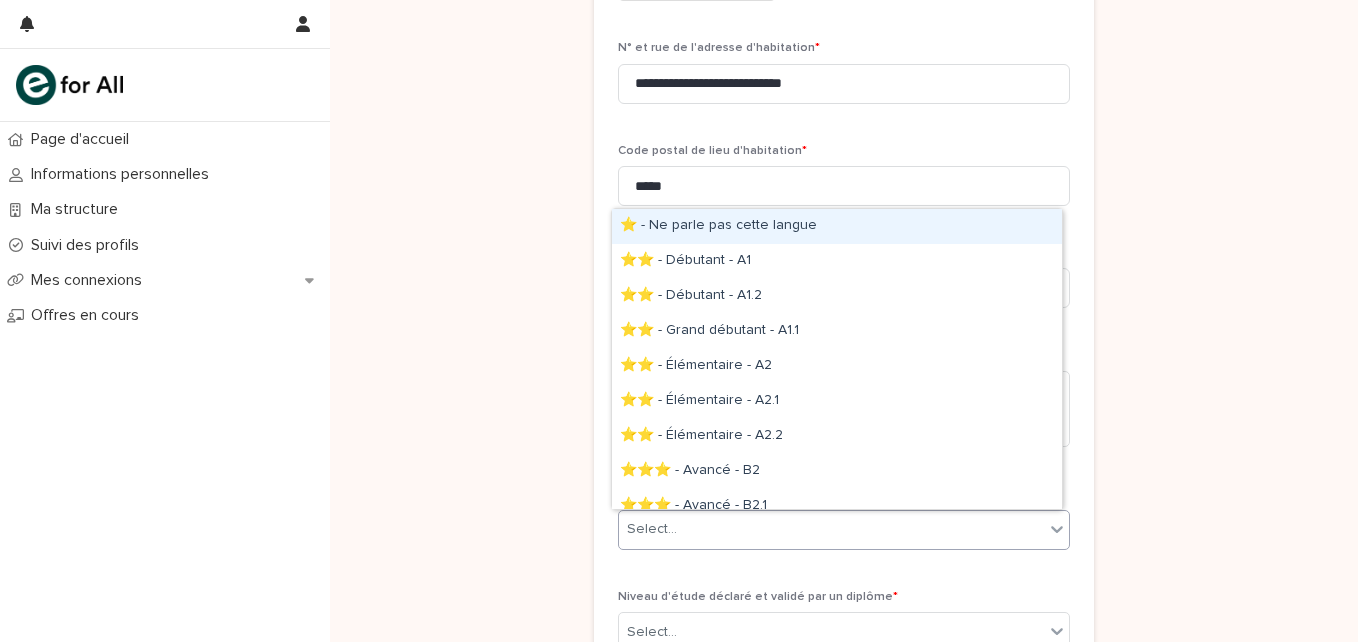 click 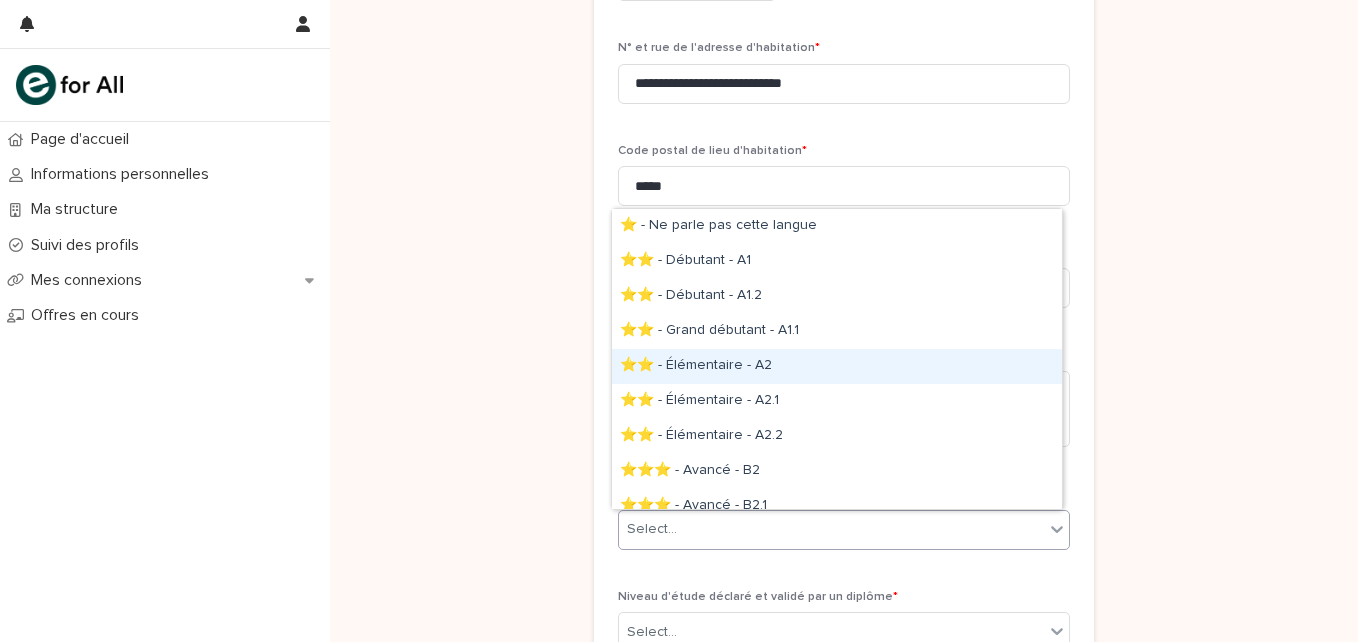 click on "⭐⭐ - Élémentaire - A2" at bounding box center (837, 366) 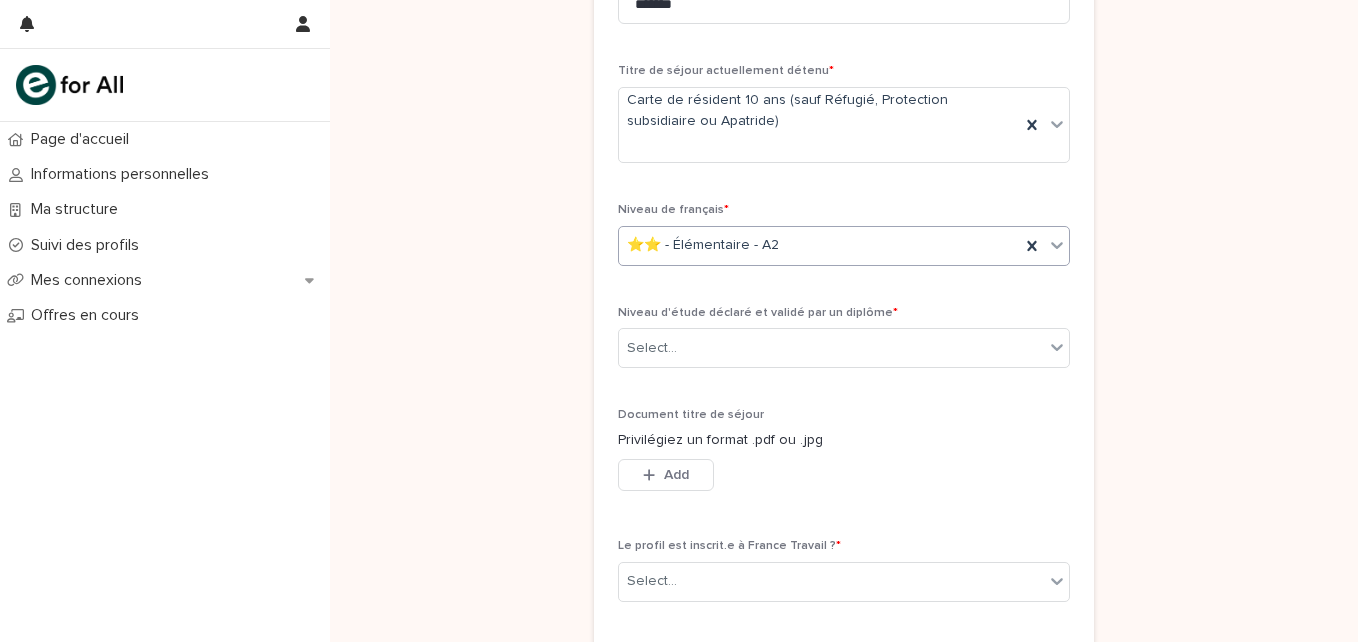 scroll, scrollTop: 1351, scrollLeft: 0, axis: vertical 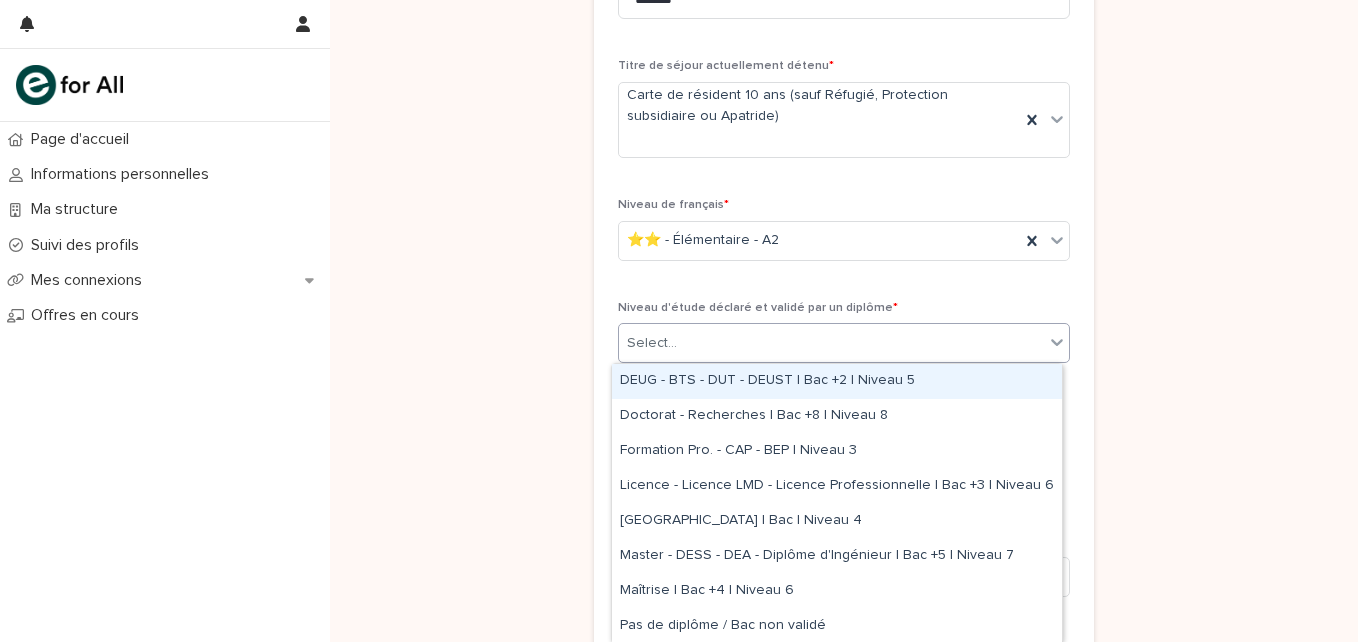 click on "Select..." at bounding box center [831, 343] 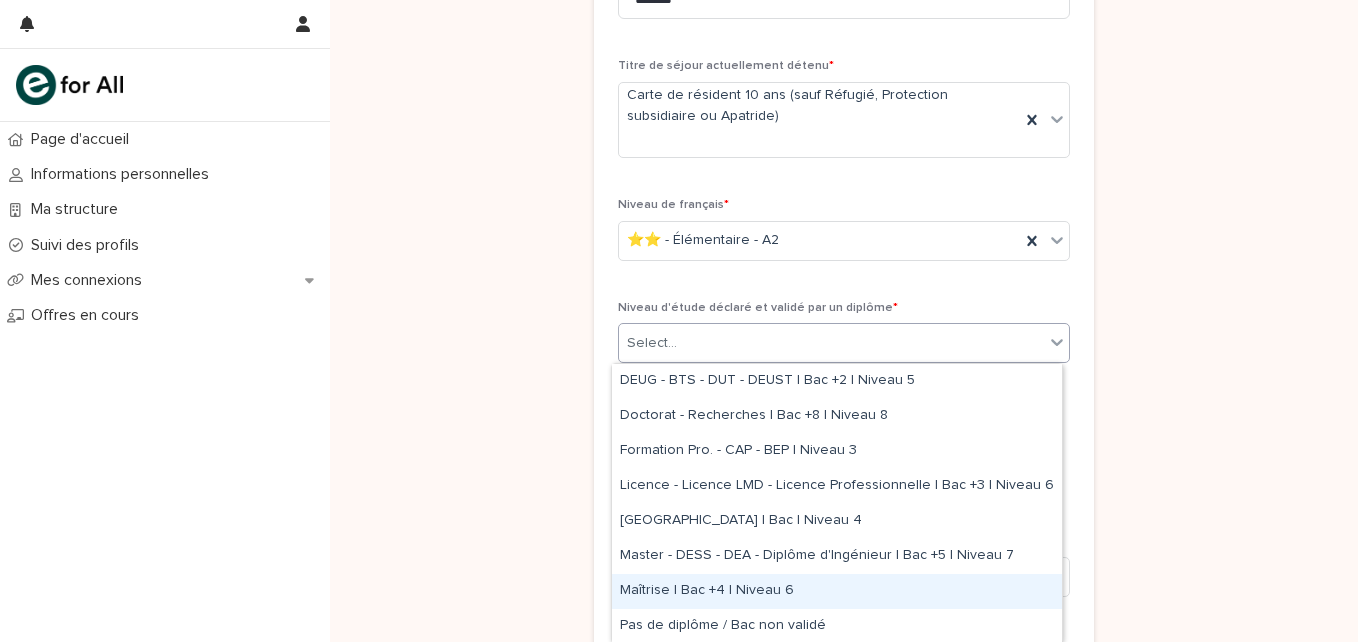 click on "Maîtrise | Bac +4 | Niveau 6" at bounding box center (837, 591) 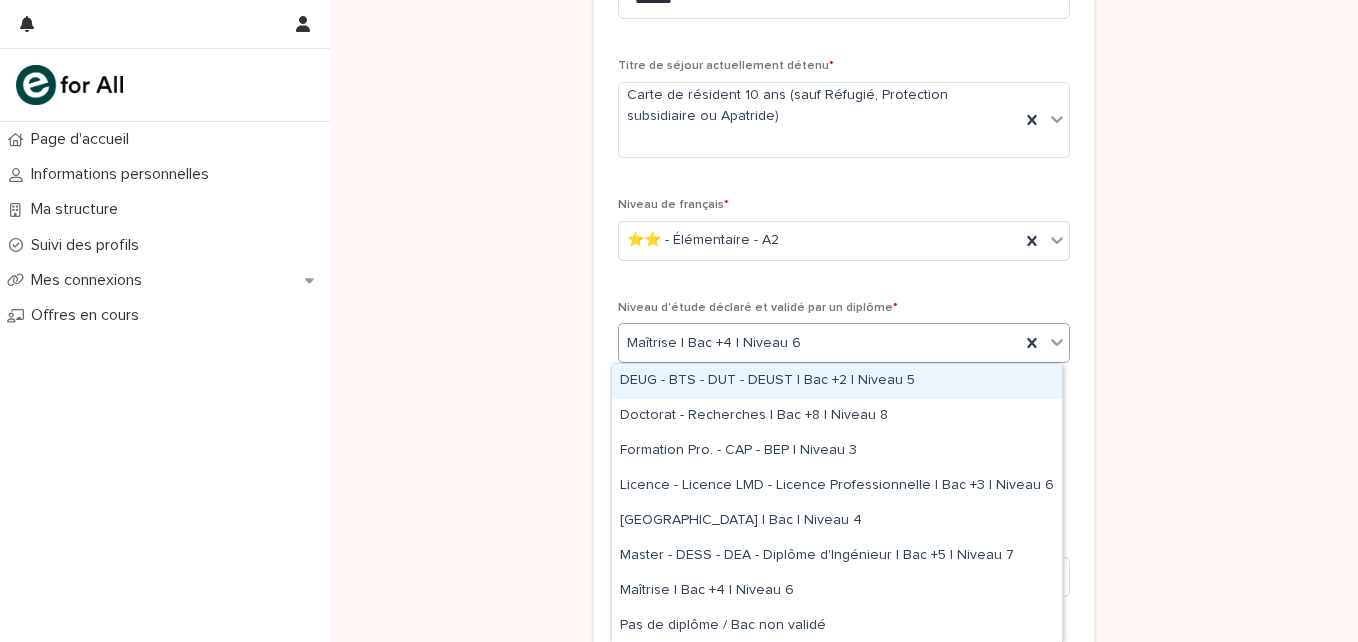 click 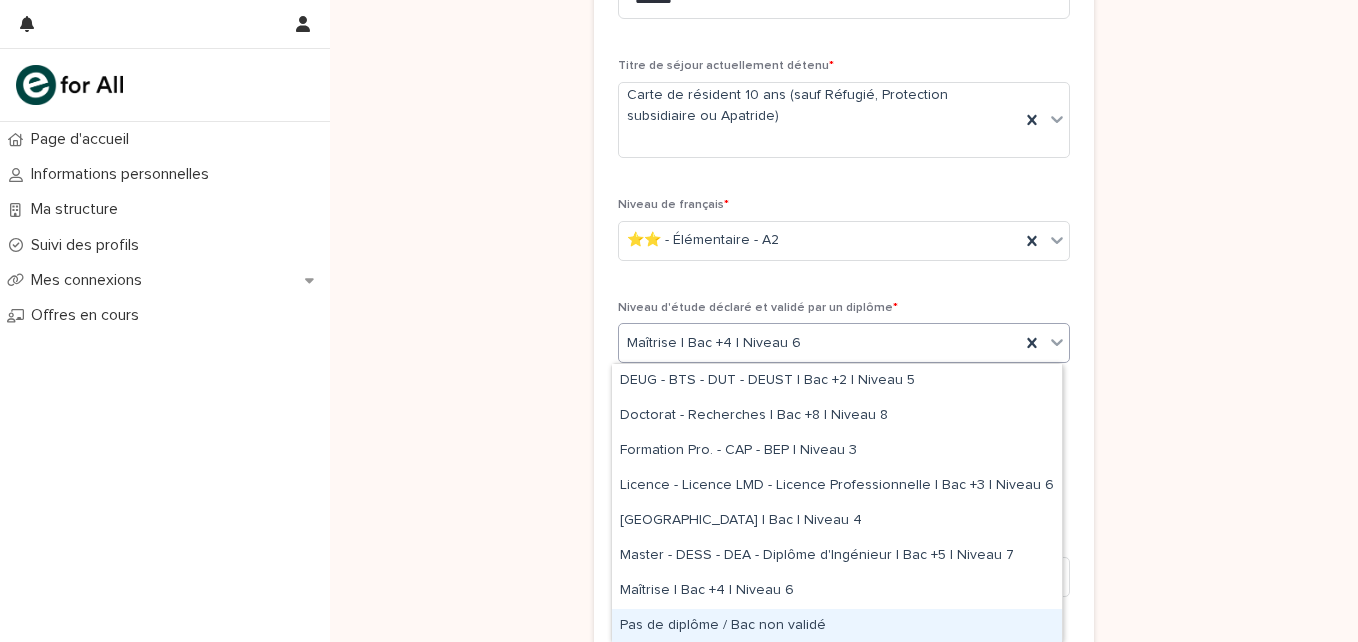 click on "Pas de diplôme / Bac non validé" at bounding box center (837, 626) 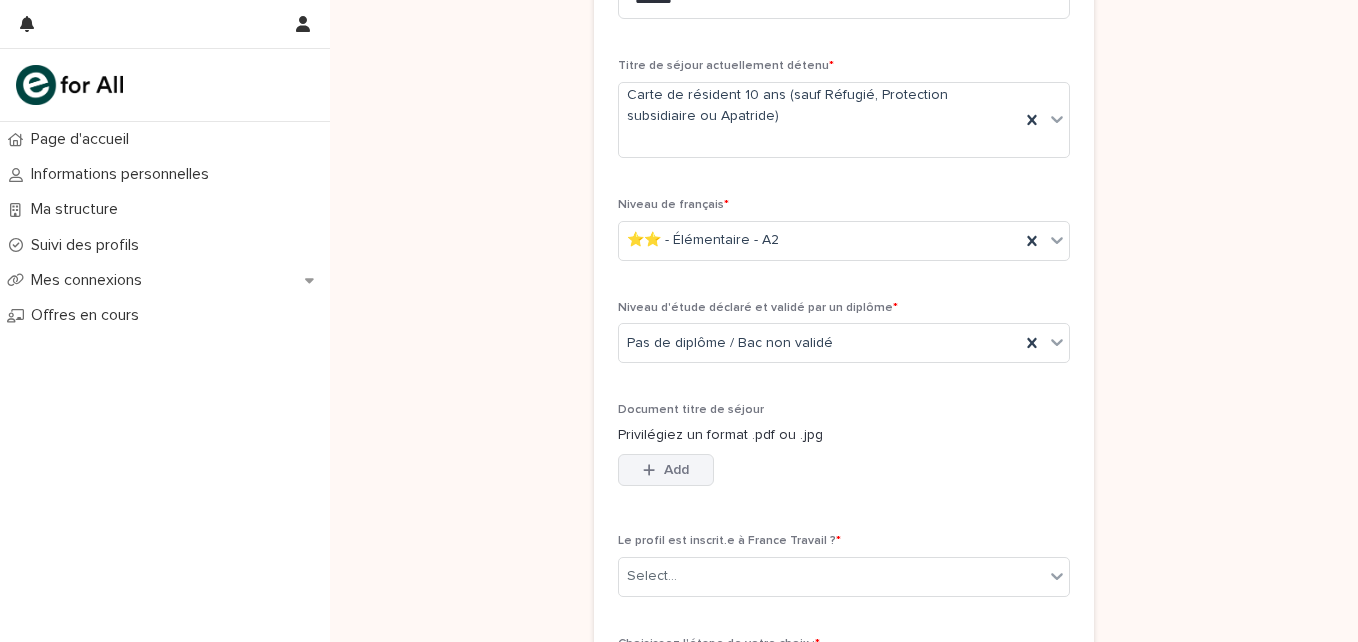 click on "Add" at bounding box center (666, 470) 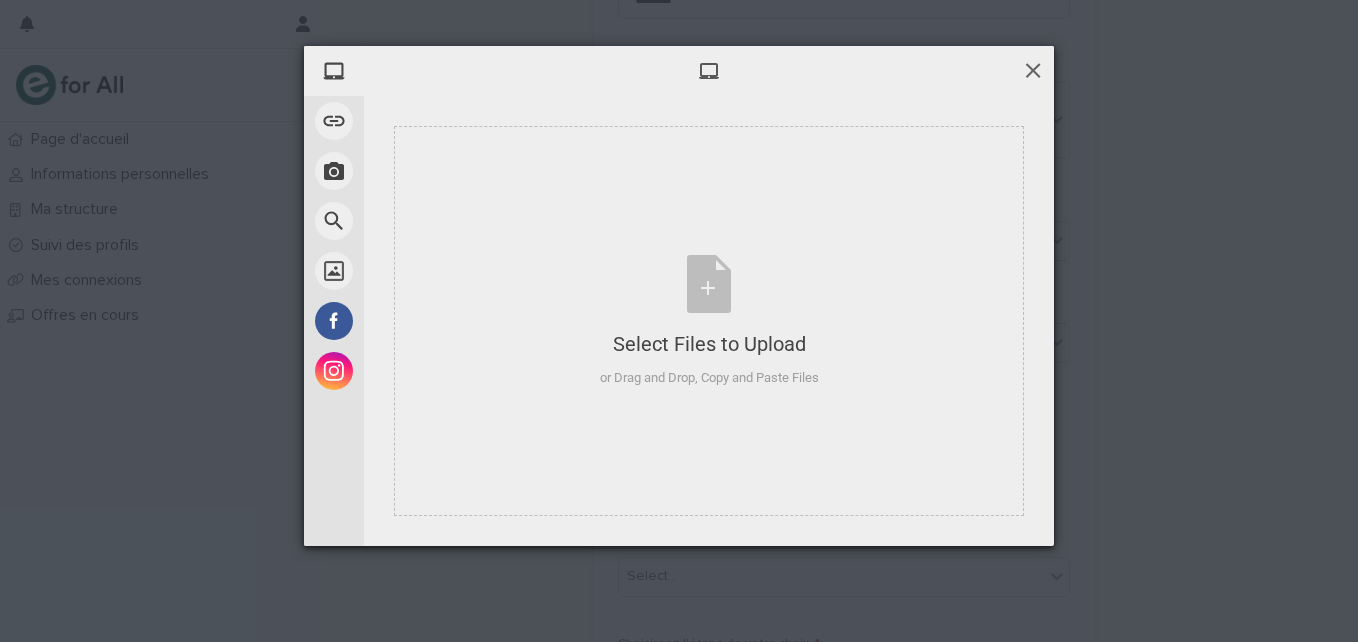 click at bounding box center [1033, 70] 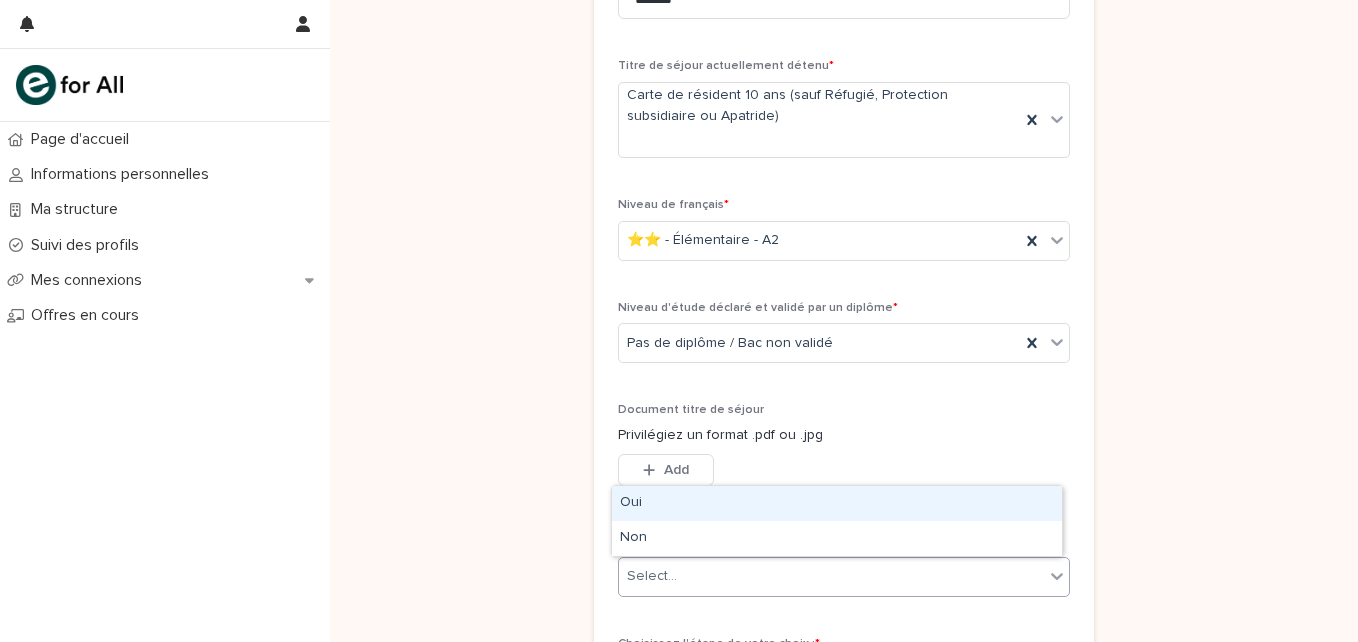 click on "Select..." at bounding box center (831, 576) 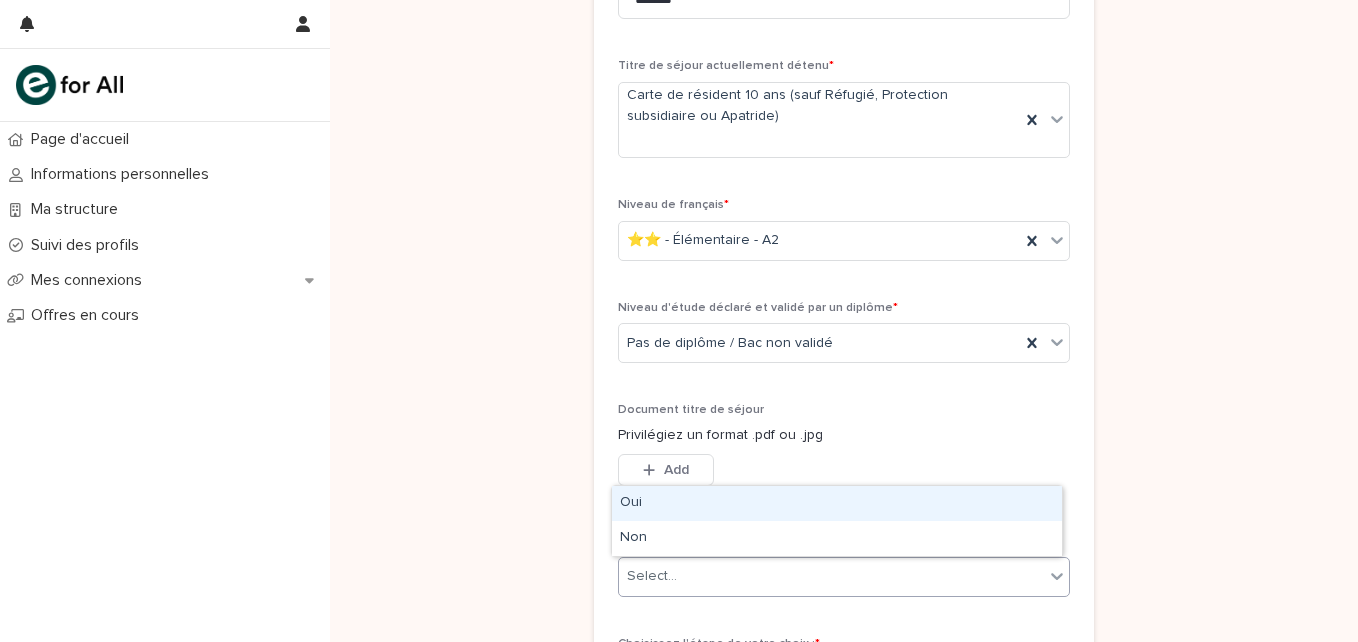 click on "Oui" at bounding box center [837, 503] 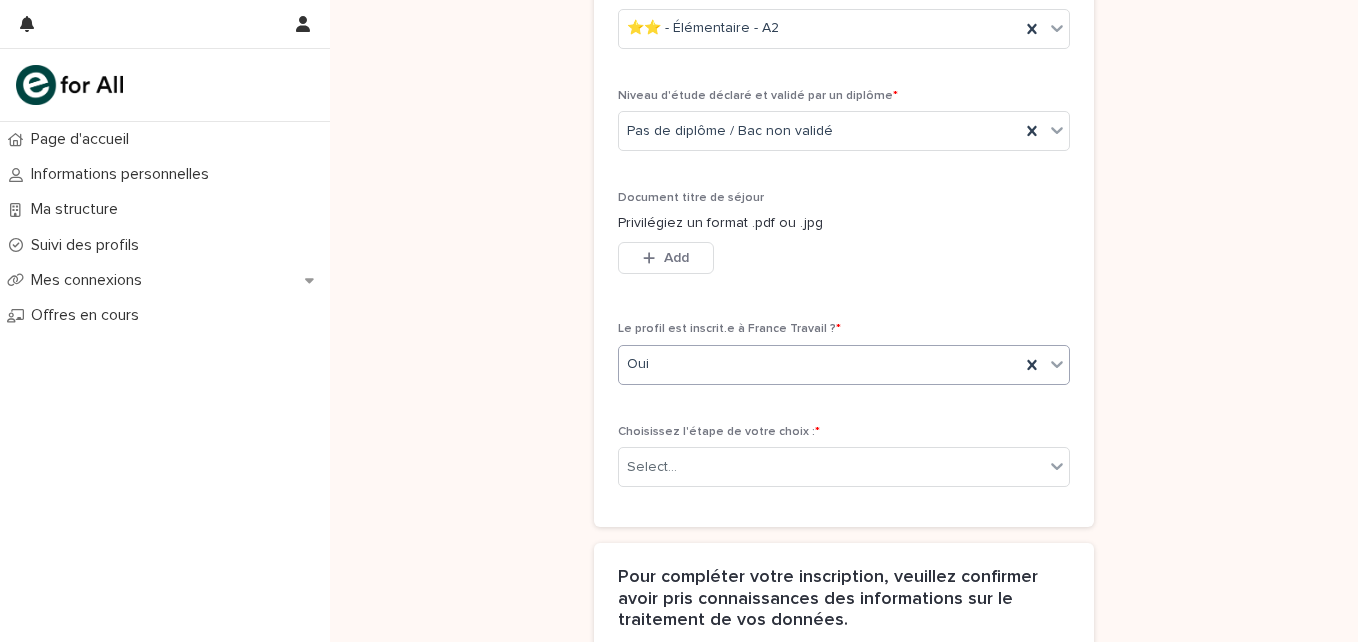 scroll, scrollTop: 1614, scrollLeft: 0, axis: vertical 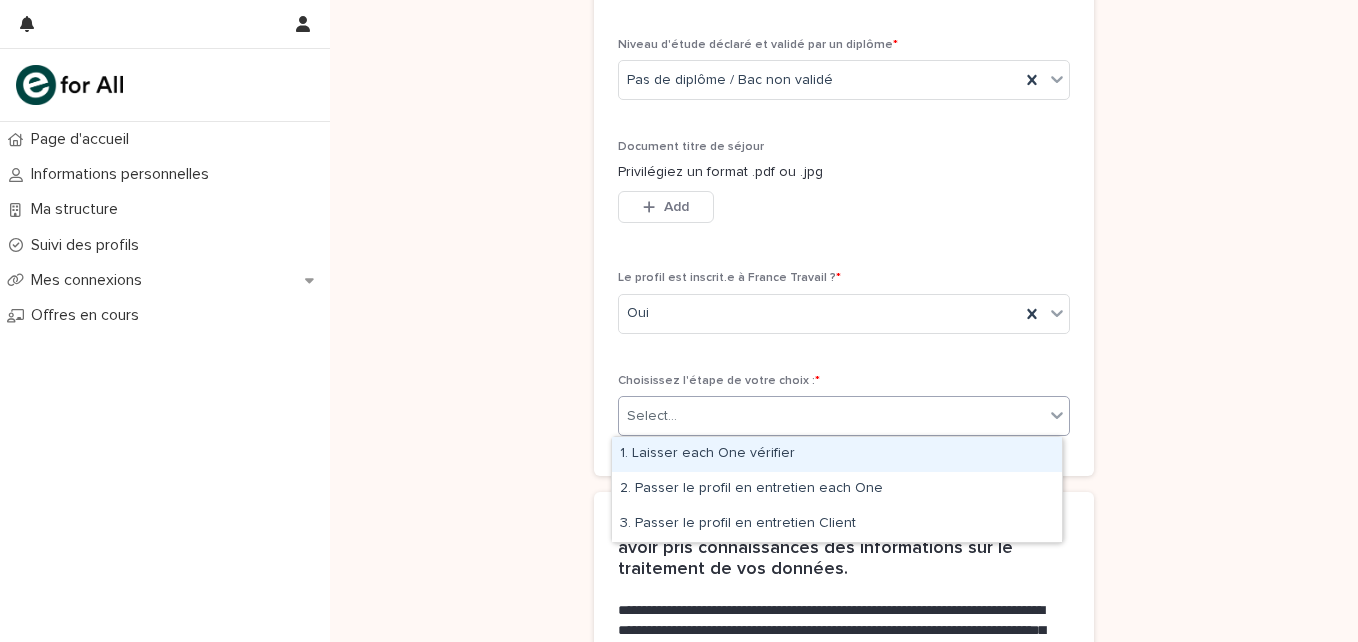 click 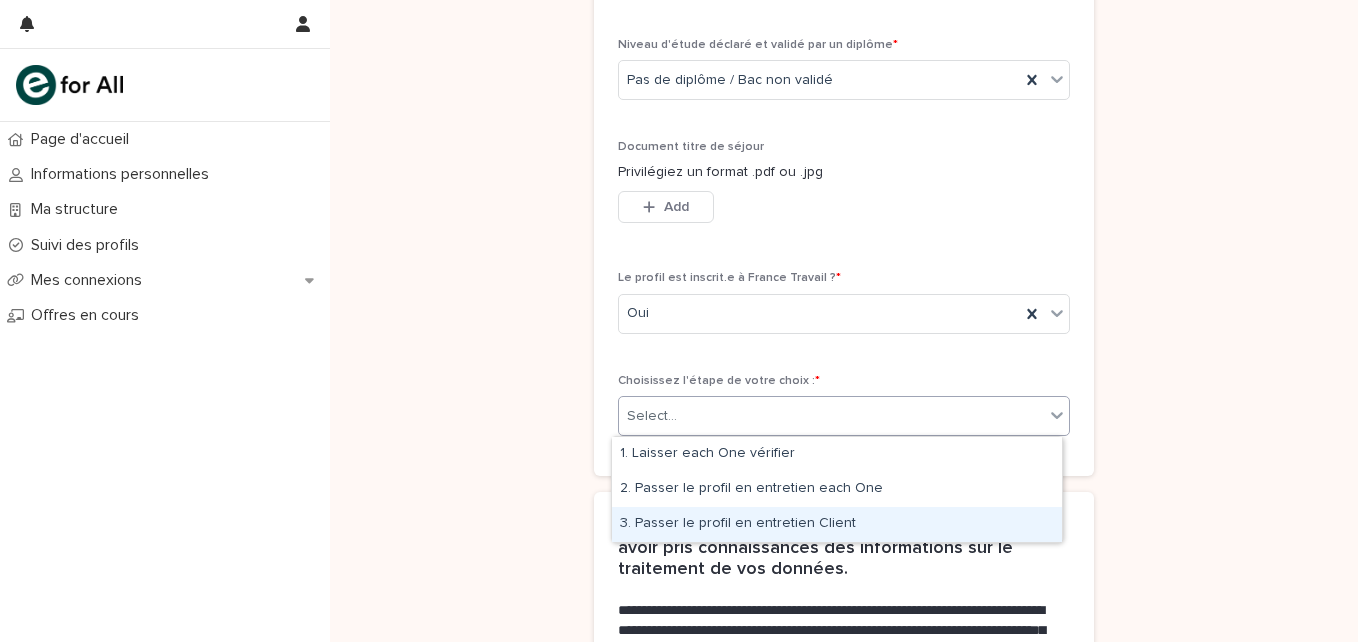 click on "3. Passer le profil en entretien Client" at bounding box center (837, 524) 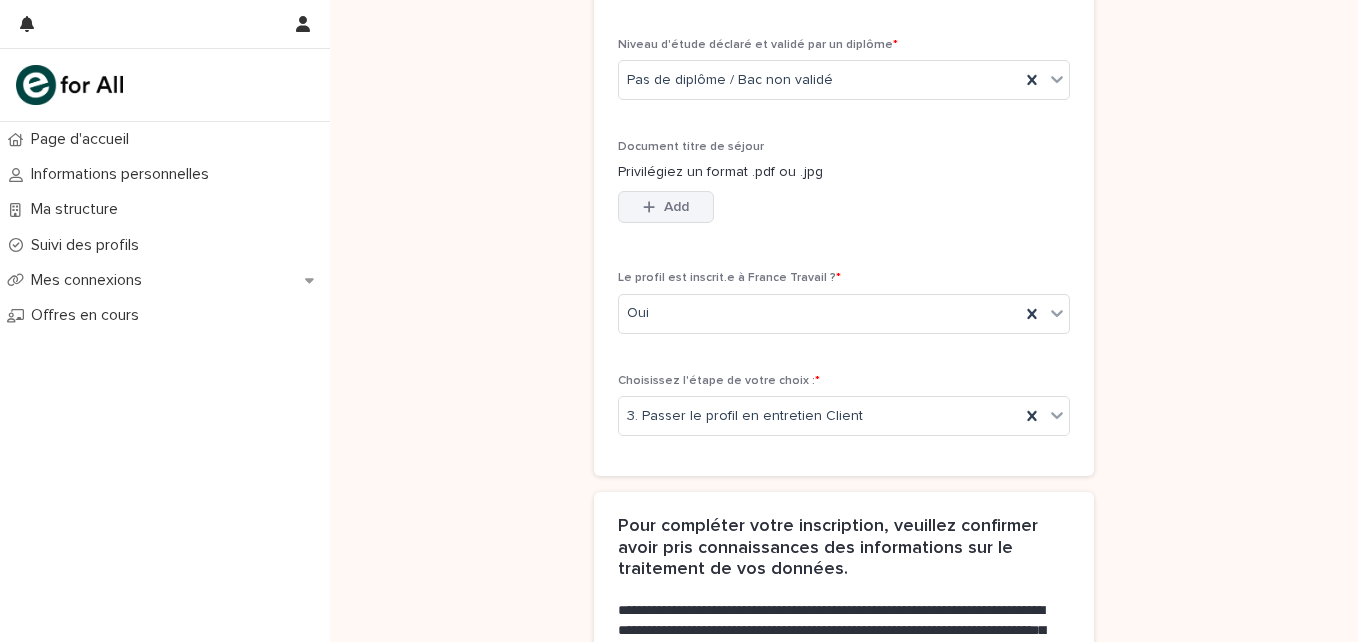 click on "Add" at bounding box center [676, 207] 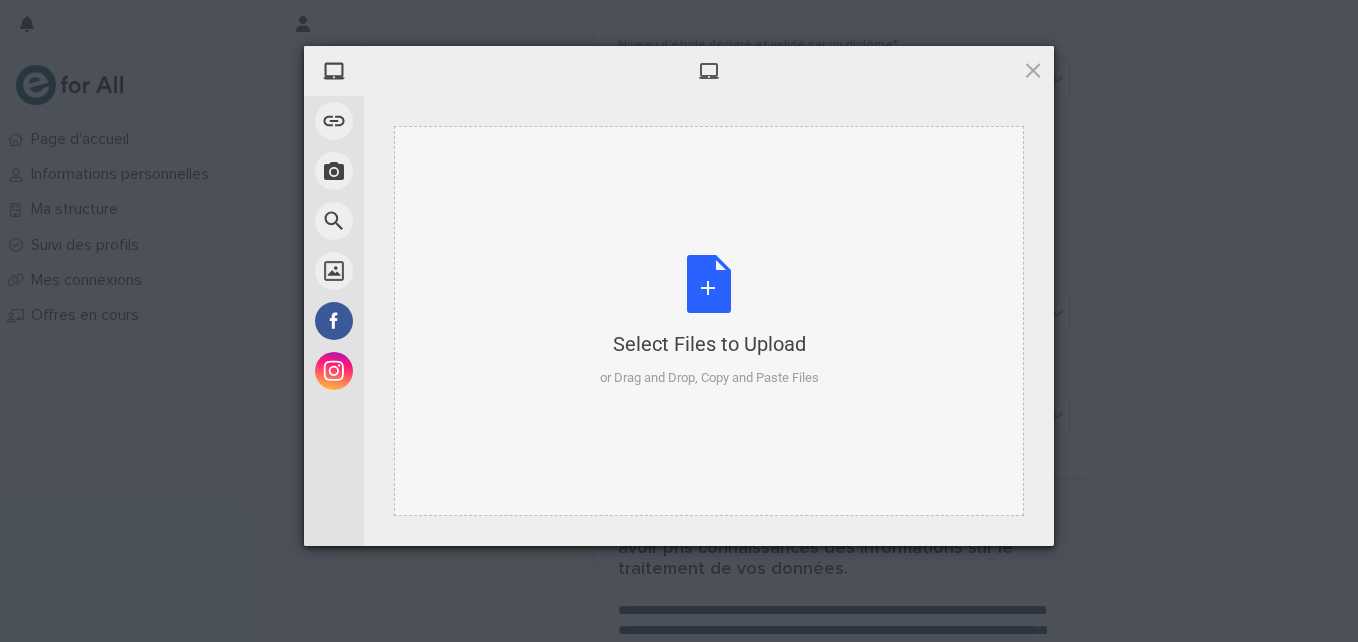 click on "Select Files to Upload
or Drag and Drop, Copy and Paste Files" at bounding box center (709, 321) 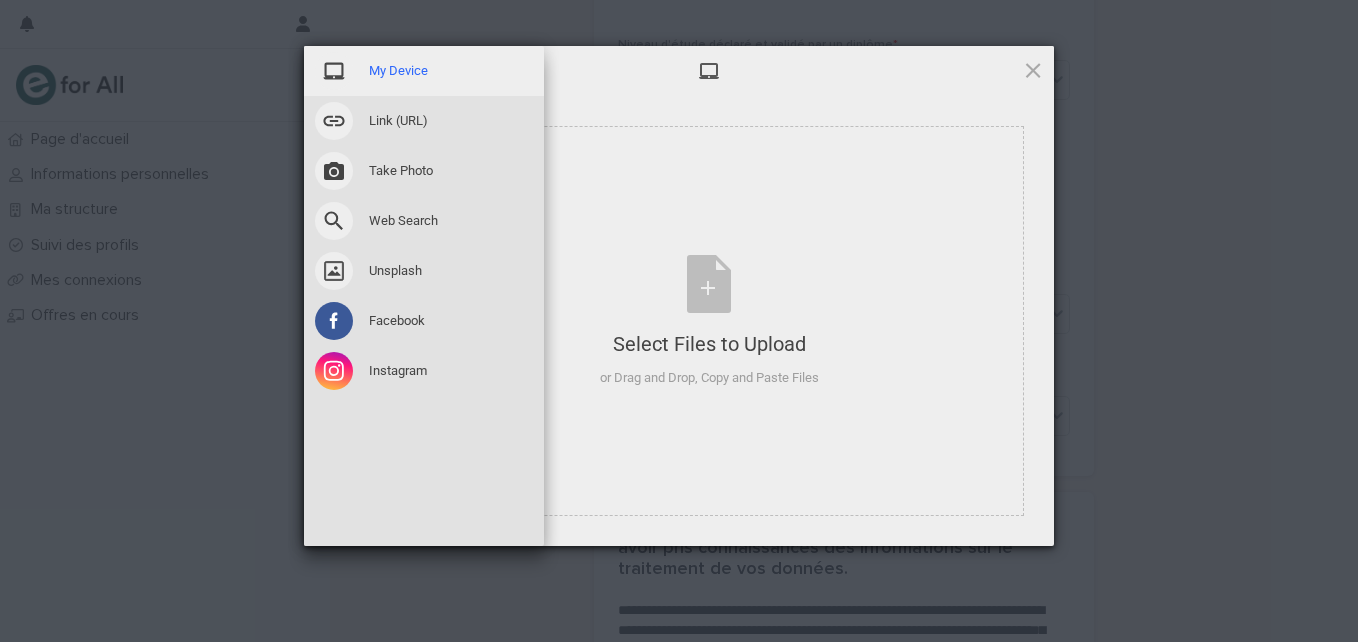 click on "My Device" at bounding box center [424, 71] 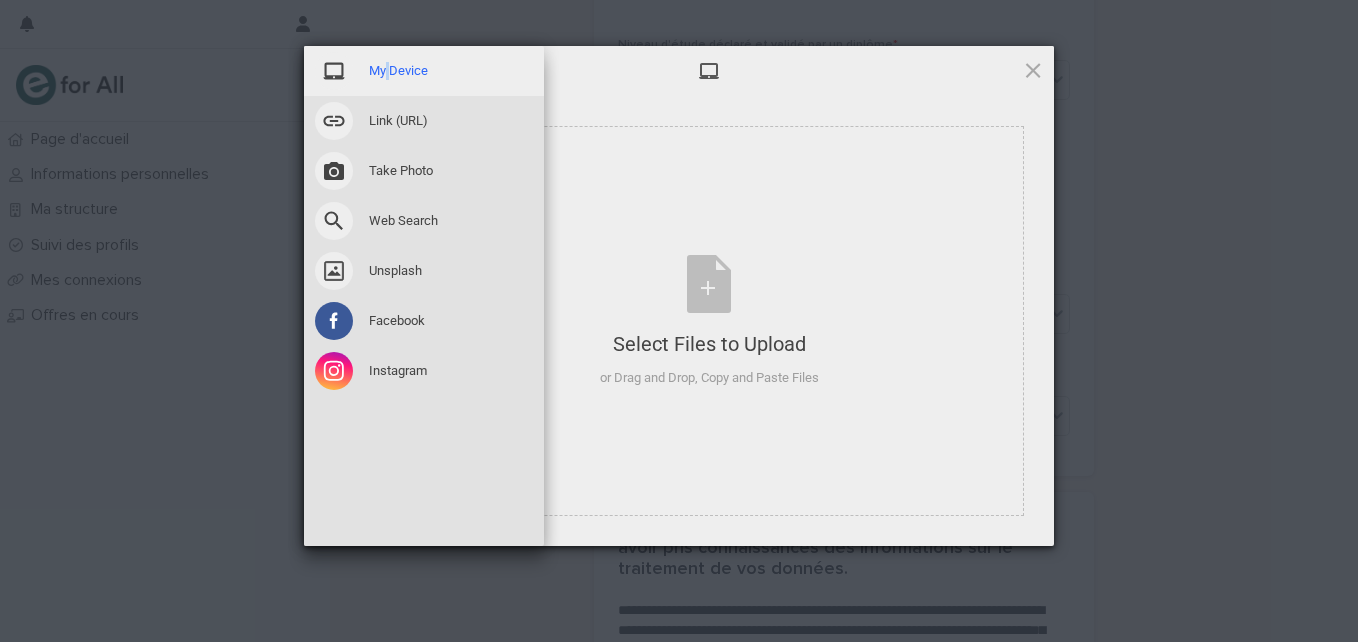 click on "My Device" at bounding box center (398, 71) 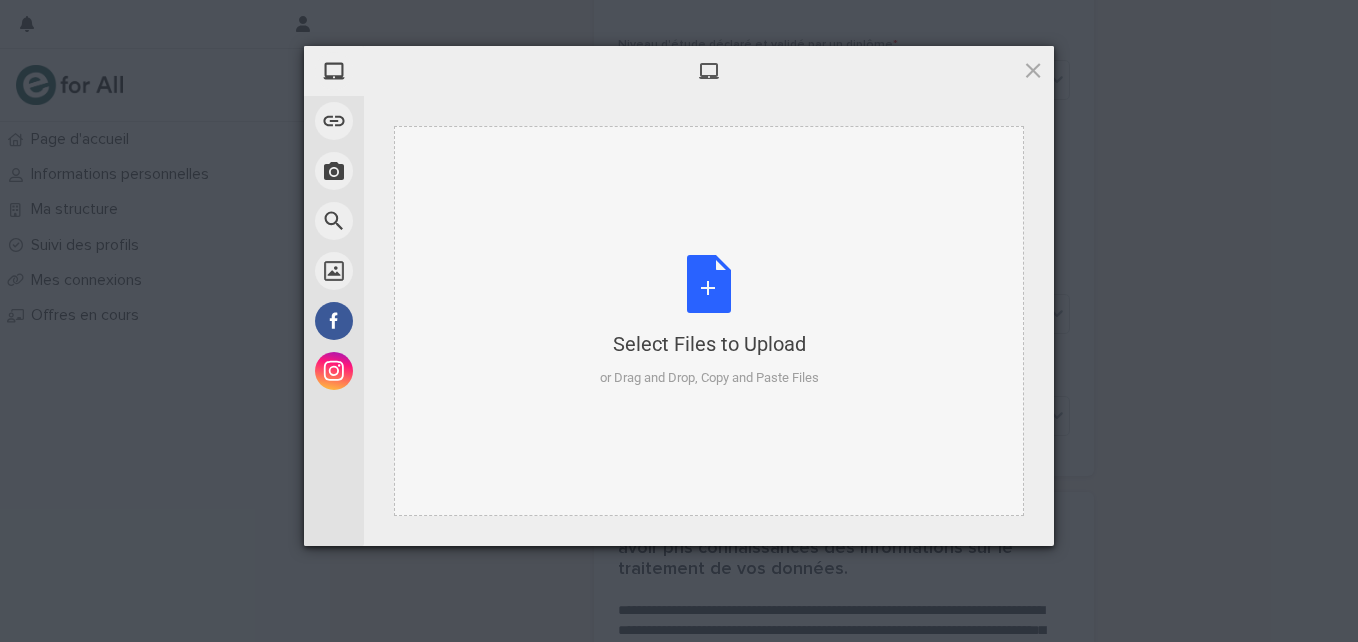 click on "Select Files to Upload
or Drag and Drop, Copy and Paste Files" at bounding box center [709, 321] 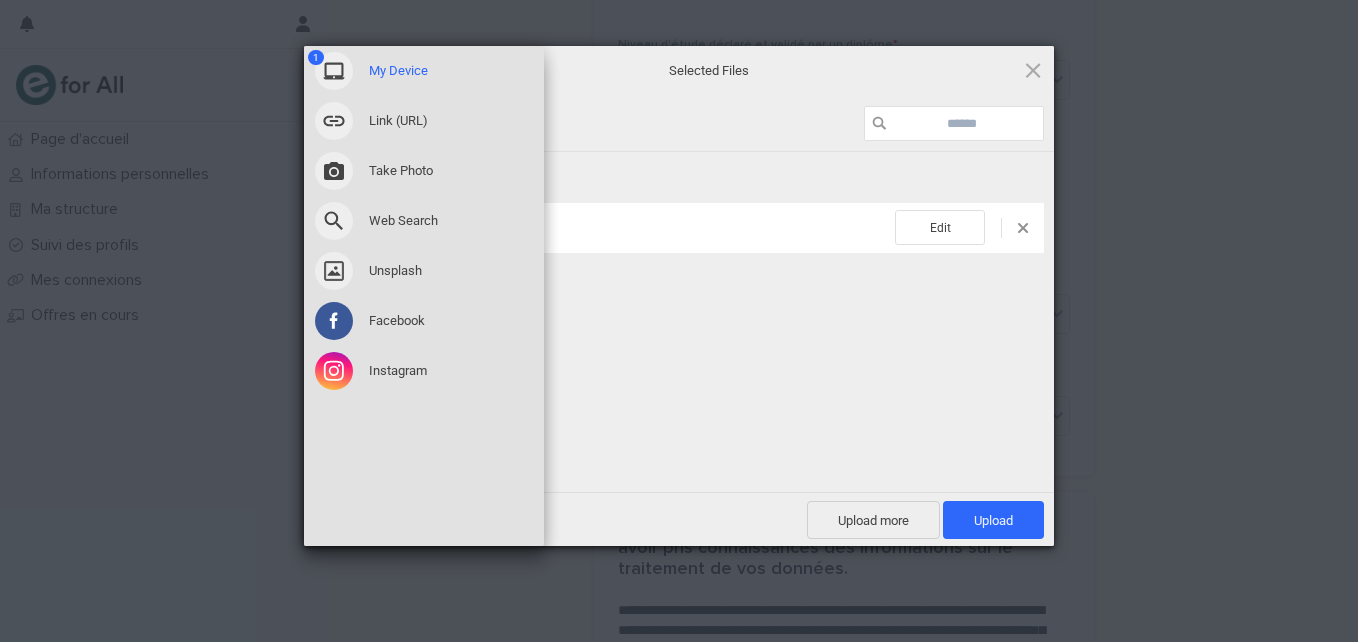 click at bounding box center (334, 71) 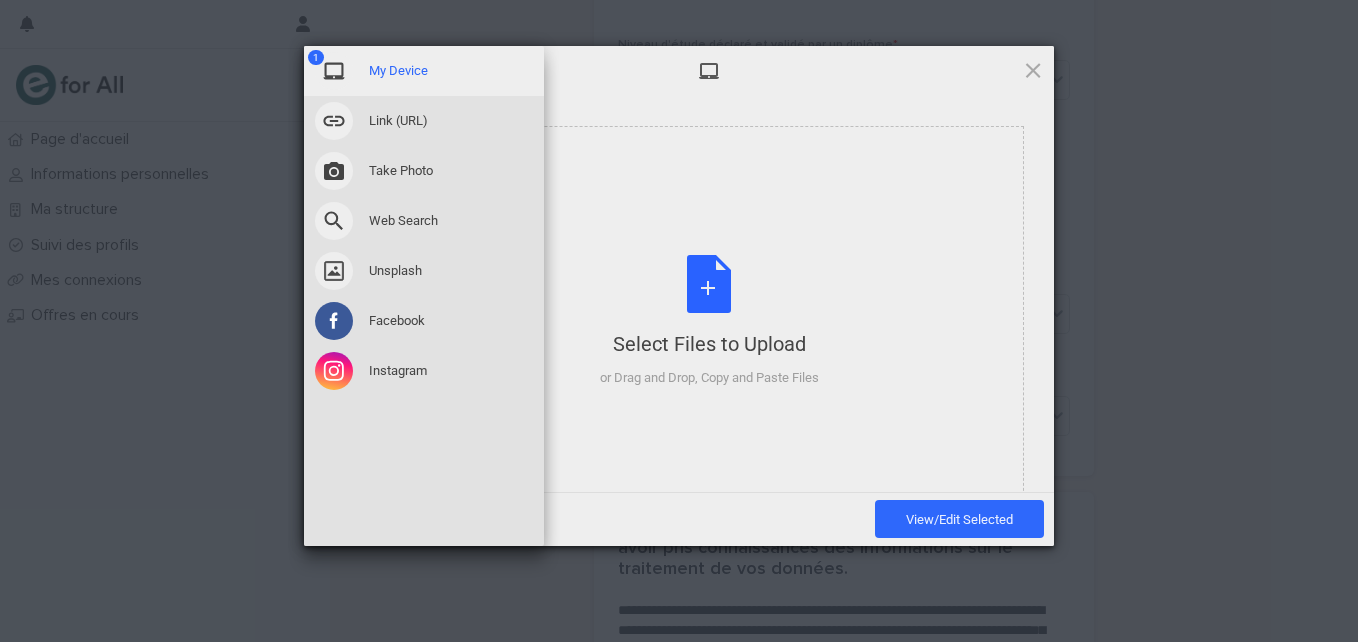 click on "My Device" at bounding box center [398, 71] 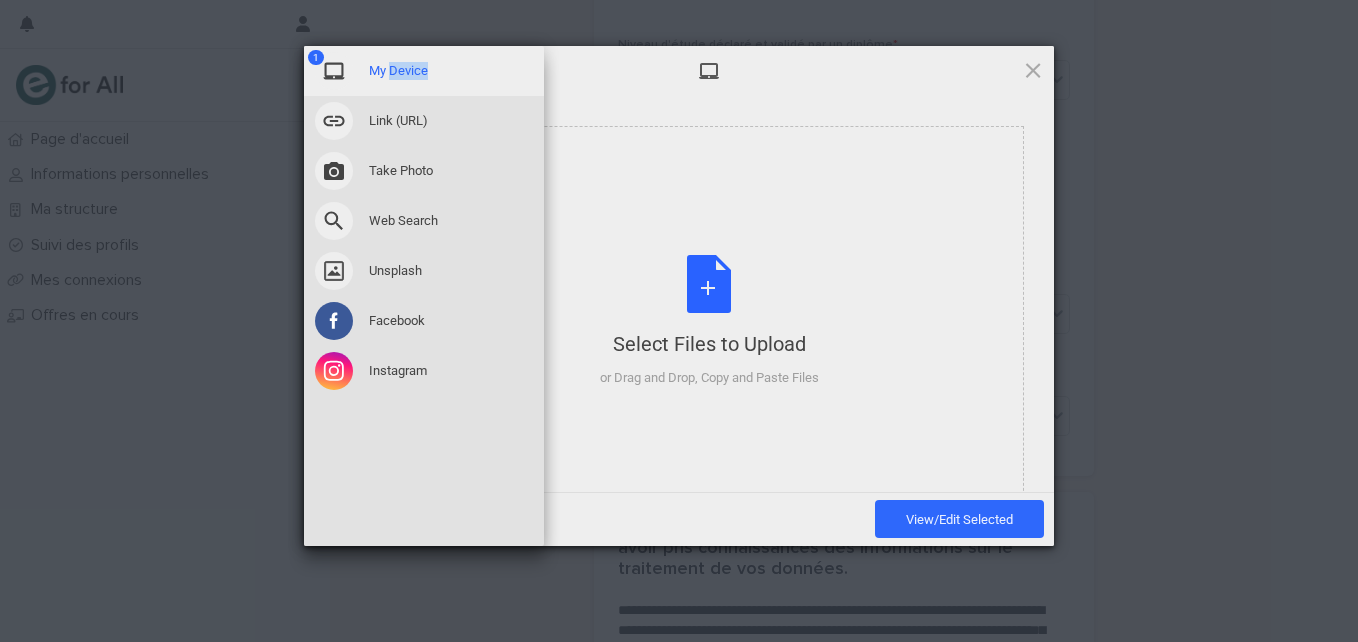click on "My Device" at bounding box center [398, 71] 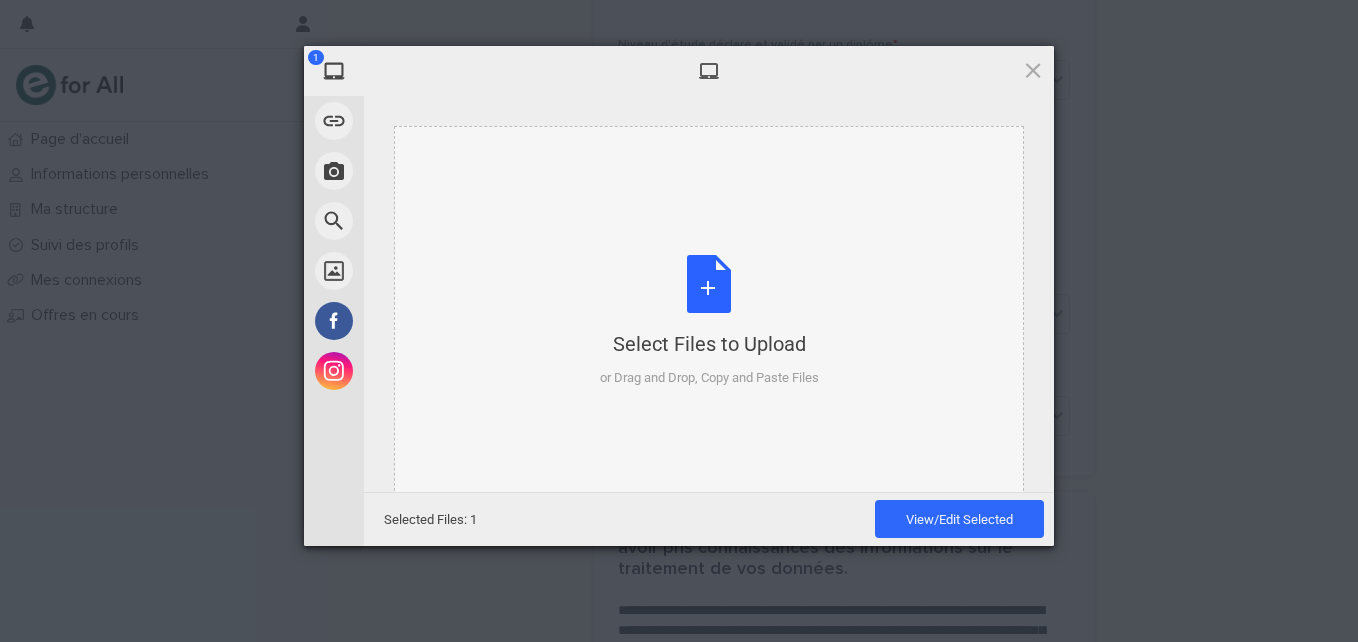click on "Select Files to Upload" at bounding box center (709, 344) 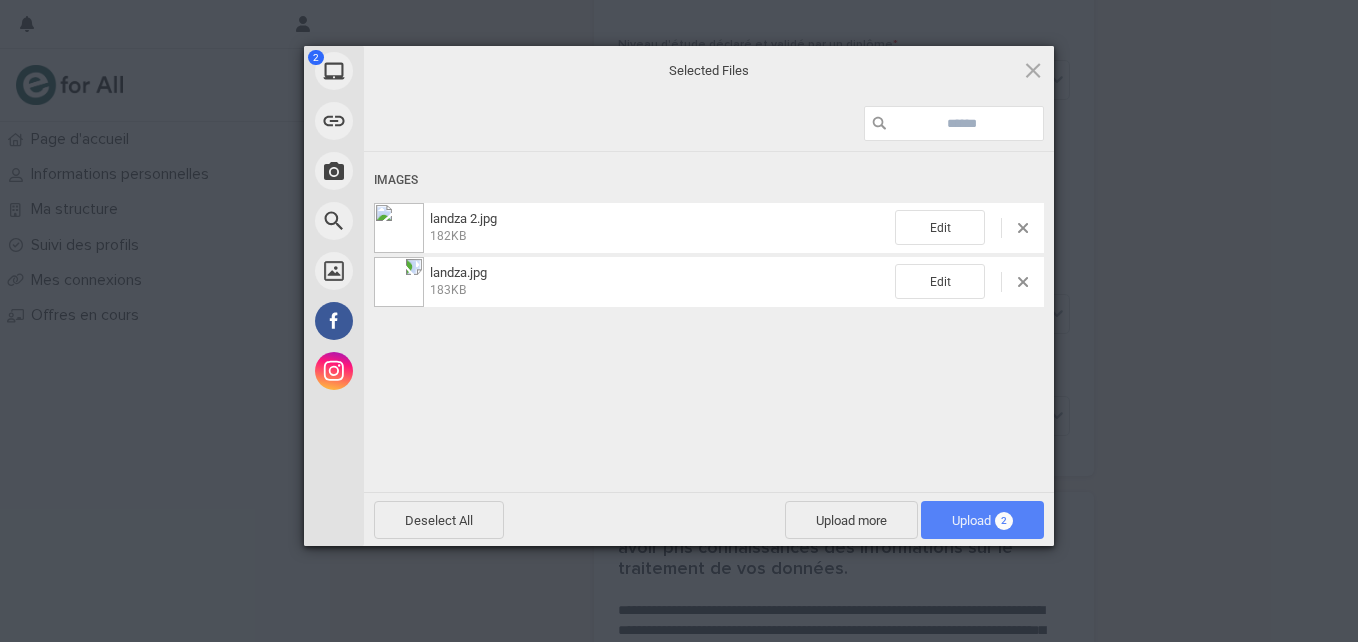 click on "Upload
2" at bounding box center [982, 520] 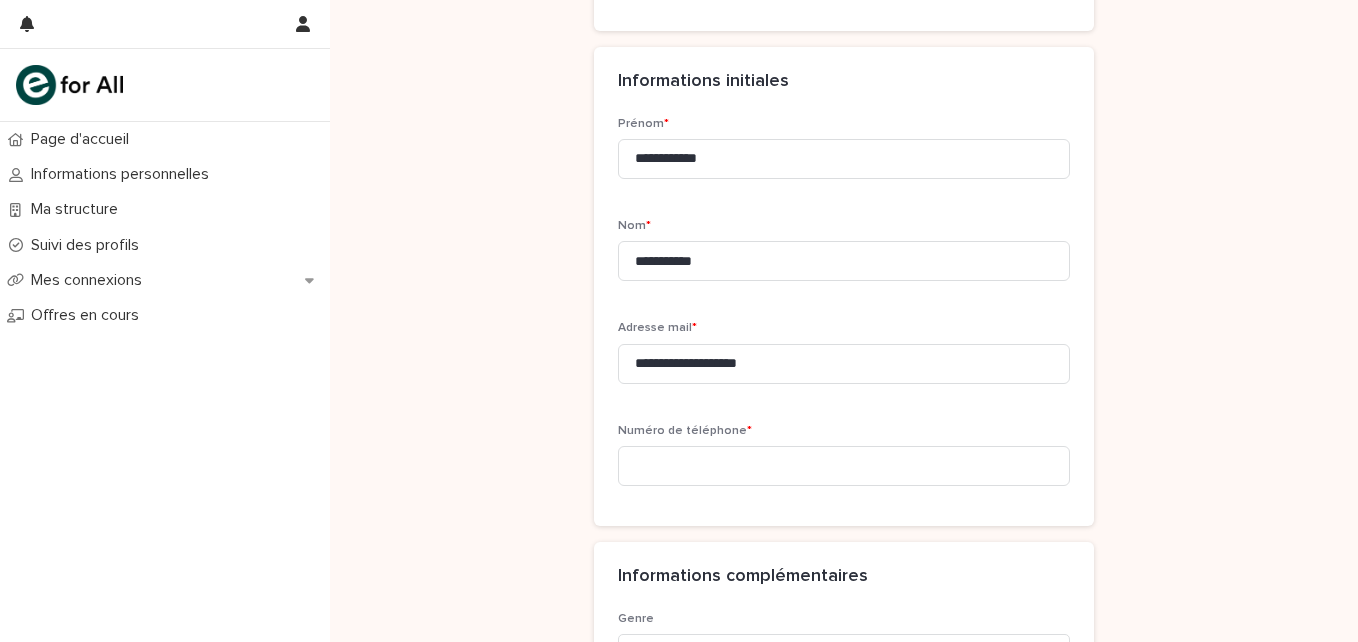 scroll, scrollTop: 137, scrollLeft: 0, axis: vertical 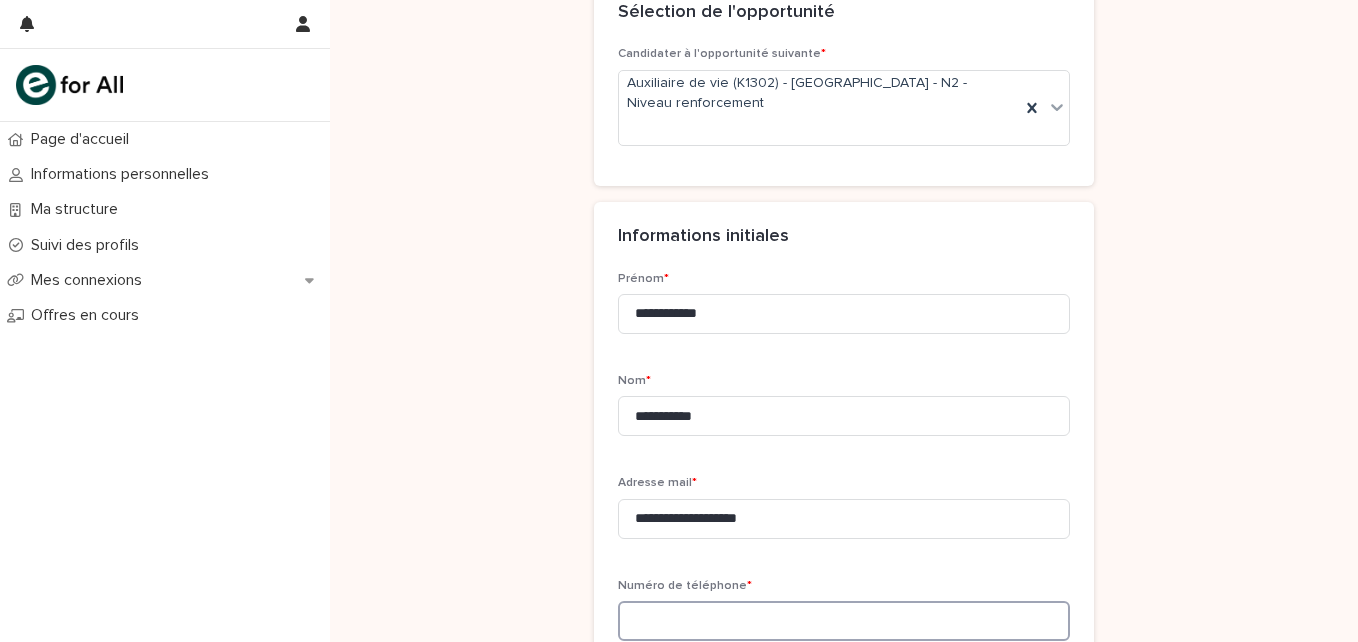 click at bounding box center (844, 621) 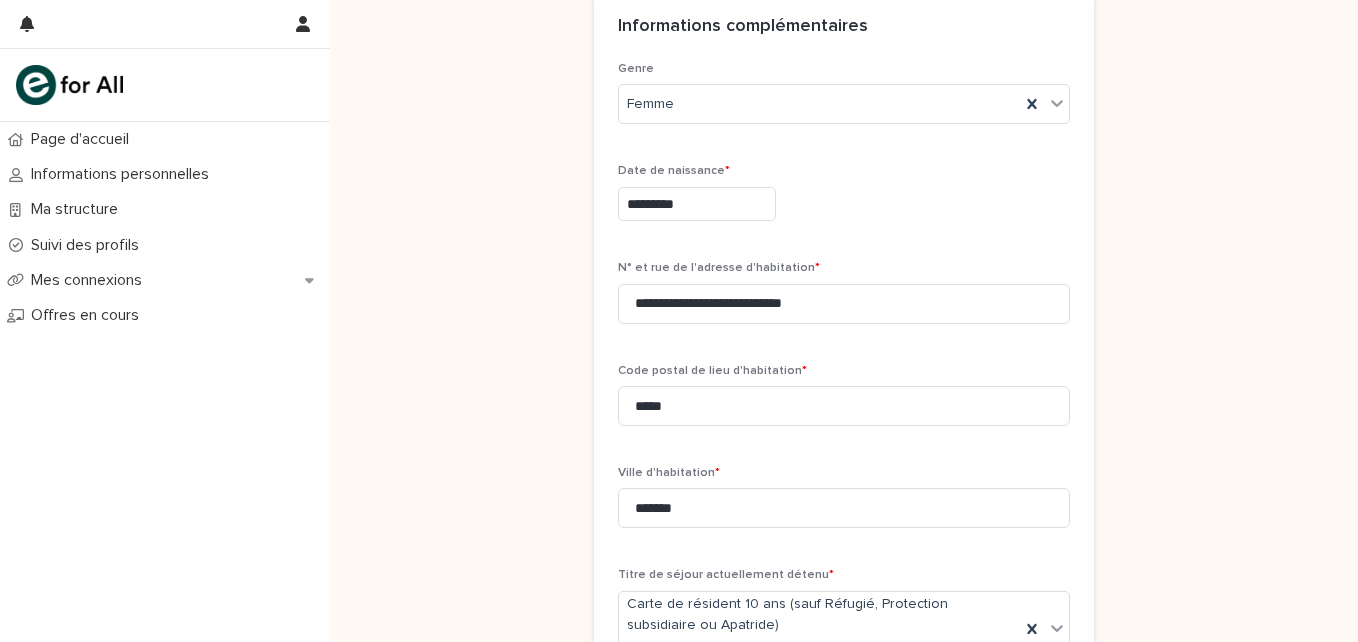 scroll, scrollTop: 2446, scrollLeft: 0, axis: vertical 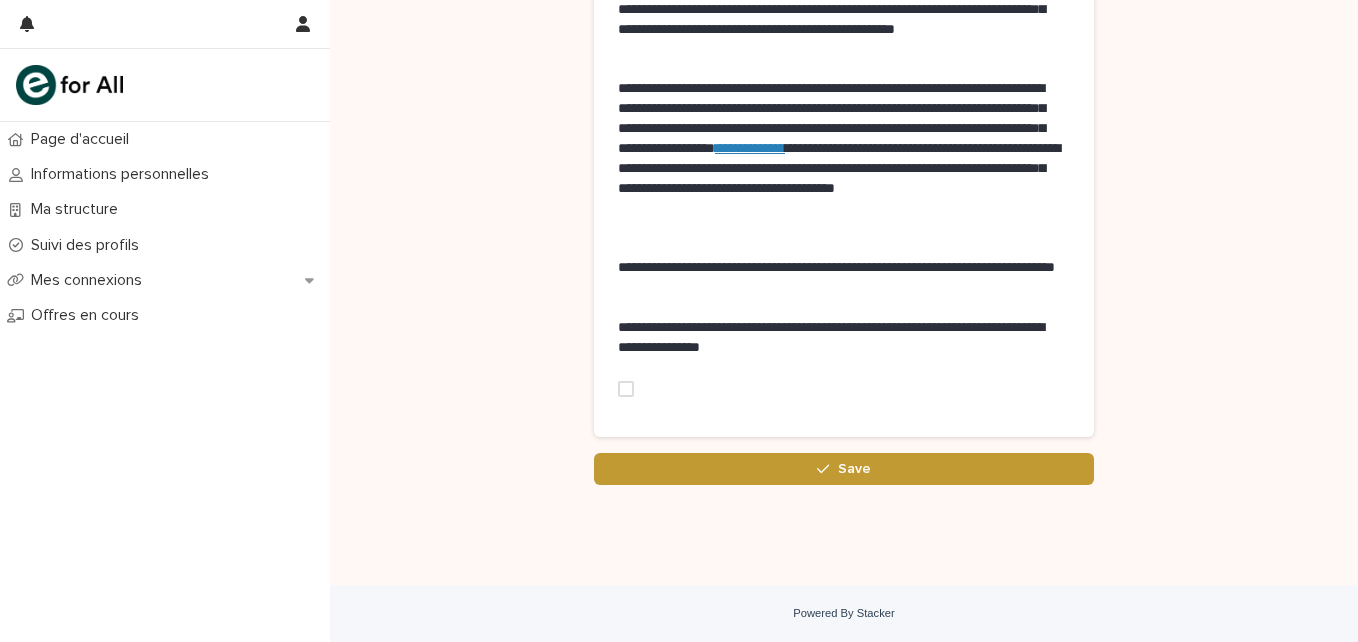 click at bounding box center [626, 389] 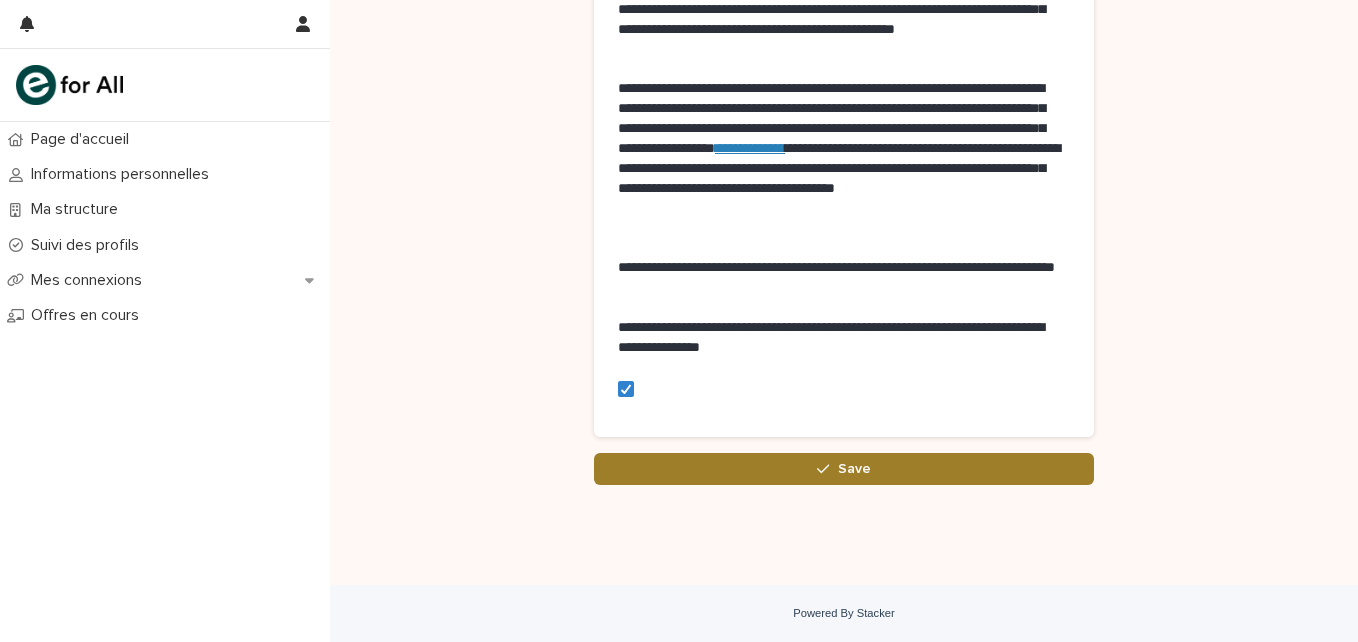 click on "Save" at bounding box center (844, 469) 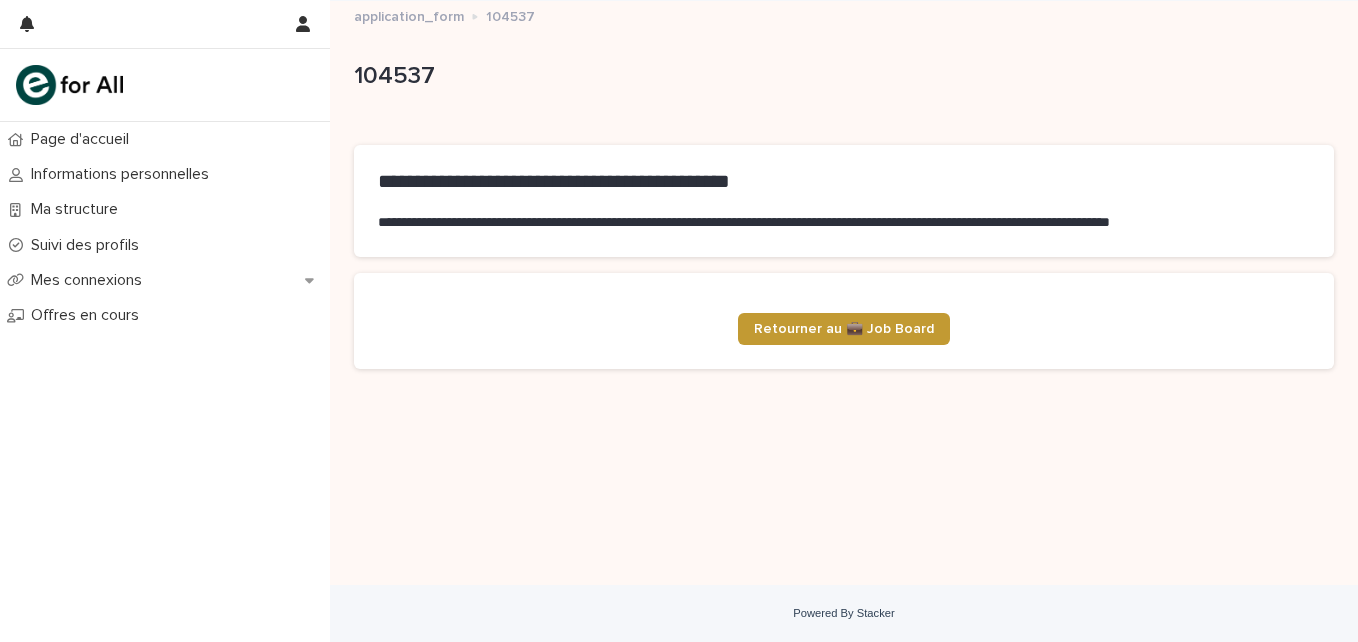 scroll, scrollTop: 0, scrollLeft: 0, axis: both 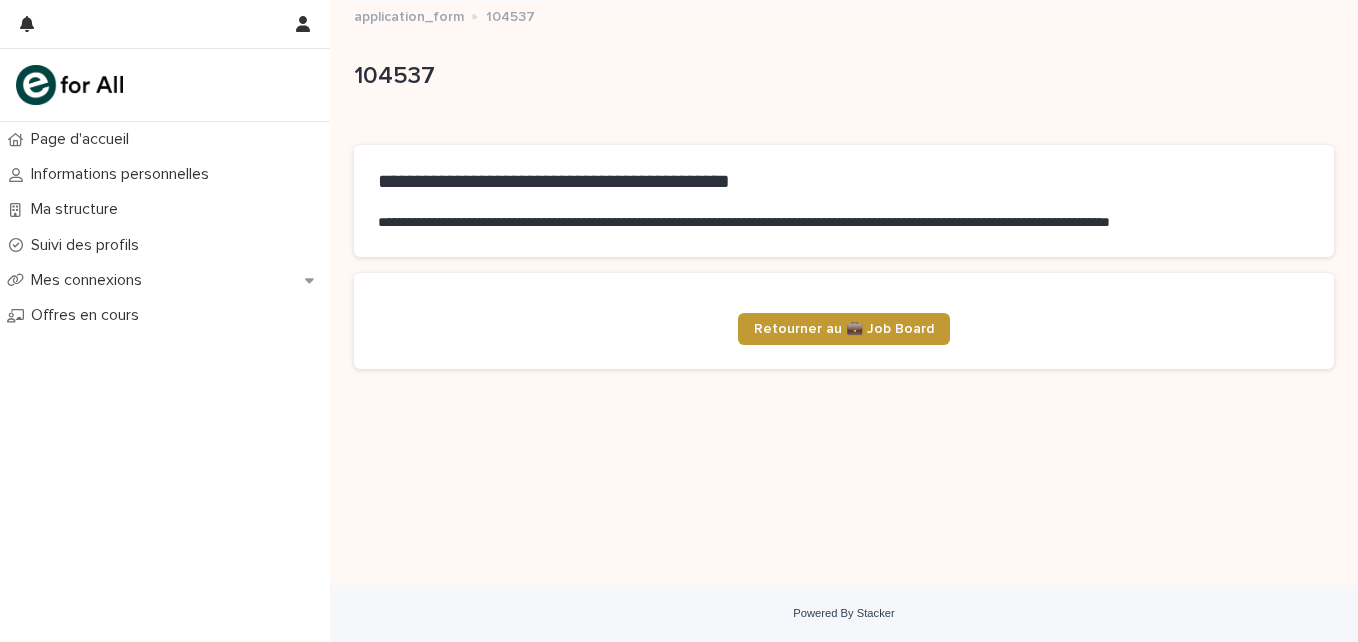 drag, startPoint x: 1355, startPoint y: 509, endPoint x: 1331, endPoint y: 468, distance: 47.507893 